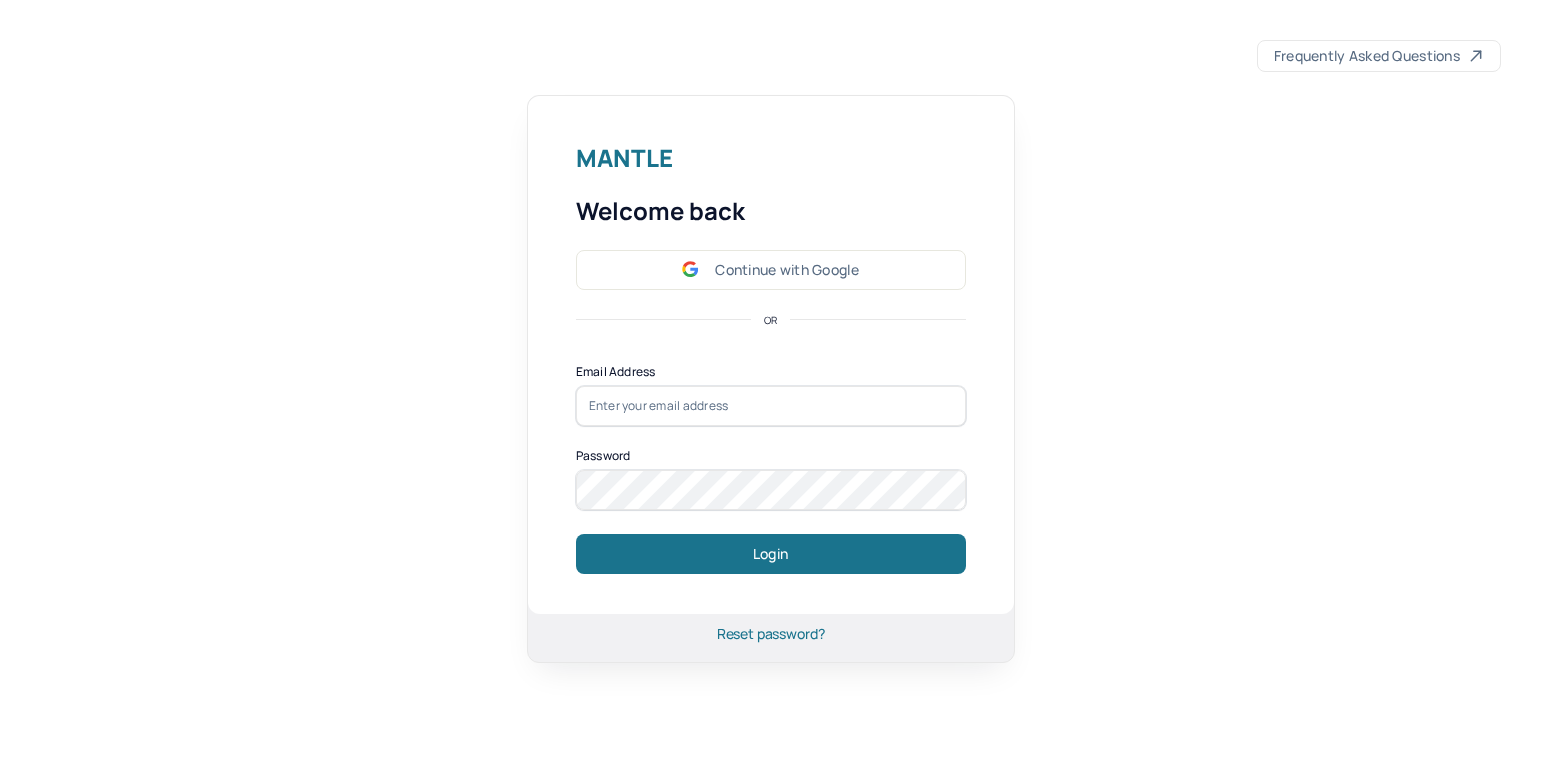 scroll, scrollTop: 0, scrollLeft: 0, axis: both 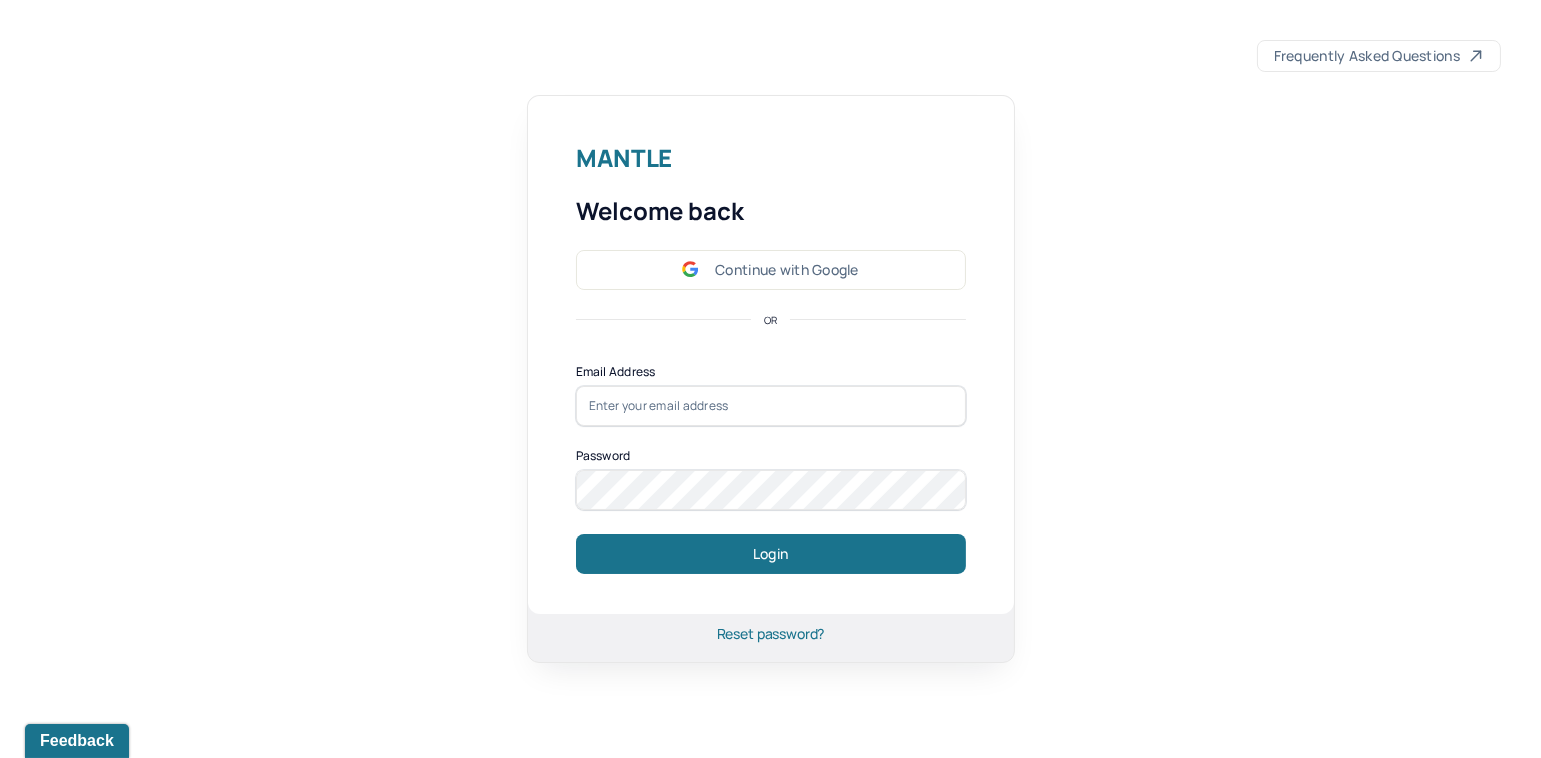 click at bounding box center [771, 406] 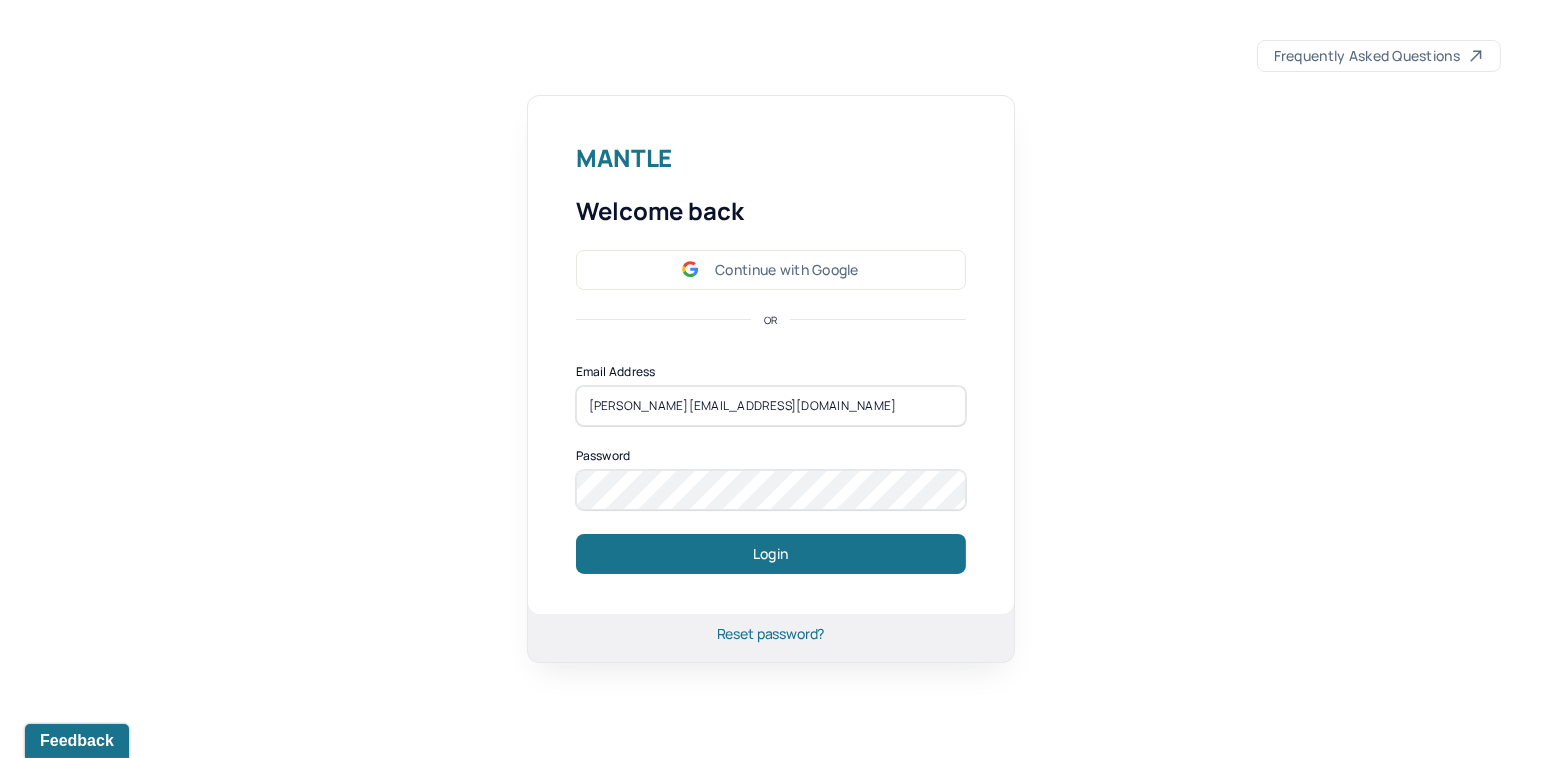 click on "Login" at bounding box center [771, 554] 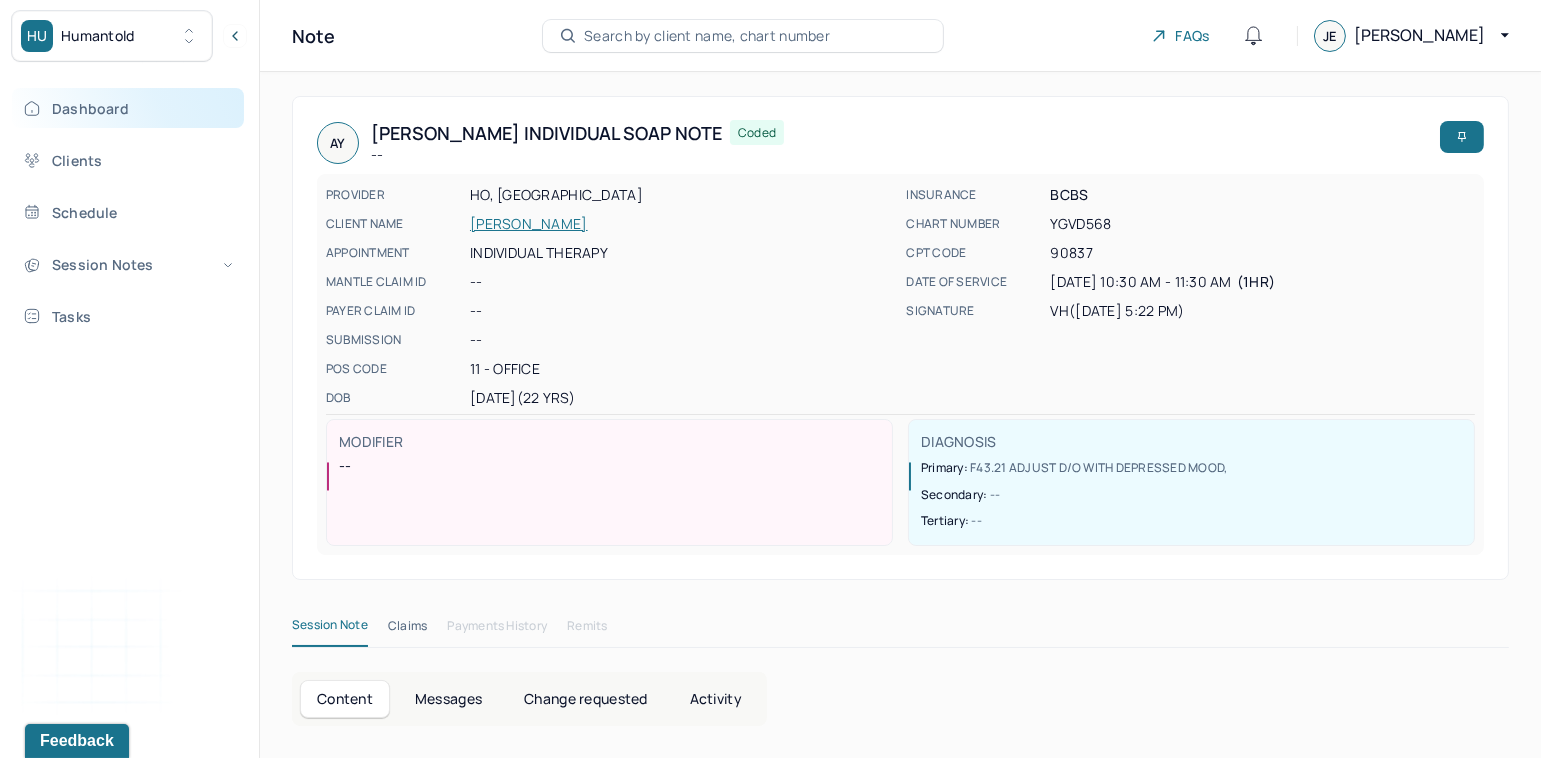 click on "Dashboard" at bounding box center [128, 108] 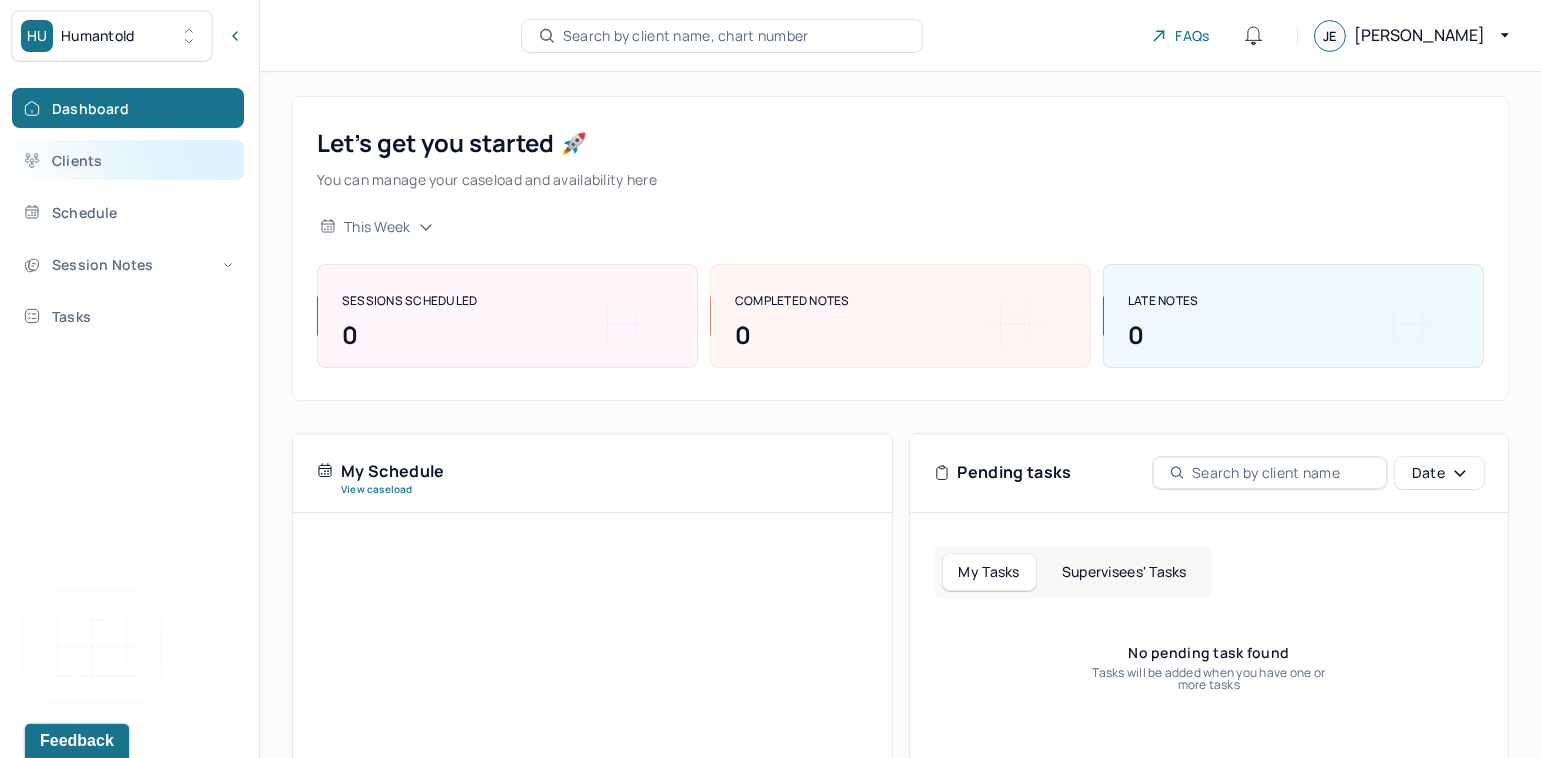 click on "Clients" at bounding box center (128, 160) 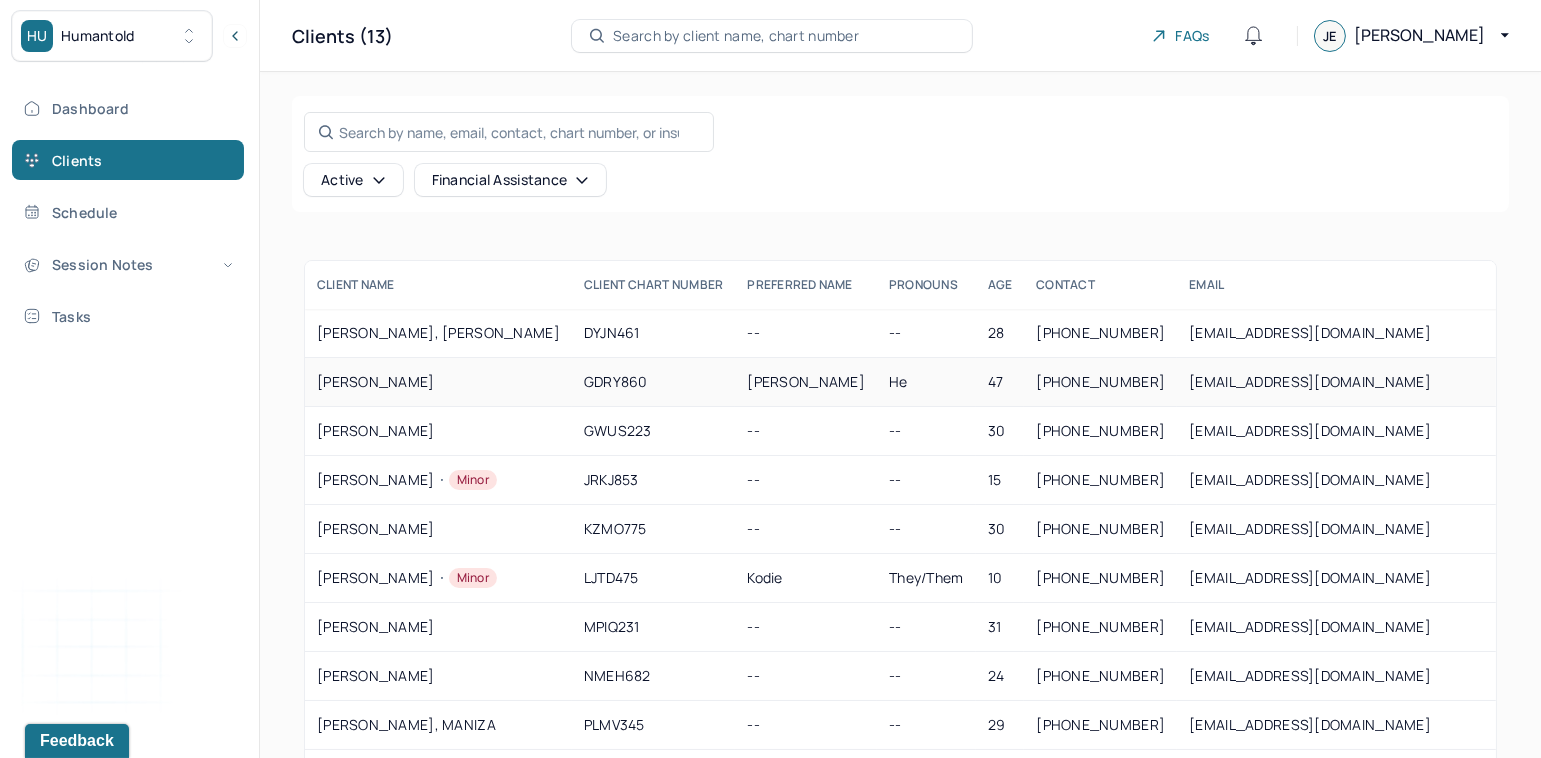 click on "[PERSON_NAME]" at bounding box center (438, 382) 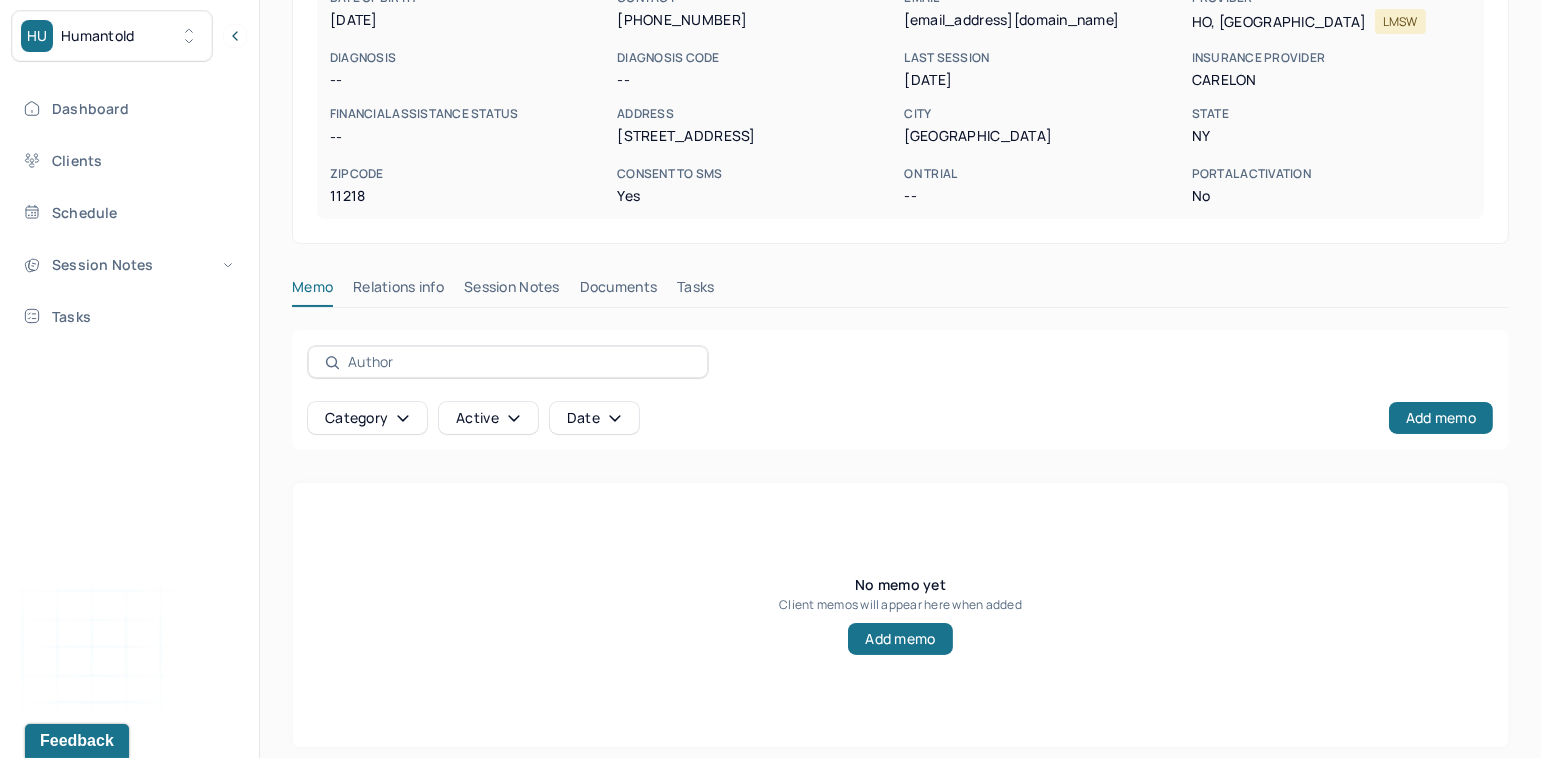 scroll, scrollTop: 288, scrollLeft: 0, axis: vertical 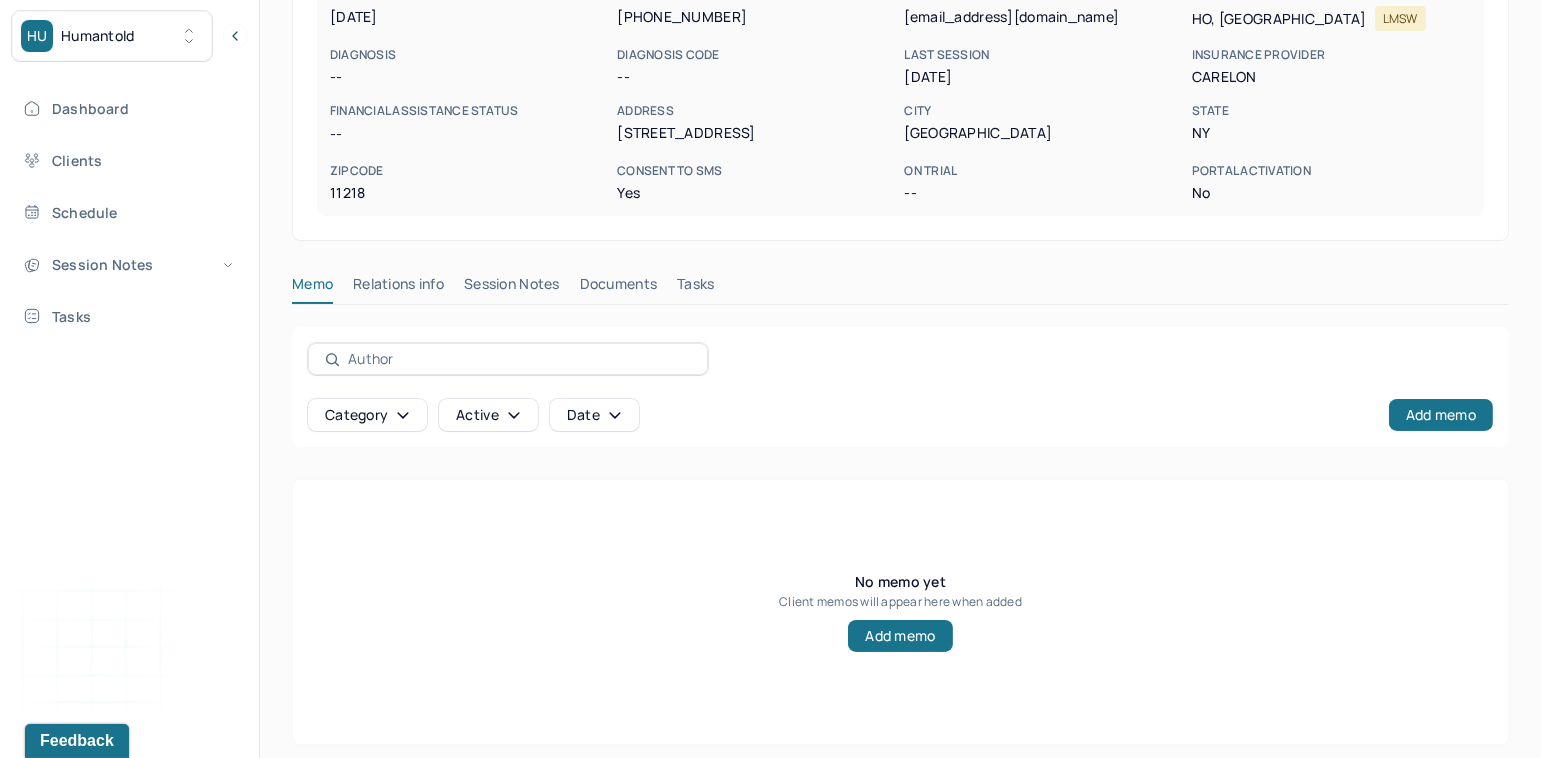 click on "Session Notes" at bounding box center [512, 288] 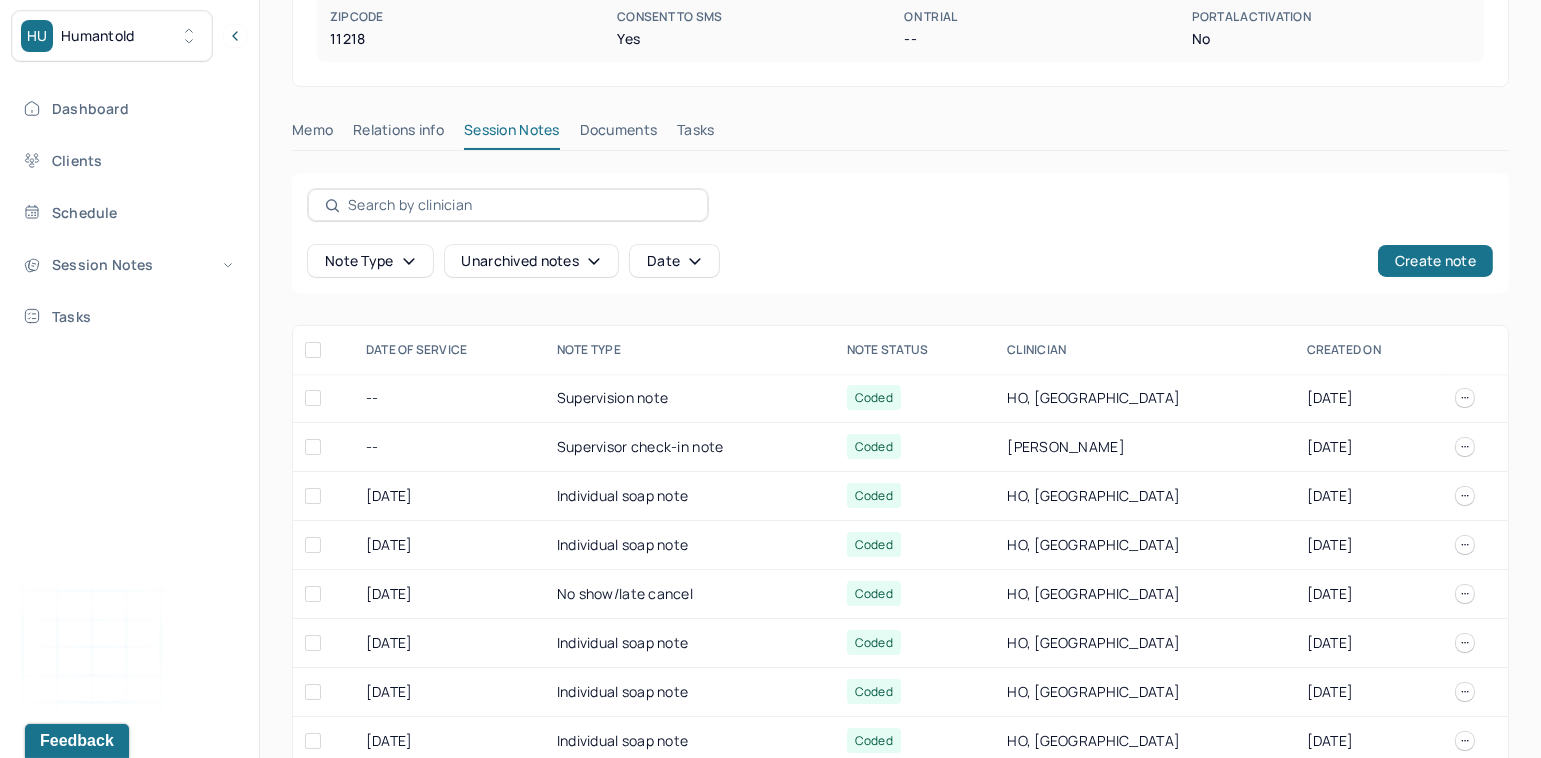 scroll, scrollTop: 463, scrollLeft: 0, axis: vertical 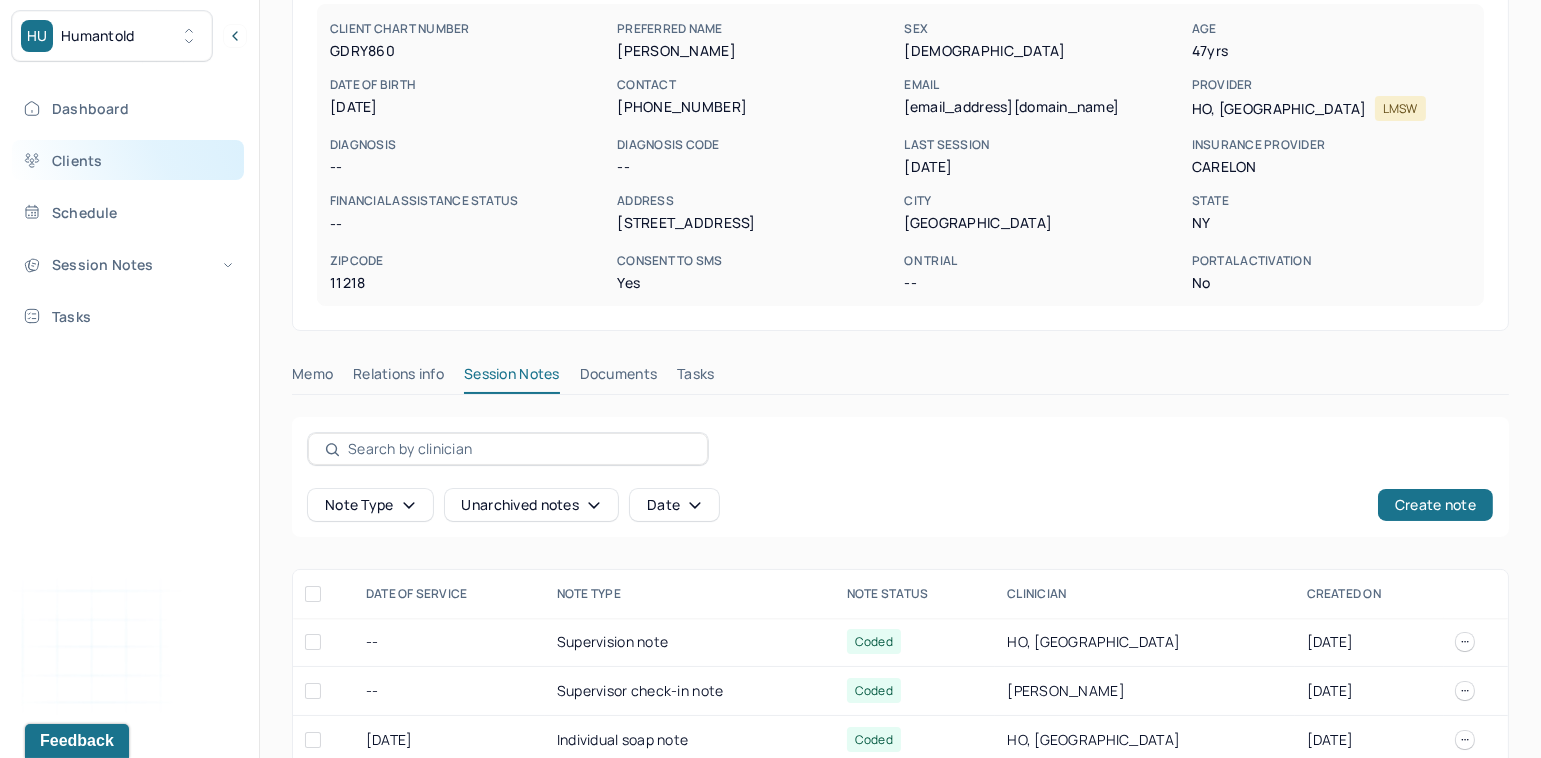 click on "Clients" at bounding box center (128, 160) 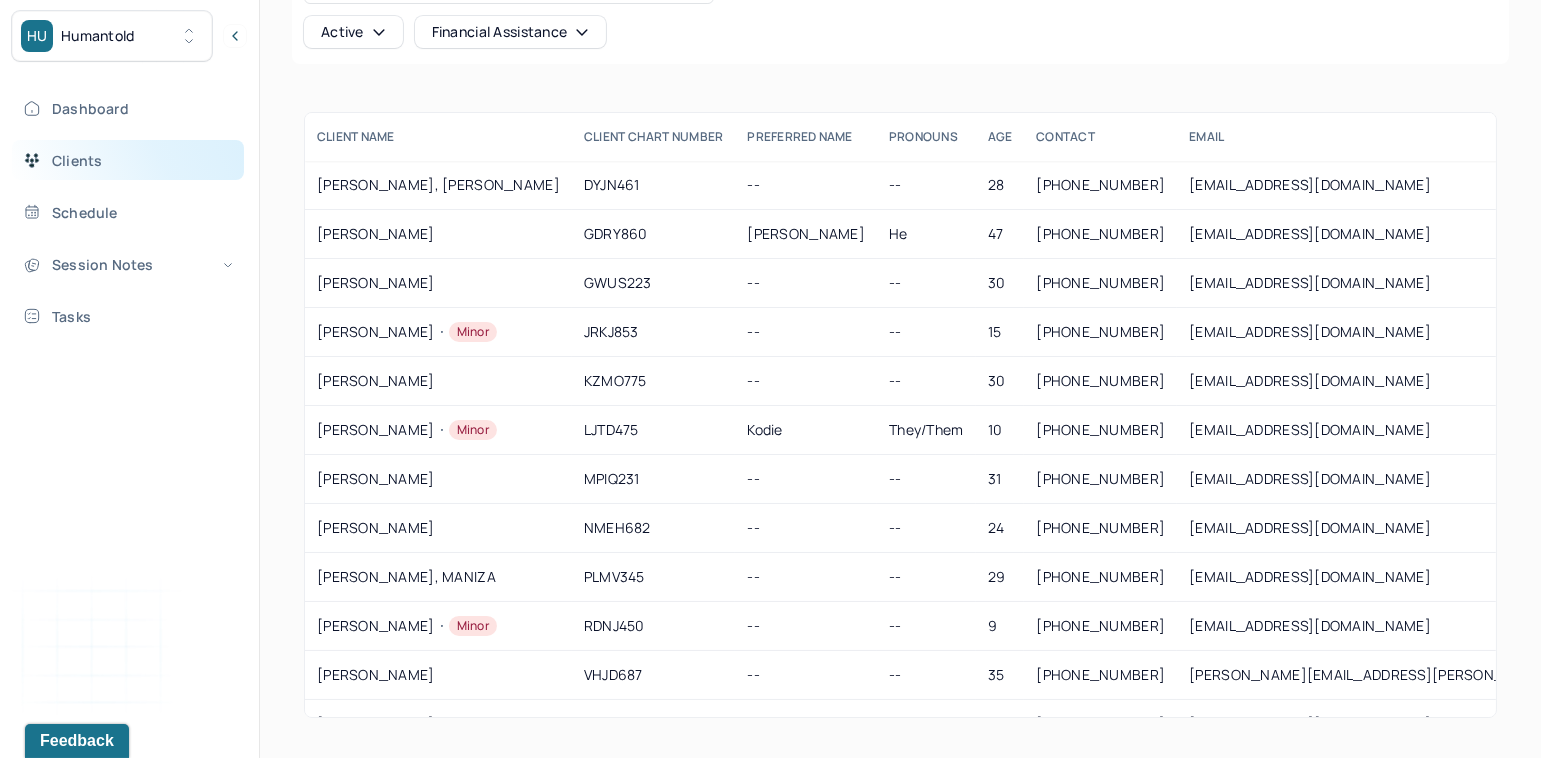 scroll, scrollTop: 148, scrollLeft: 0, axis: vertical 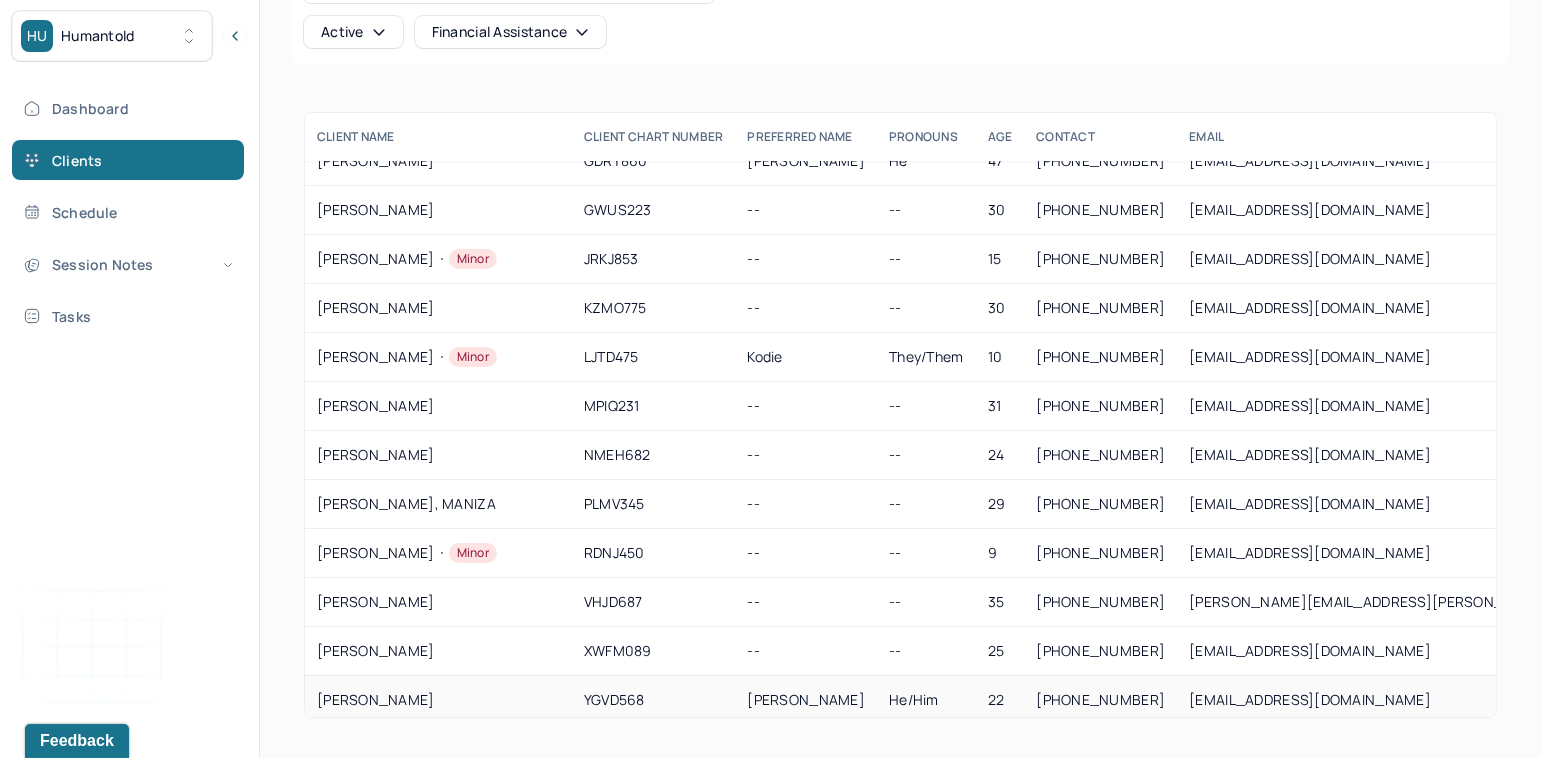 click on "[PERSON_NAME]" at bounding box center [438, 700] 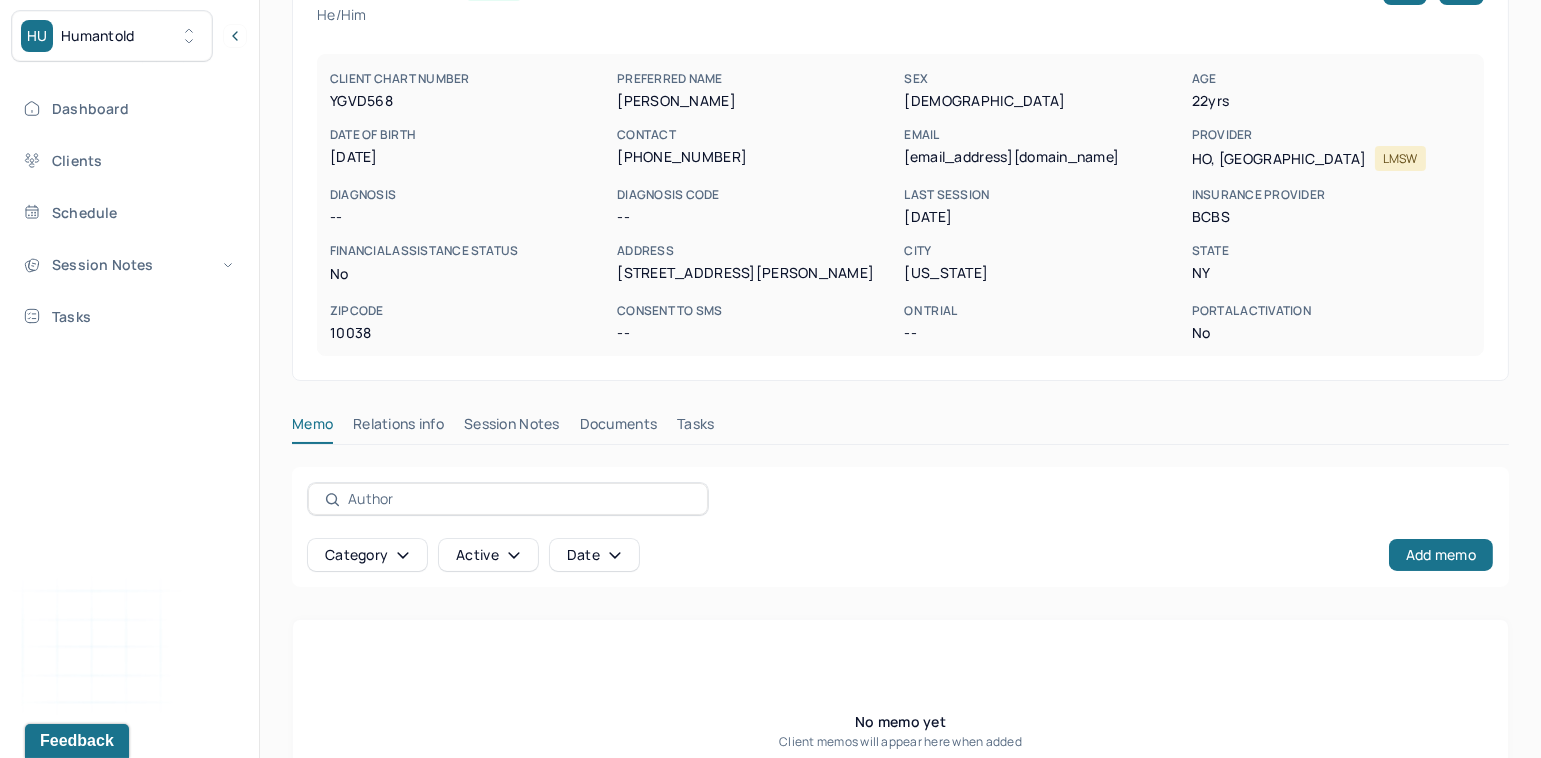 click on "Session Notes" at bounding box center [512, 428] 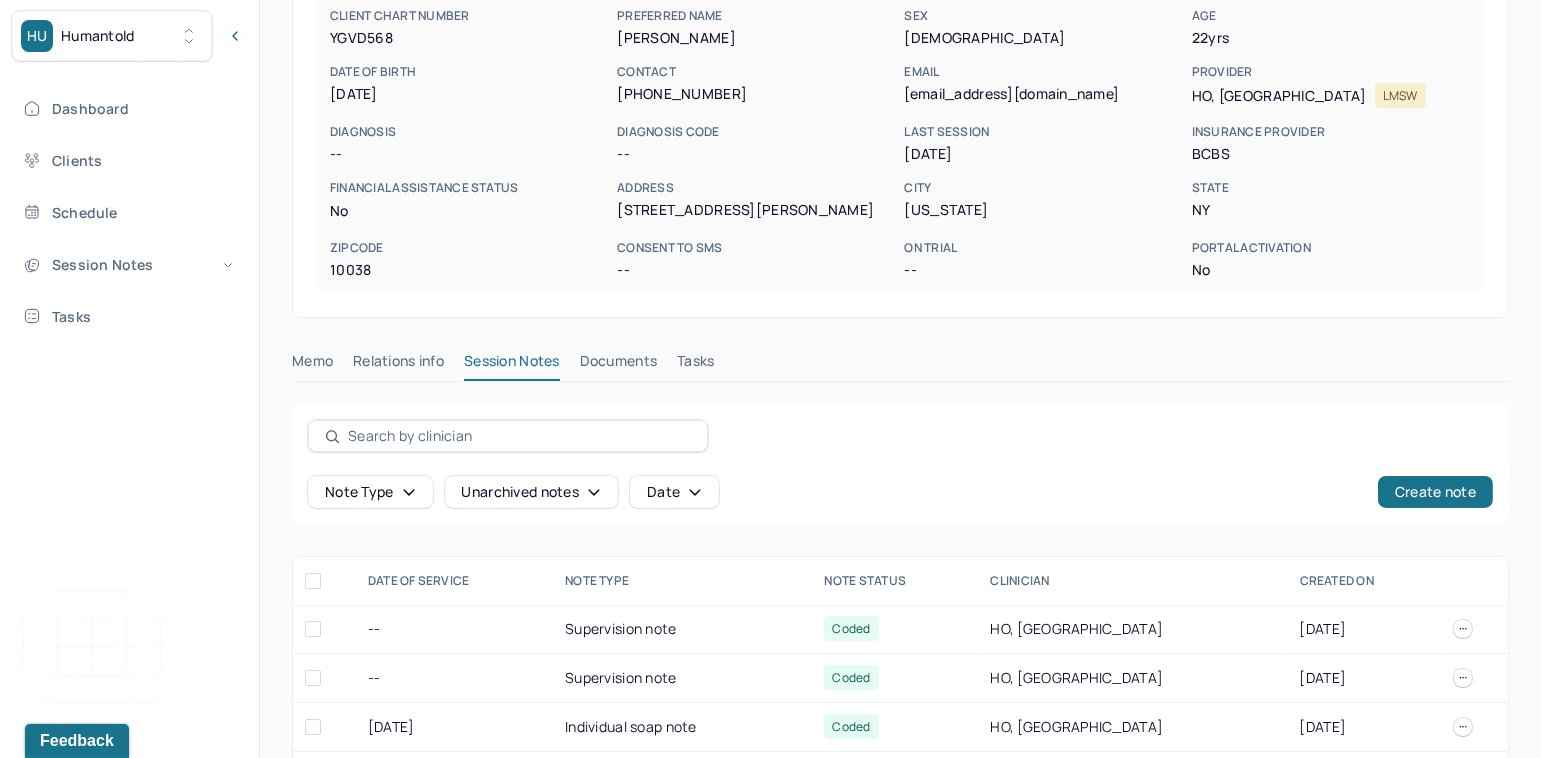 scroll, scrollTop: 0, scrollLeft: 0, axis: both 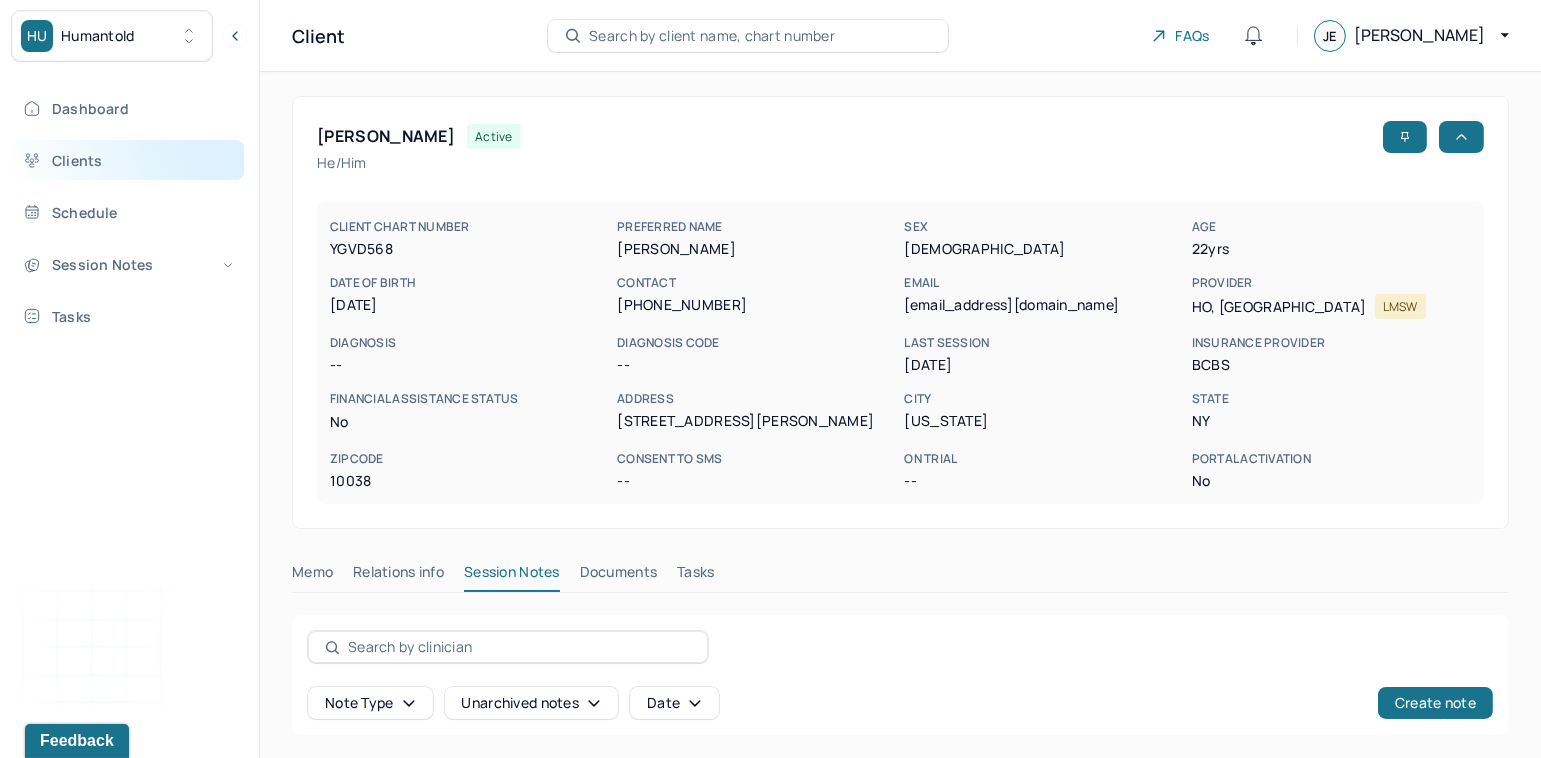 click on "Clients" at bounding box center (128, 160) 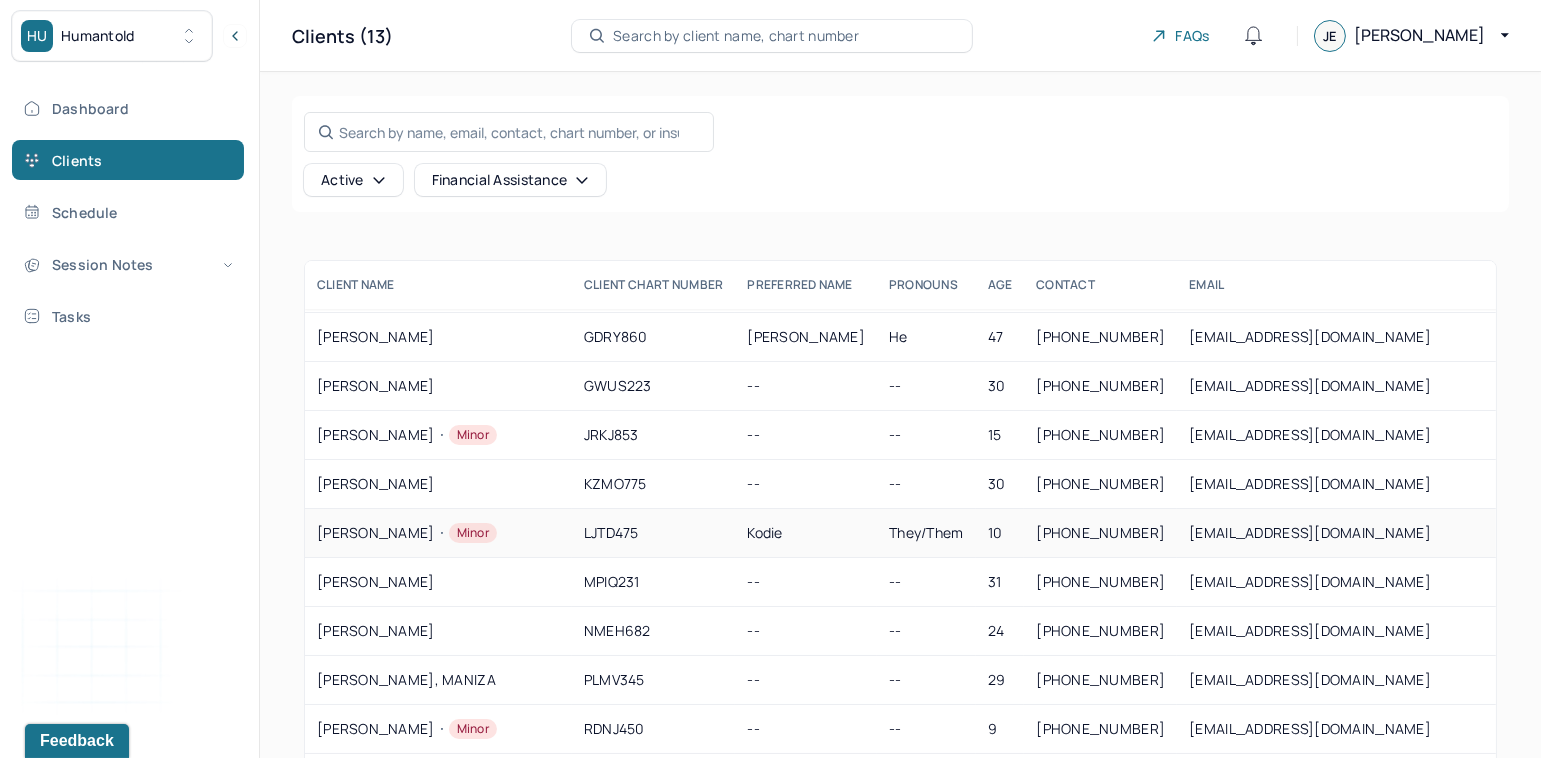 scroll, scrollTop: 46, scrollLeft: 0, axis: vertical 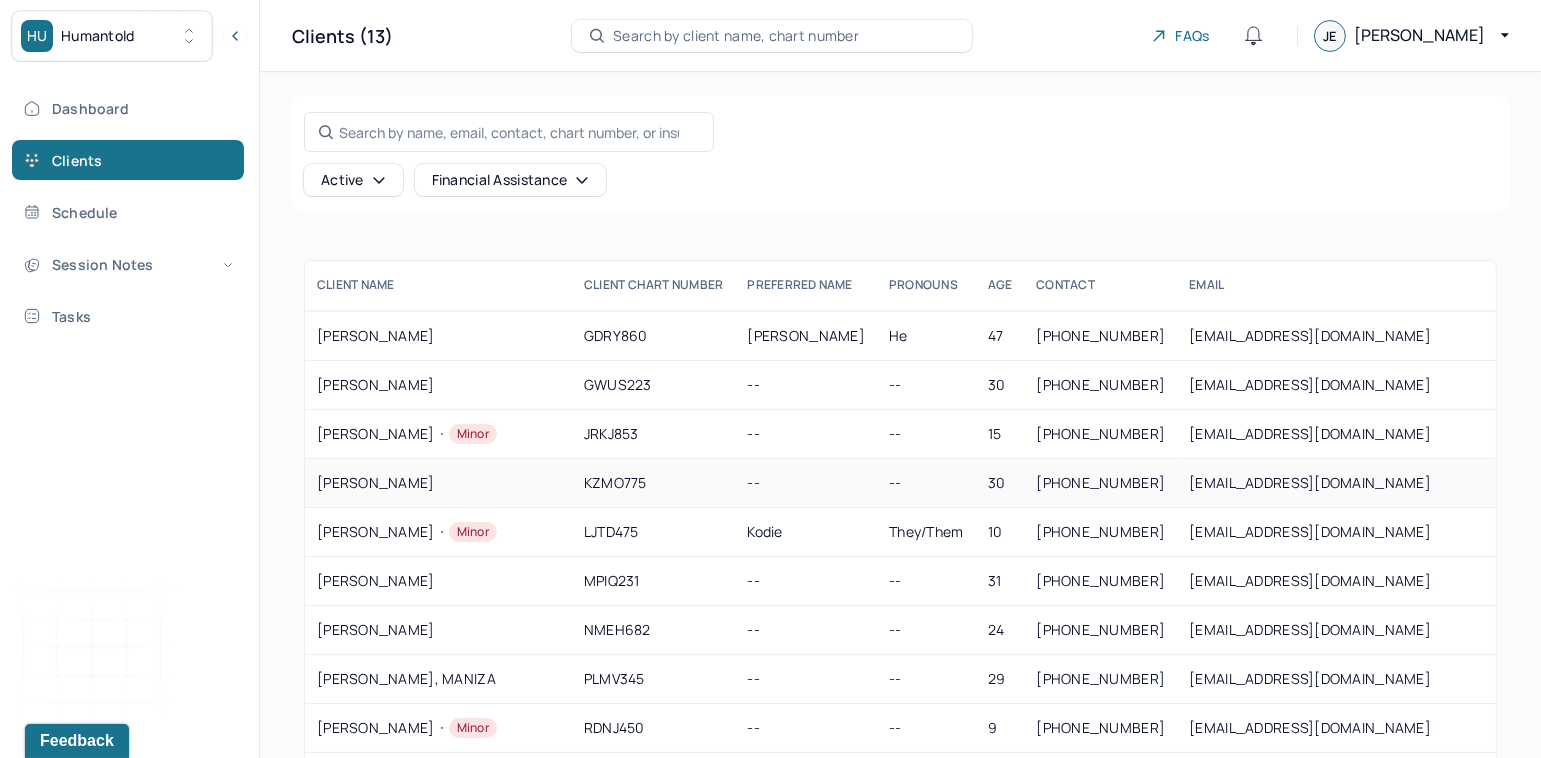 click on "KESSLER, LAUREN" at bounding box center [438, 483] 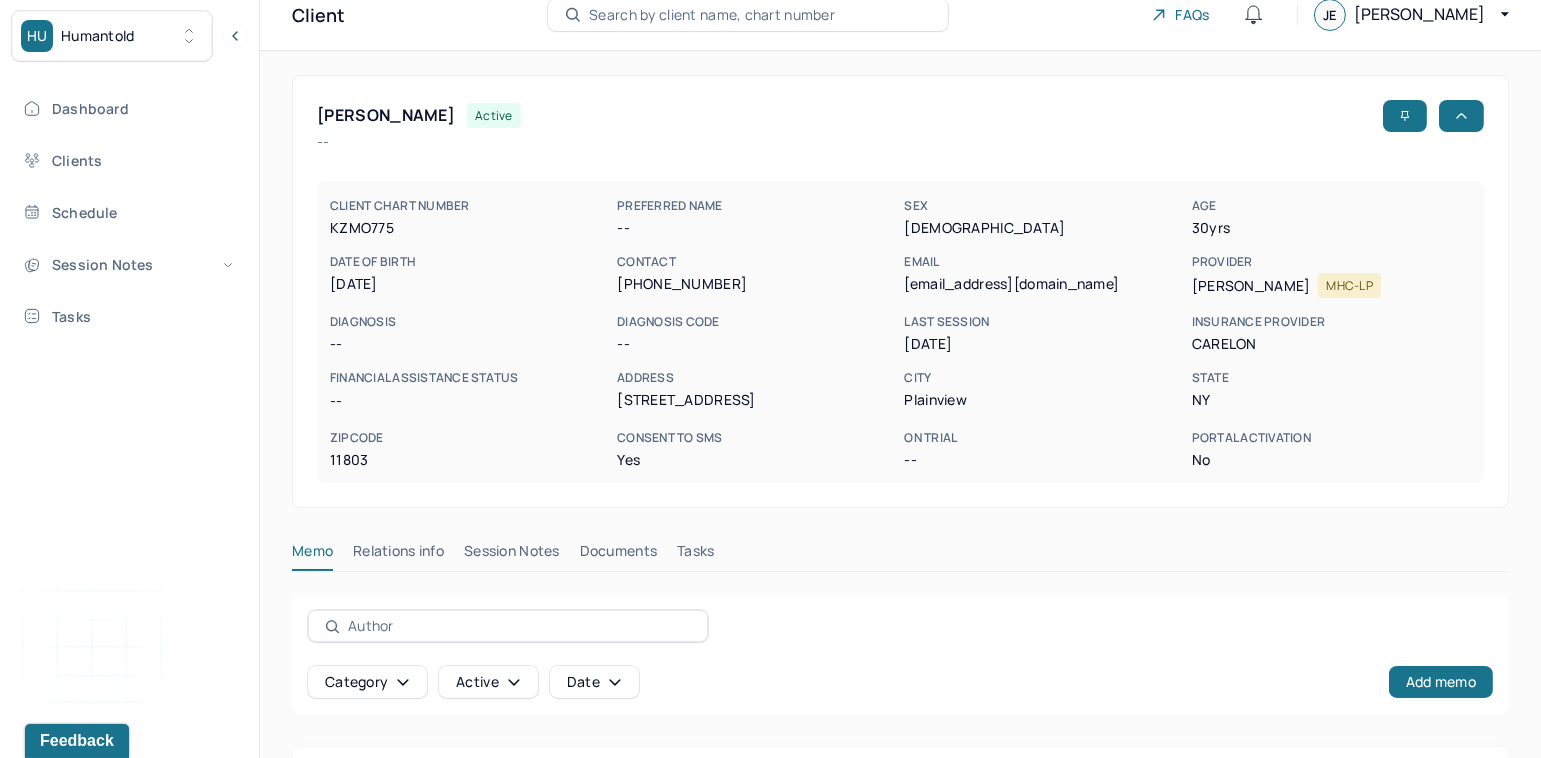 scroll, scrollTop: 26, scrollLeft: 0, axis: vertical 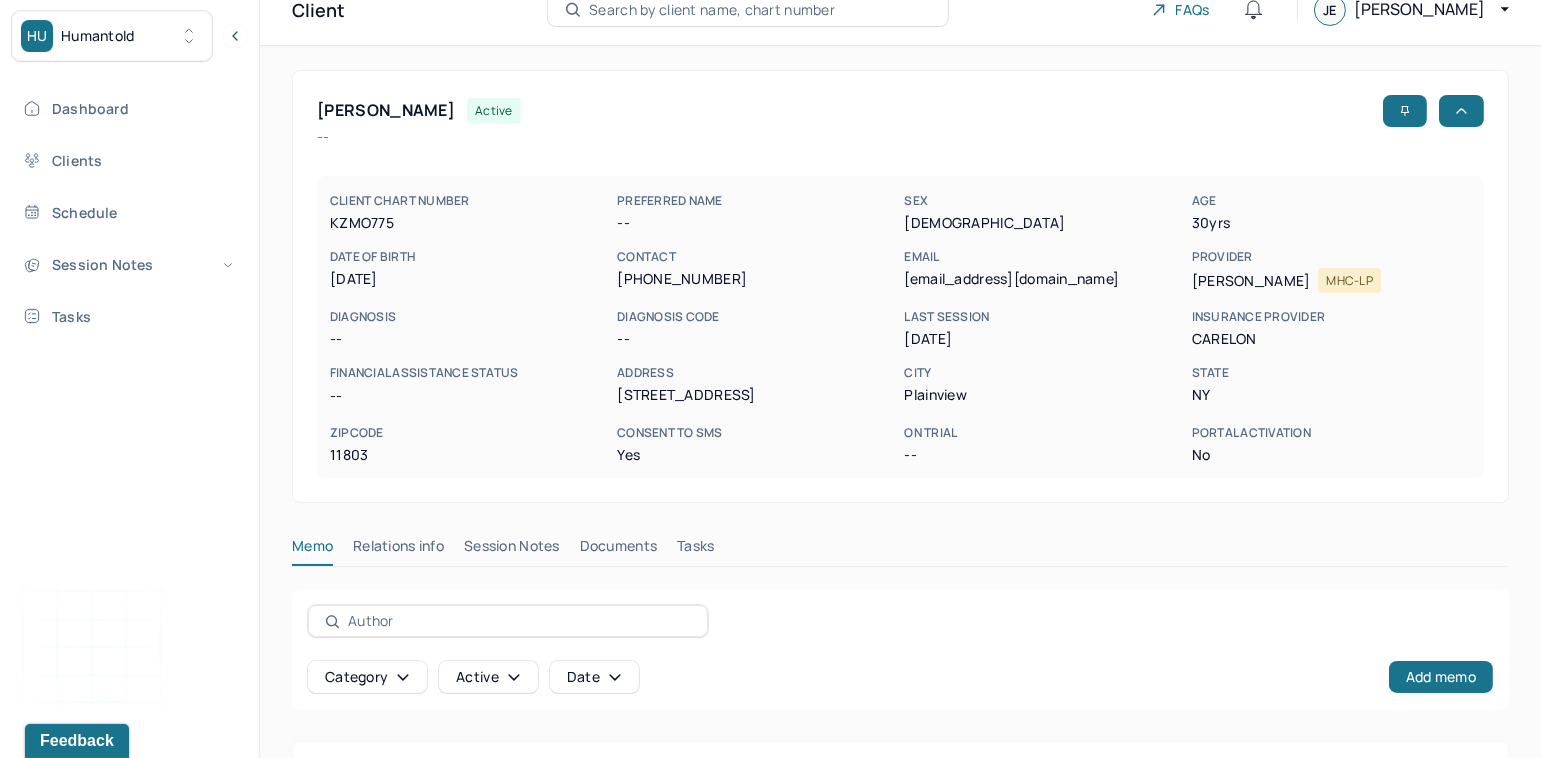 click on "Session Notes" at bounding box center (512, 550) 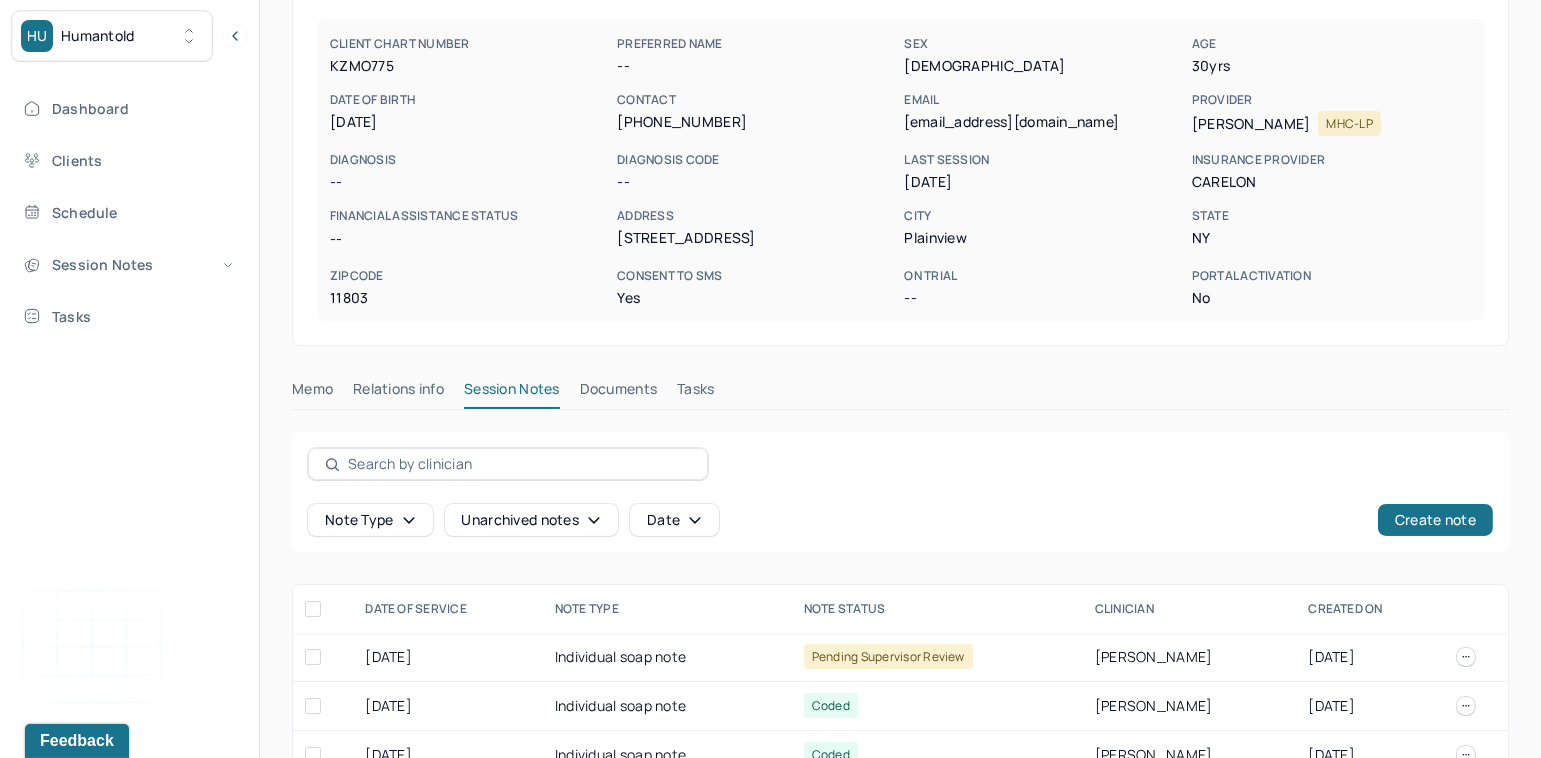 scroll, scrollTop: 0, scrollLeft: 0, axis: both 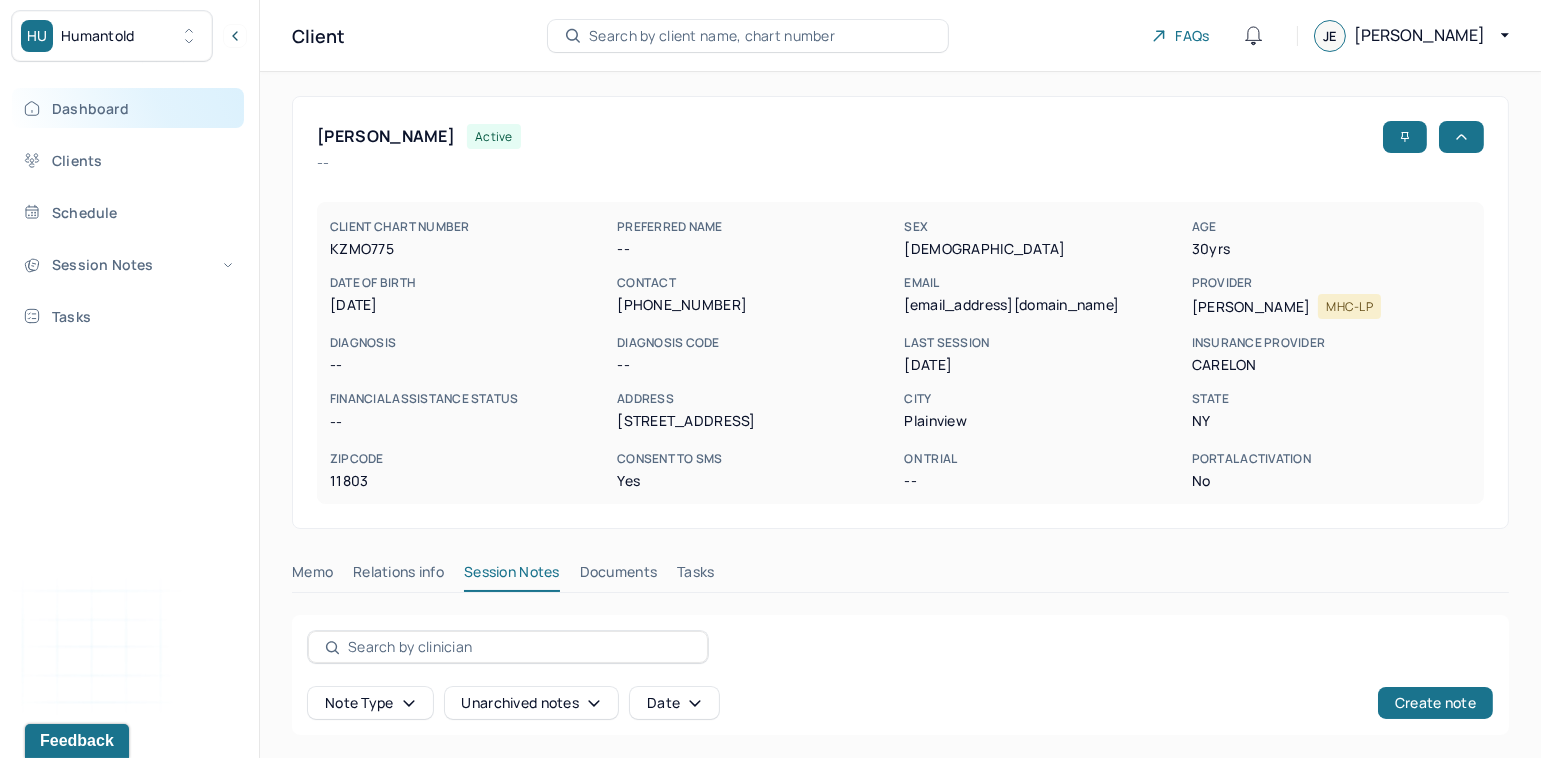 click on "Dashboard" at bounding box center (128, 108) 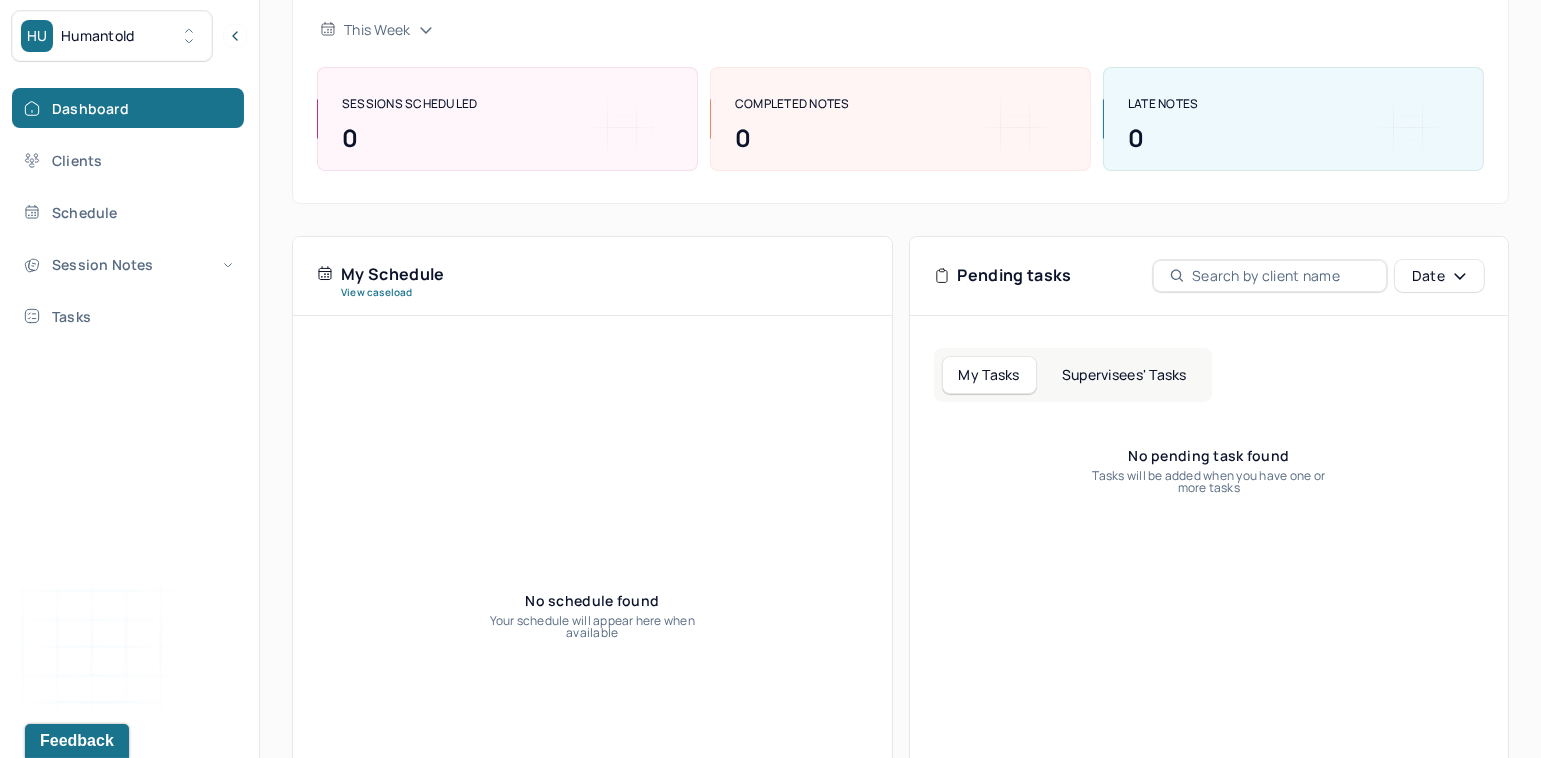 scroll, scrollTop: 406, scrollLeft: 0, axis: vertical 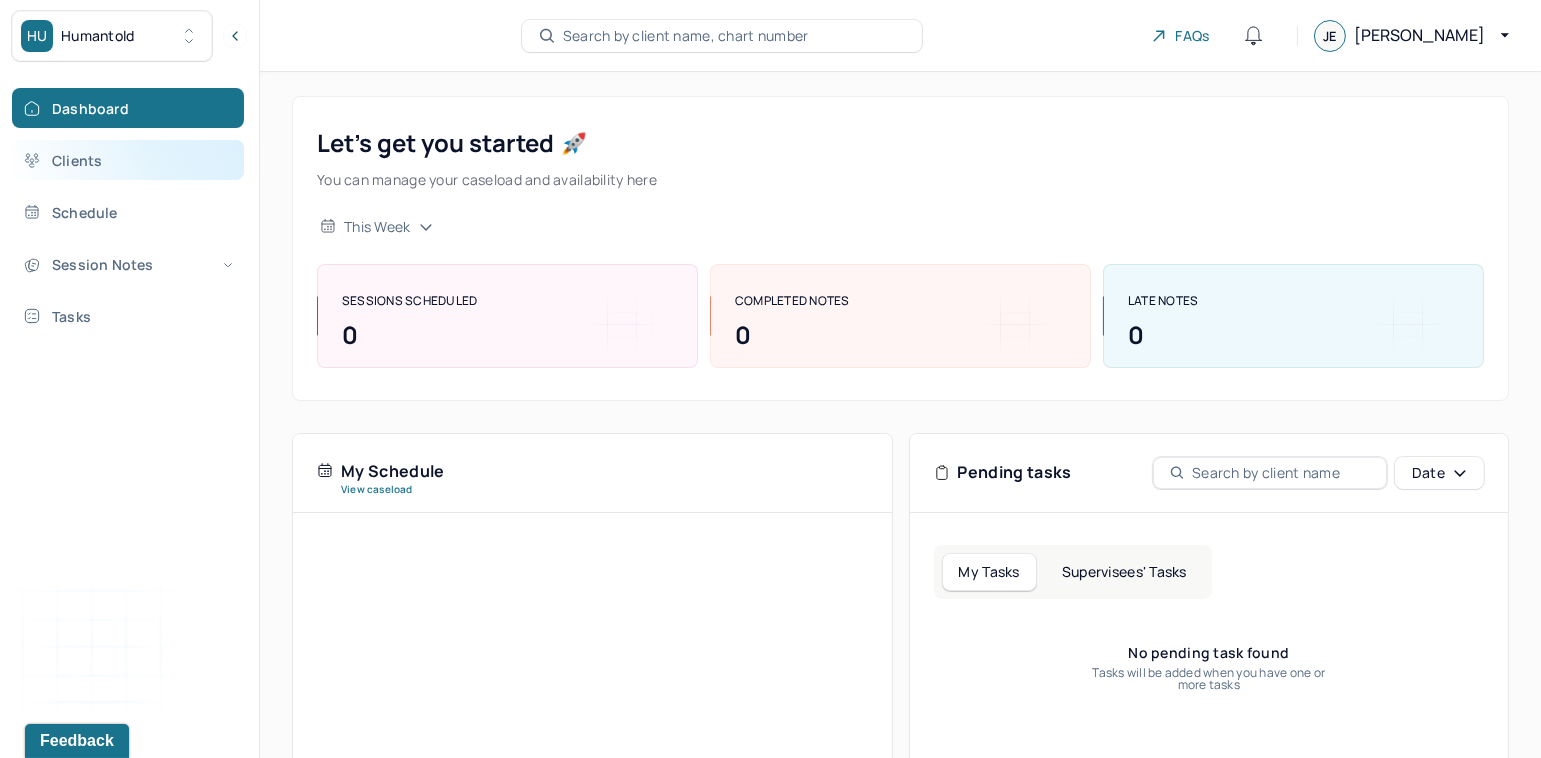 click on "Clients" at bounding box center [128, 160] 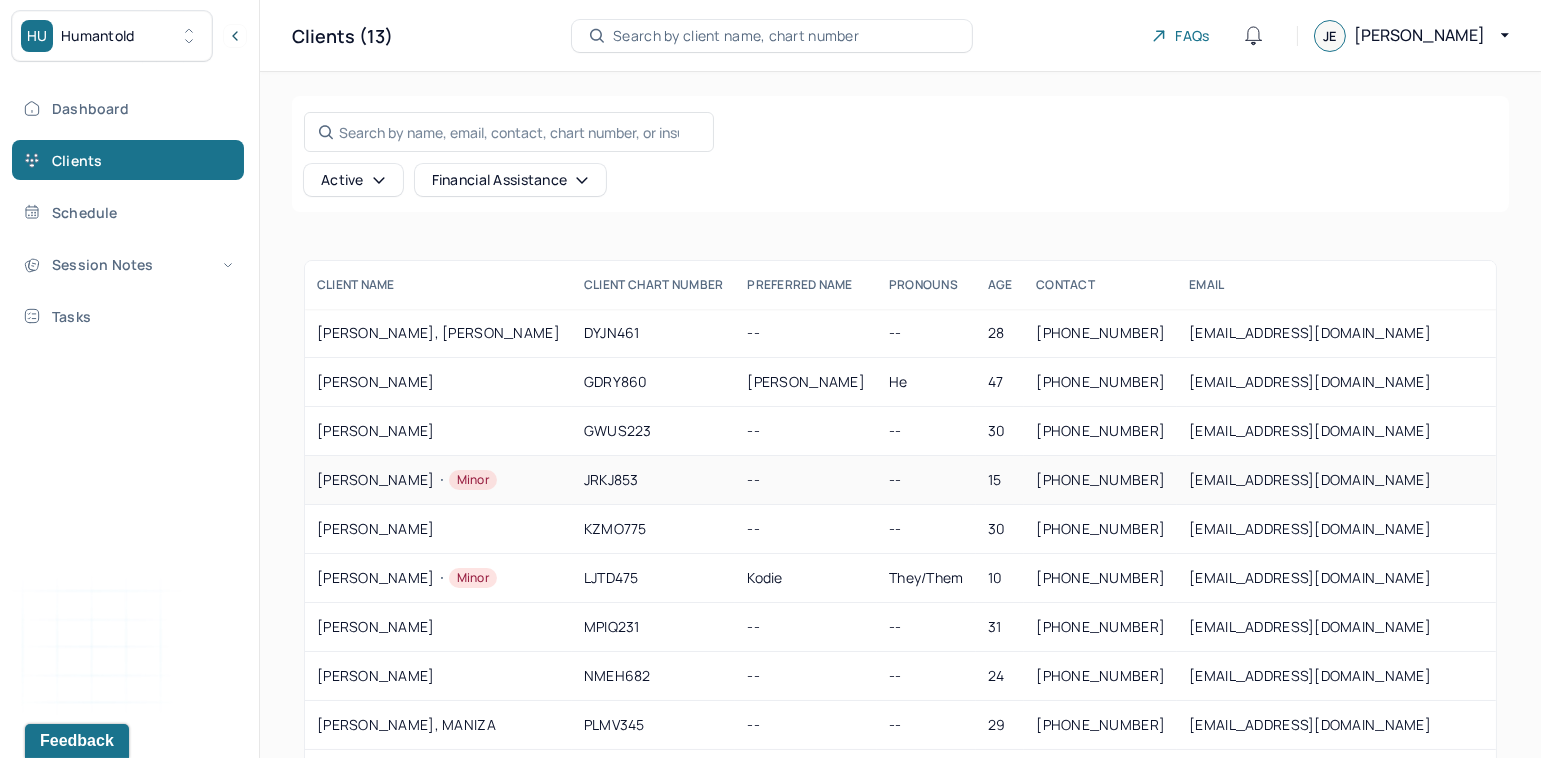 click on "JRKJ853" at bounding box center [654, 480] 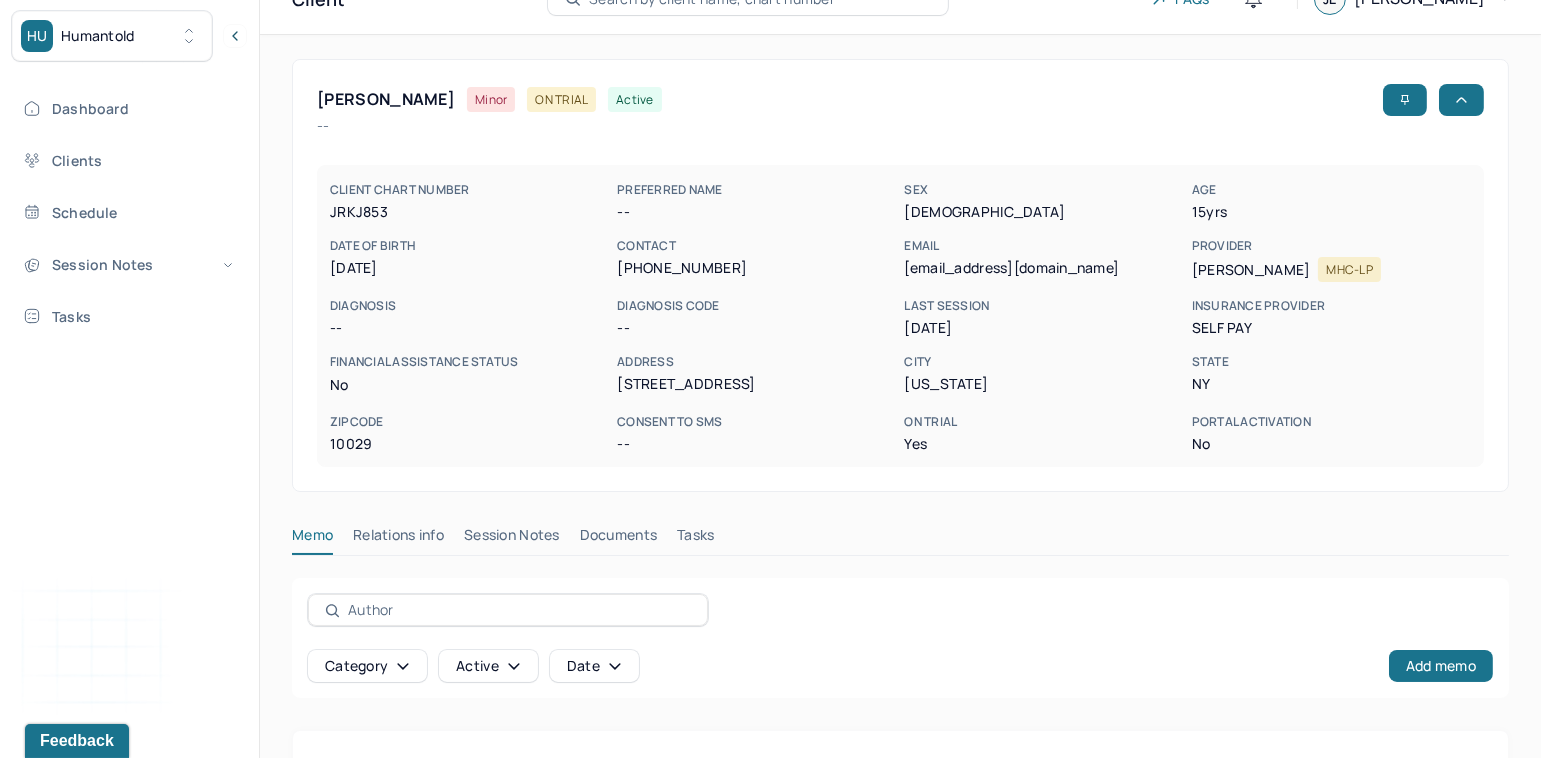 scroll, scrollTop: 0, scrollLeft: 0, axis: both 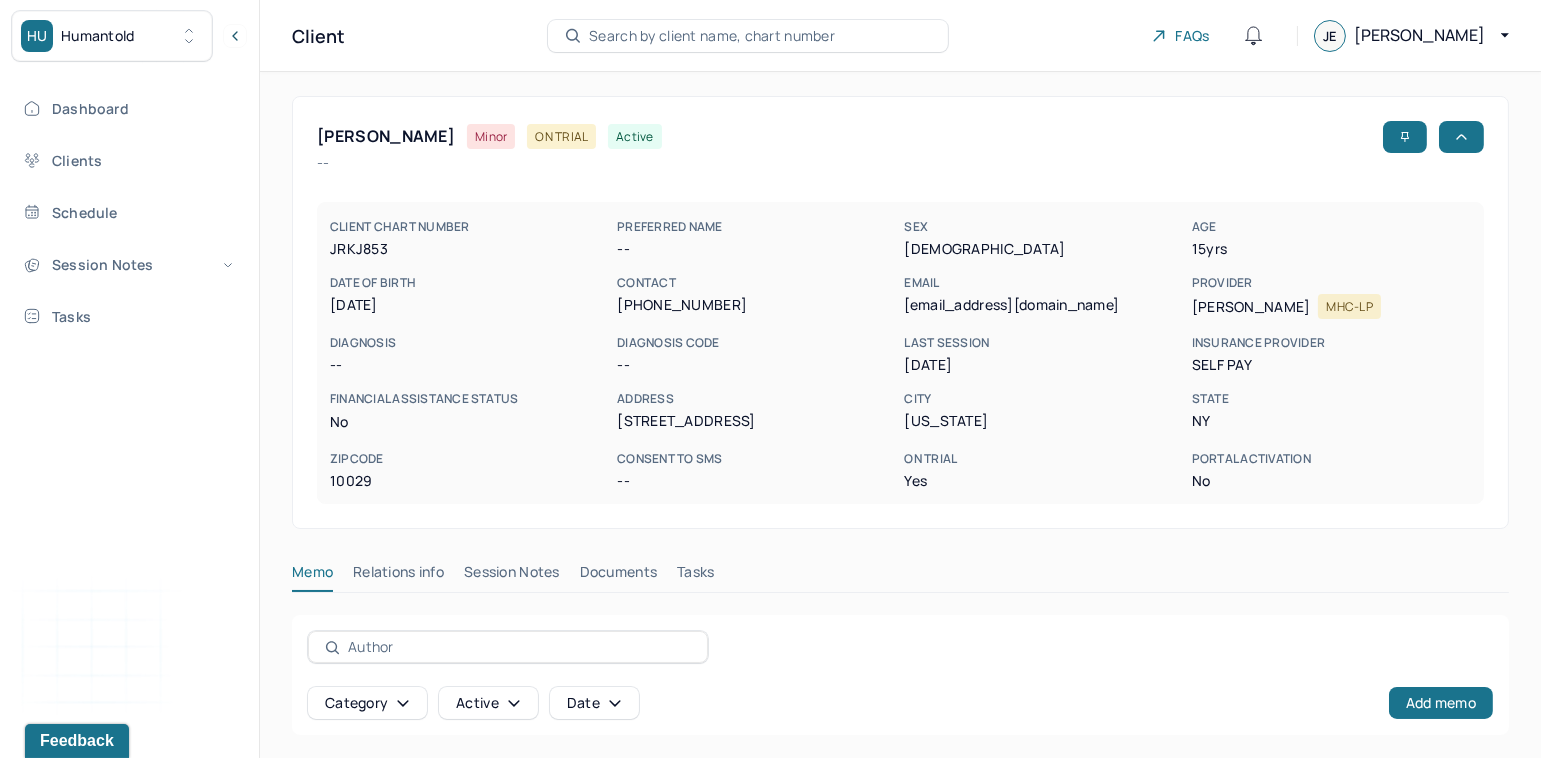 click on "Session Notes" at bounding box center [512, 576] 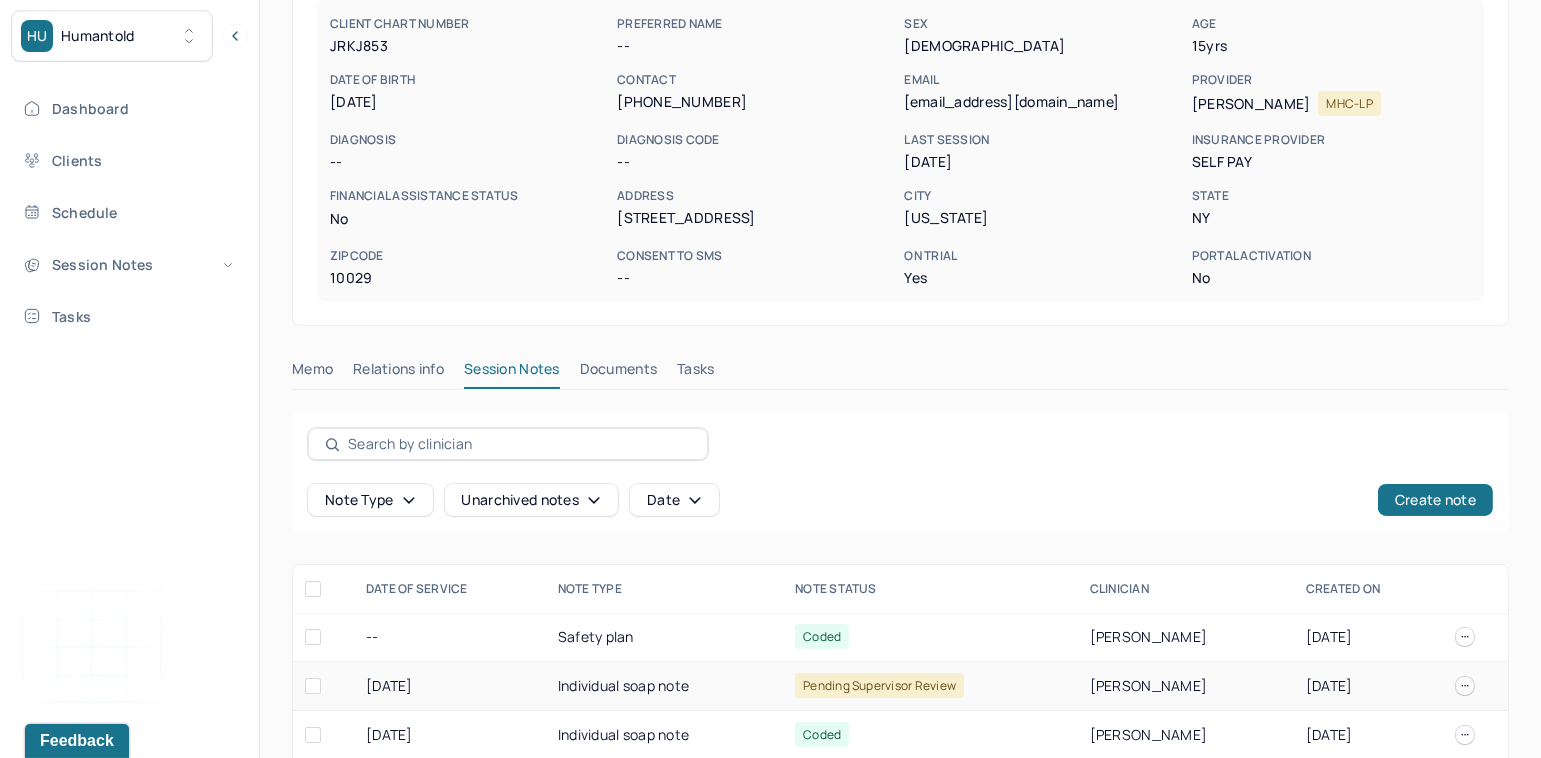 scroll, scrollTop: 0, scrollLeft: 0, axis: both 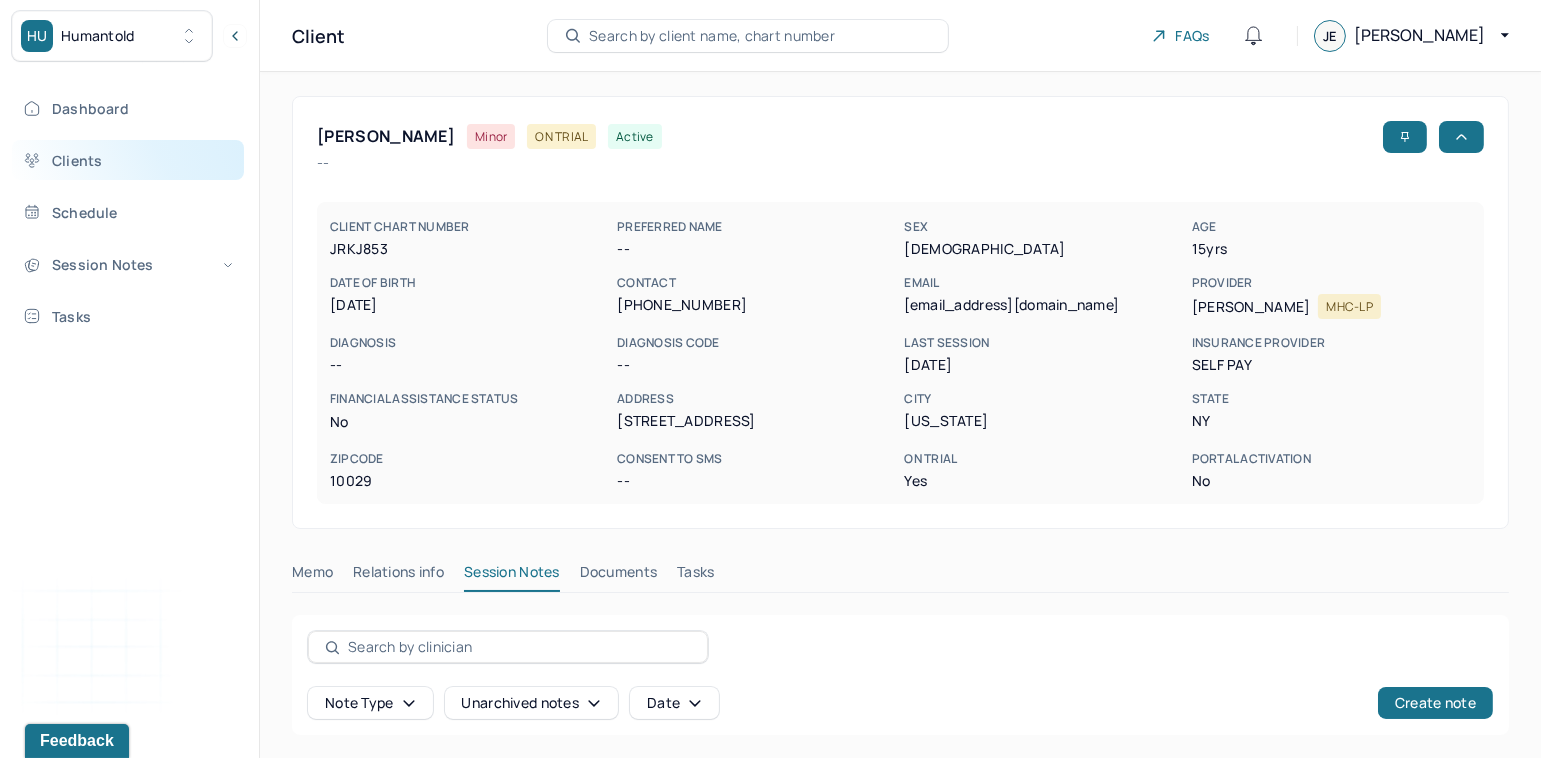 click on "Clients" at bounding box center [128, 160] 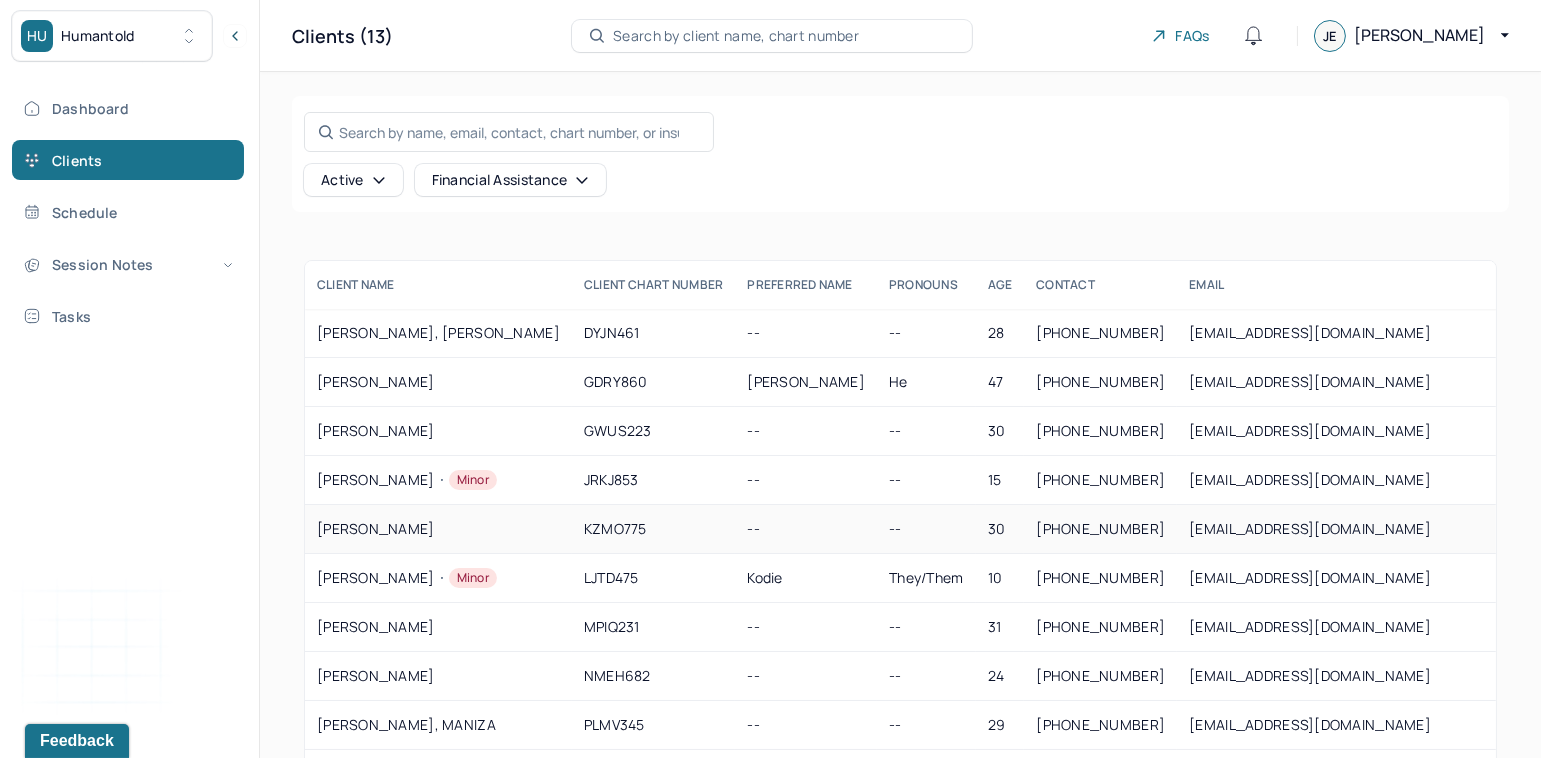 click on "KESSLER, LAUREN" at bounding box center [438, 529] 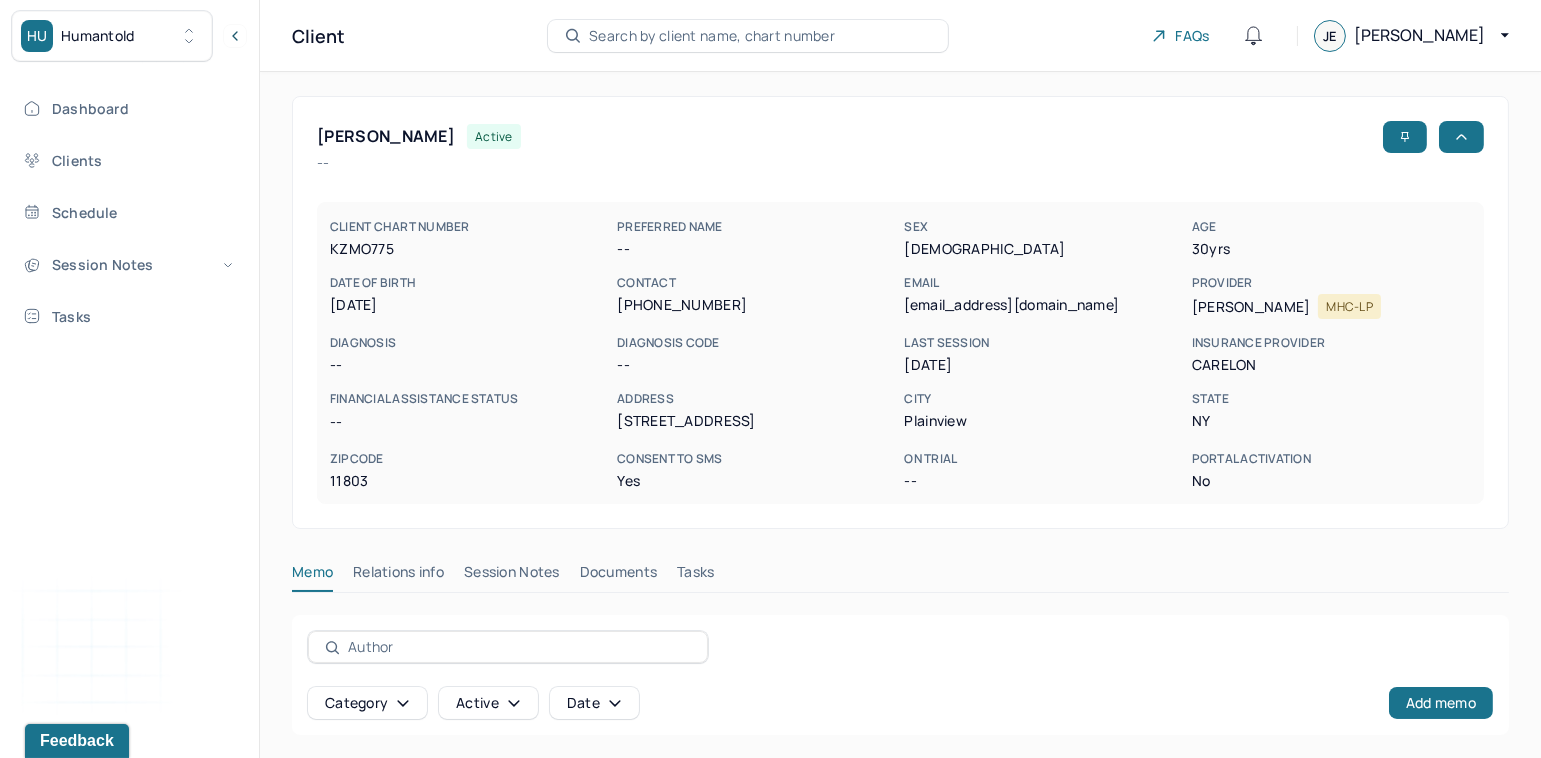 scroll, scrollTop: 25, scrollLeft: 0, axis: vertical 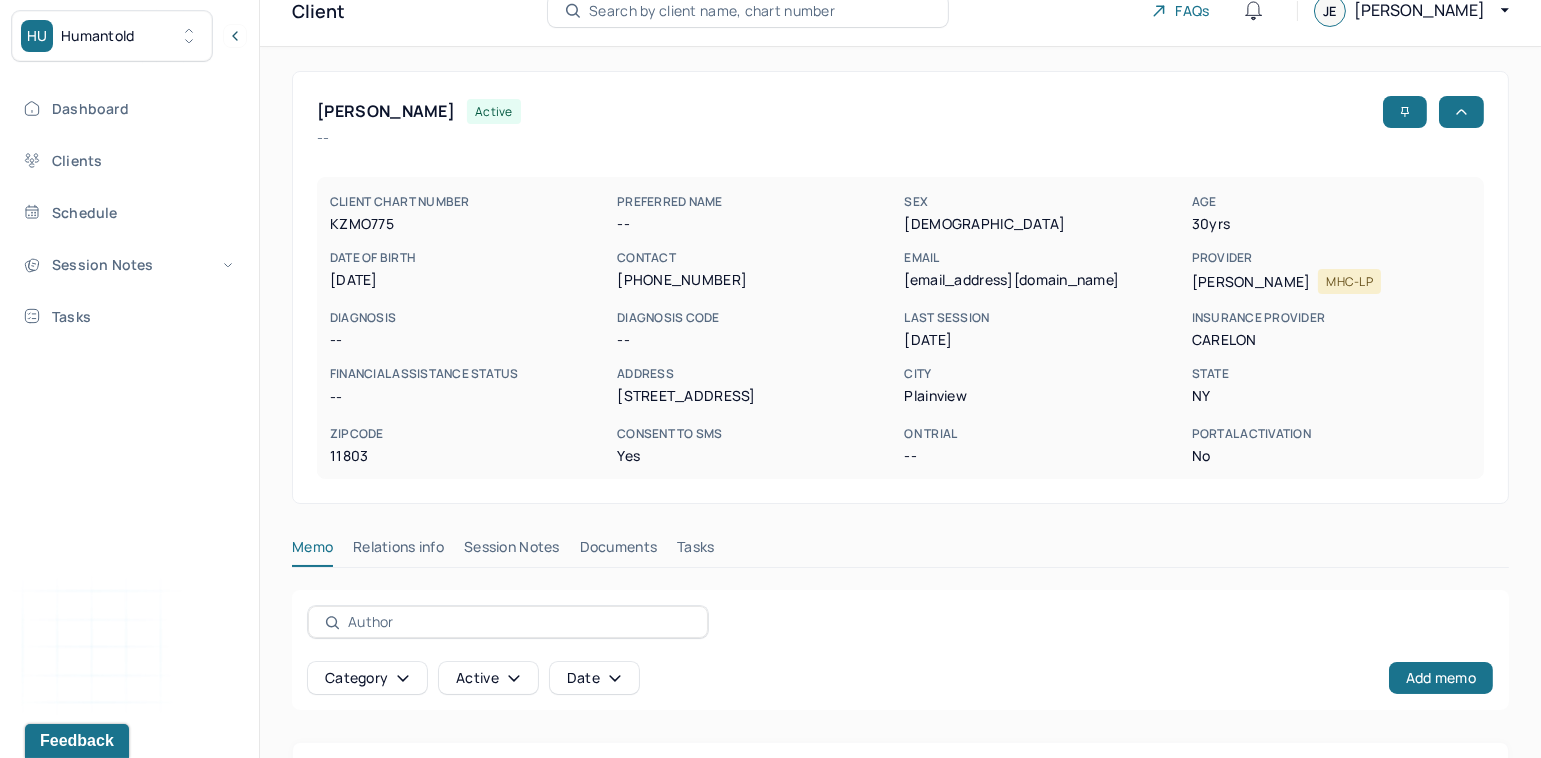 click on "Session Notes" at bounding box center [512, 551] 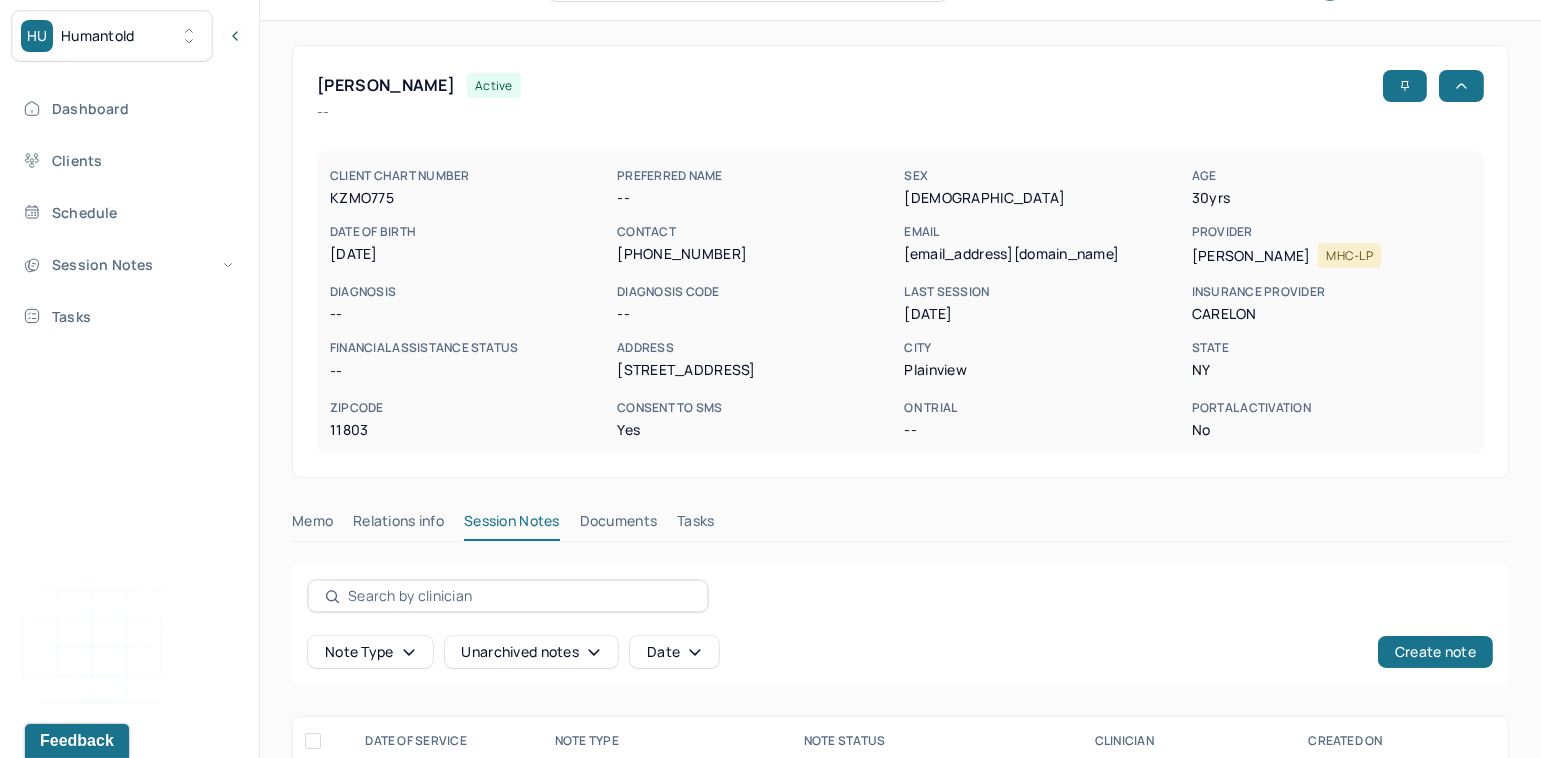 scroll, scrollTop: 0, scrollLeft: 0, axis: both 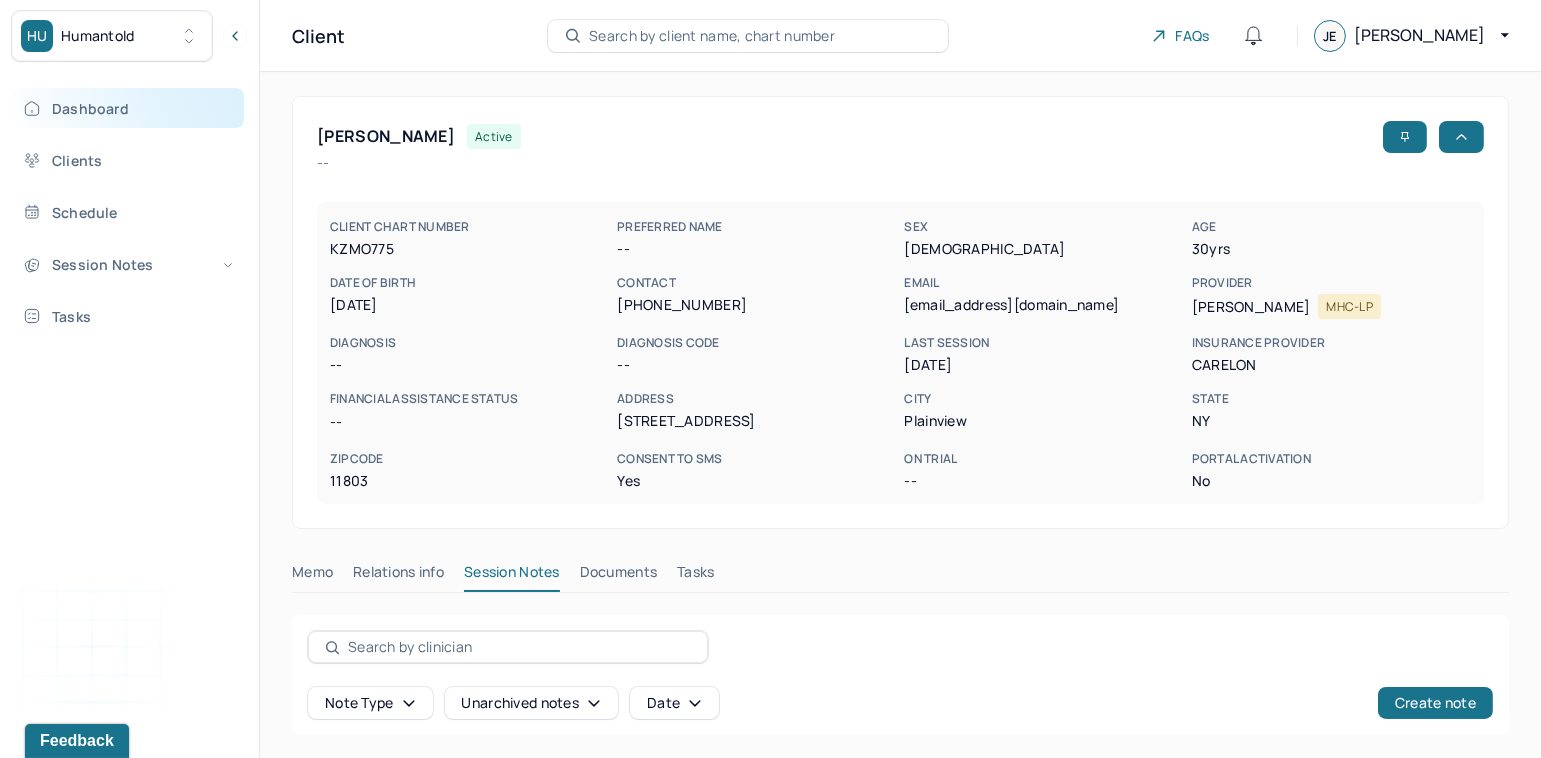 click on "Dashboard" at bounding box center (128, 108) 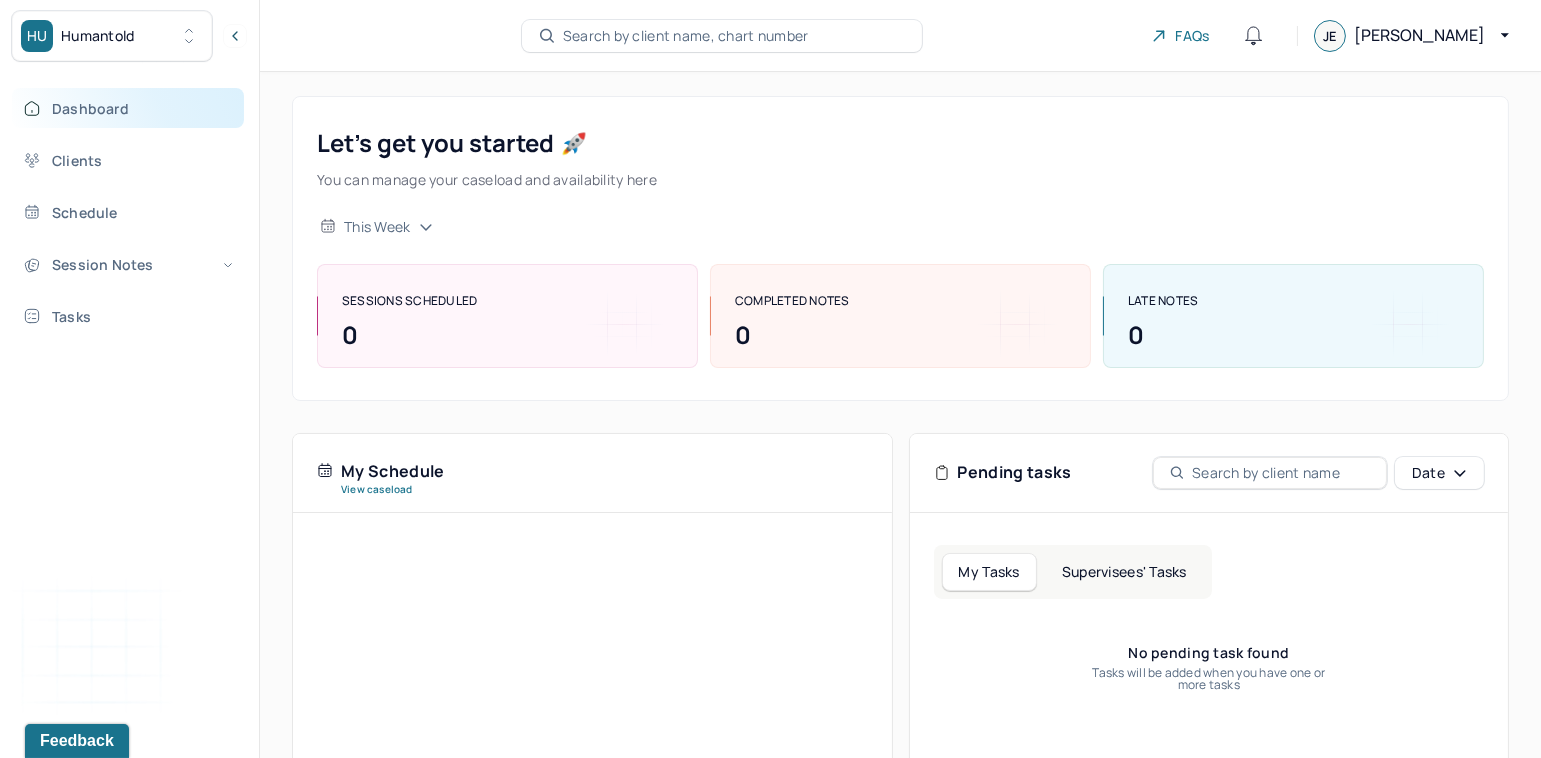click on "Dashboard" at bounding box center [128, 108] 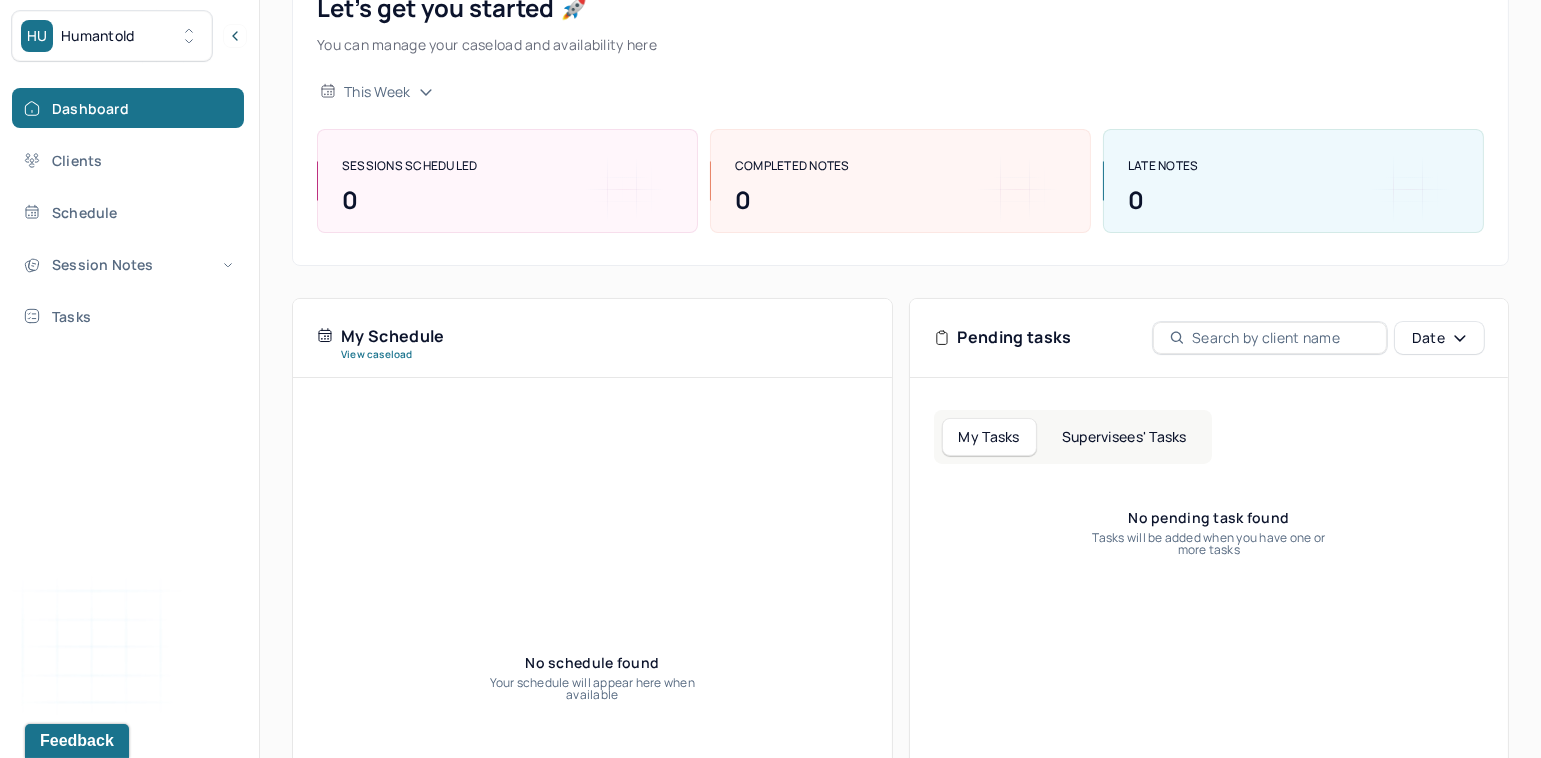 scroll, scrollTop: 291, scrollLeft: 0, axis: vertical 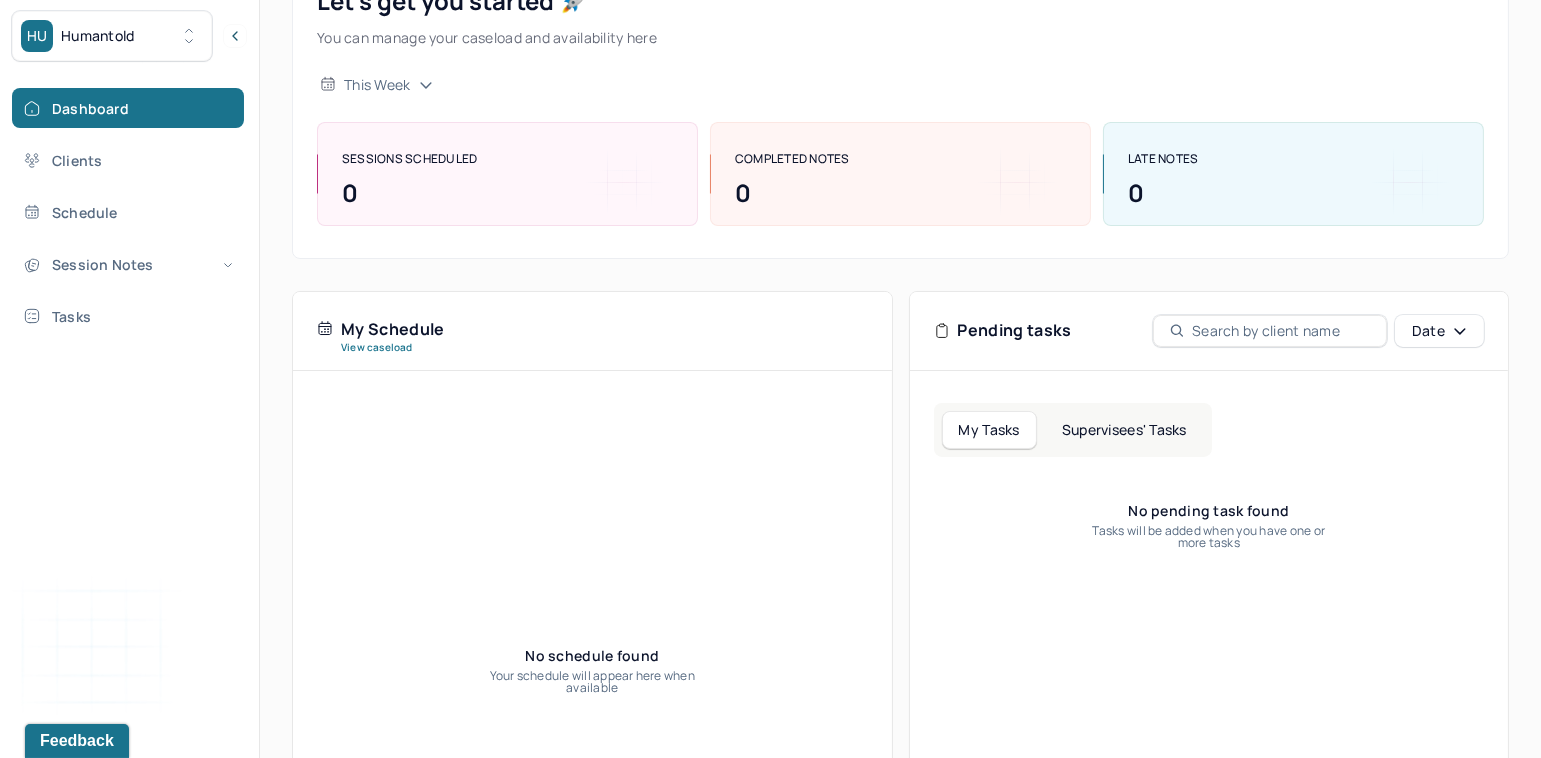 click on "Supervisees' Tasks" at bounding box center [1124, 430] 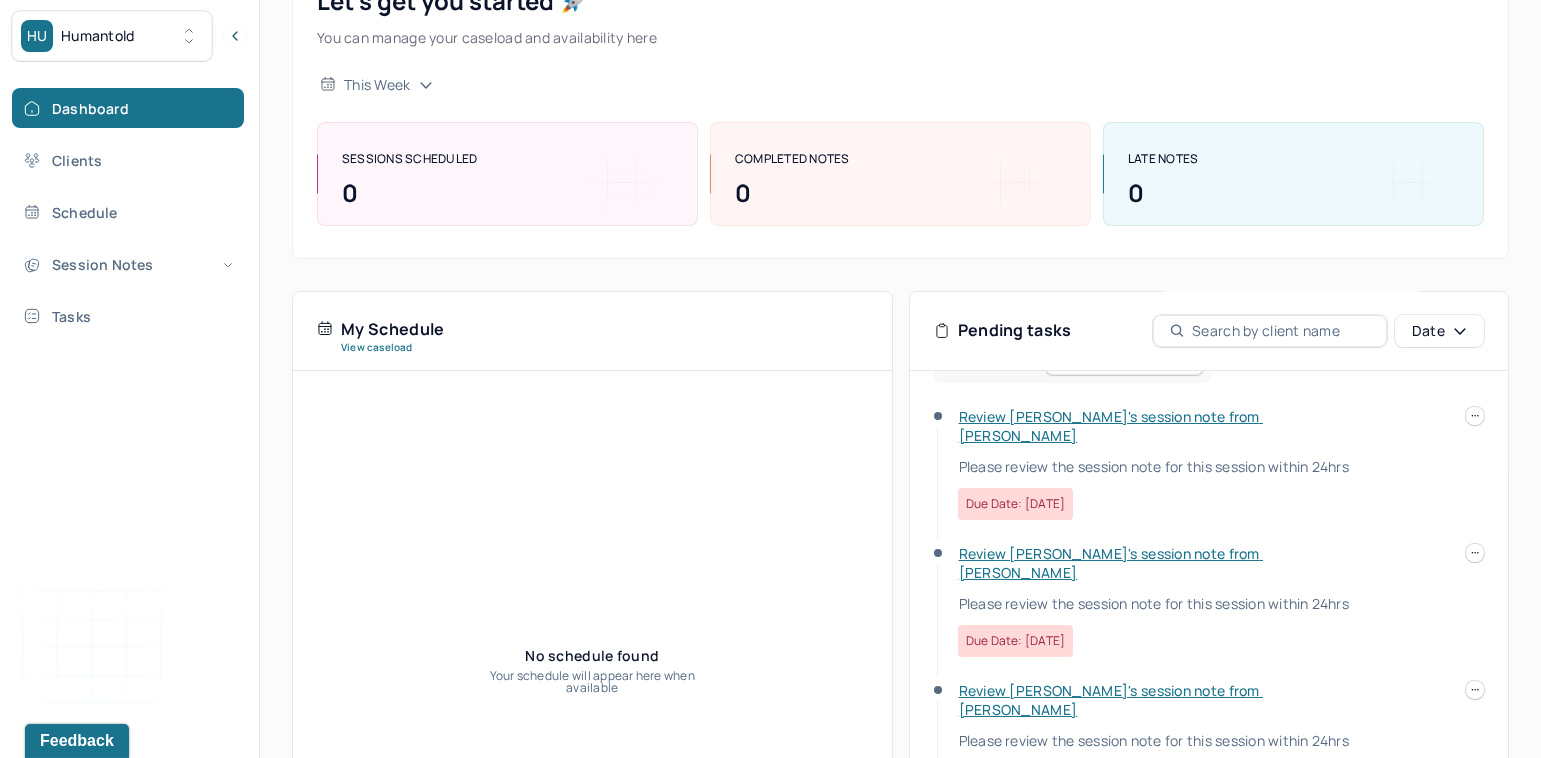 scroll, scrollTop: 75, scrollLeft: 0, axis: vertical 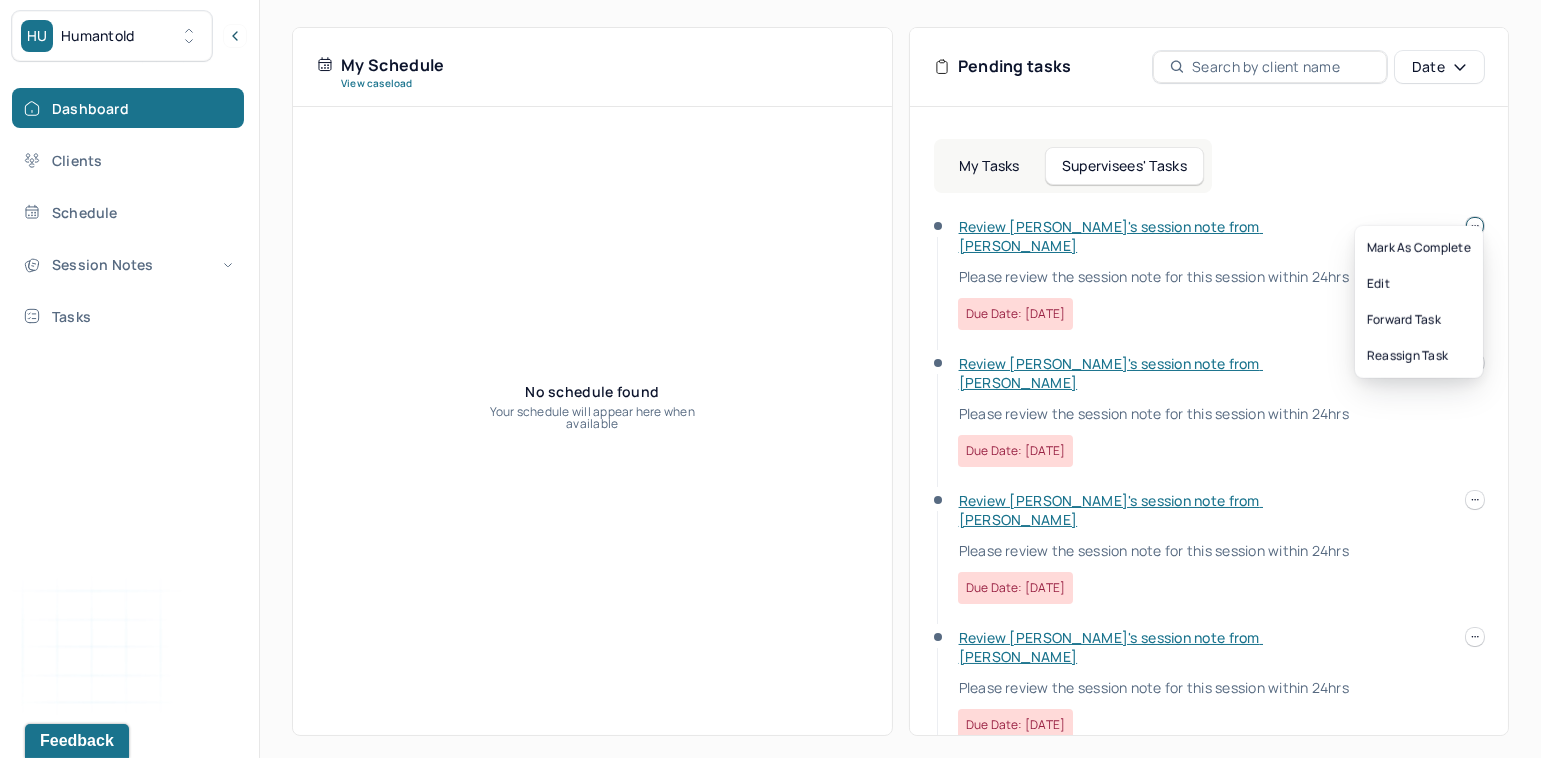 click at bounding box center [1475, 226] 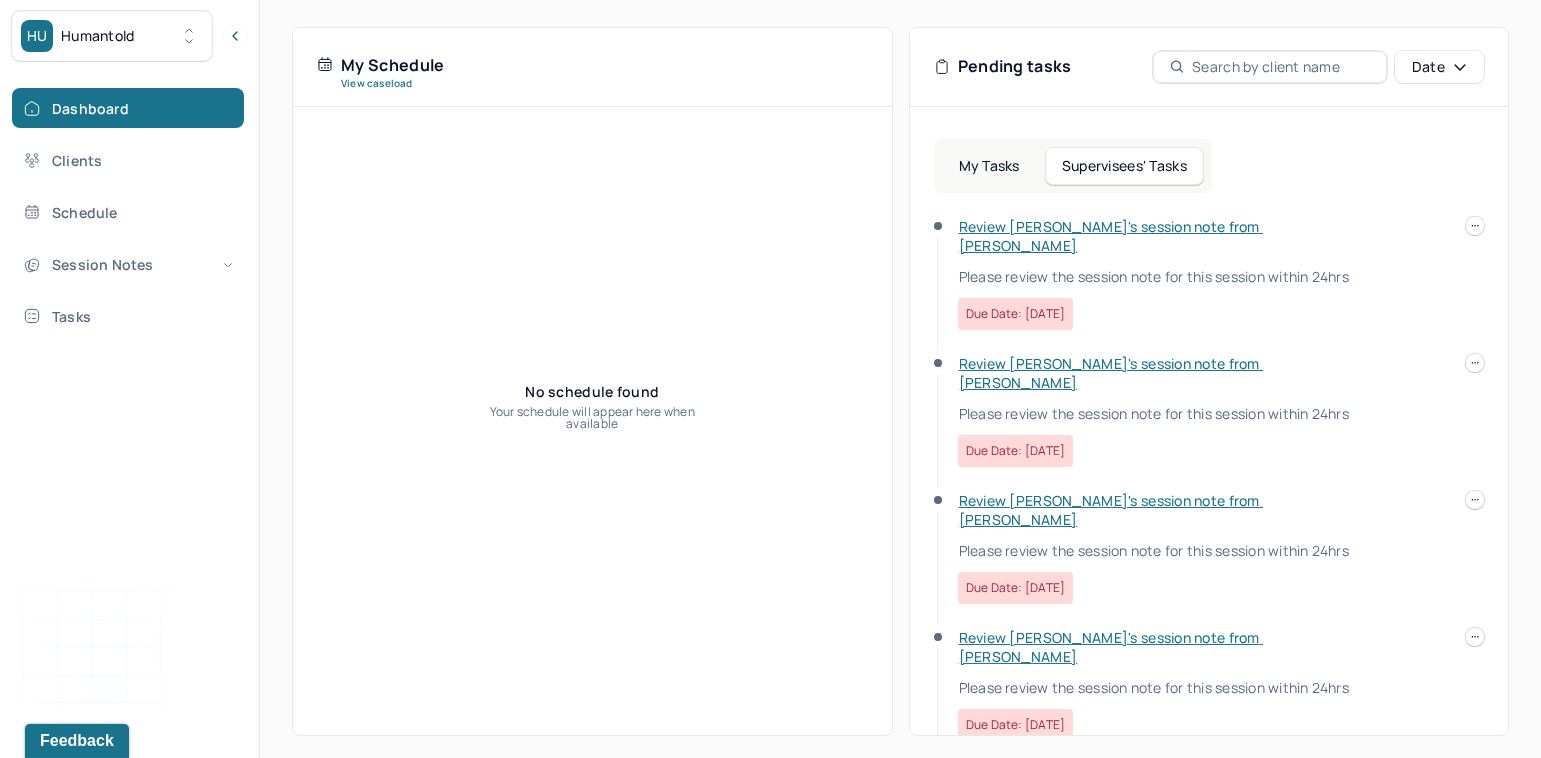click on "Review [PERSON_NAME]'s session note from [PERSON_NAME]" at bounding box center (1111, 373) 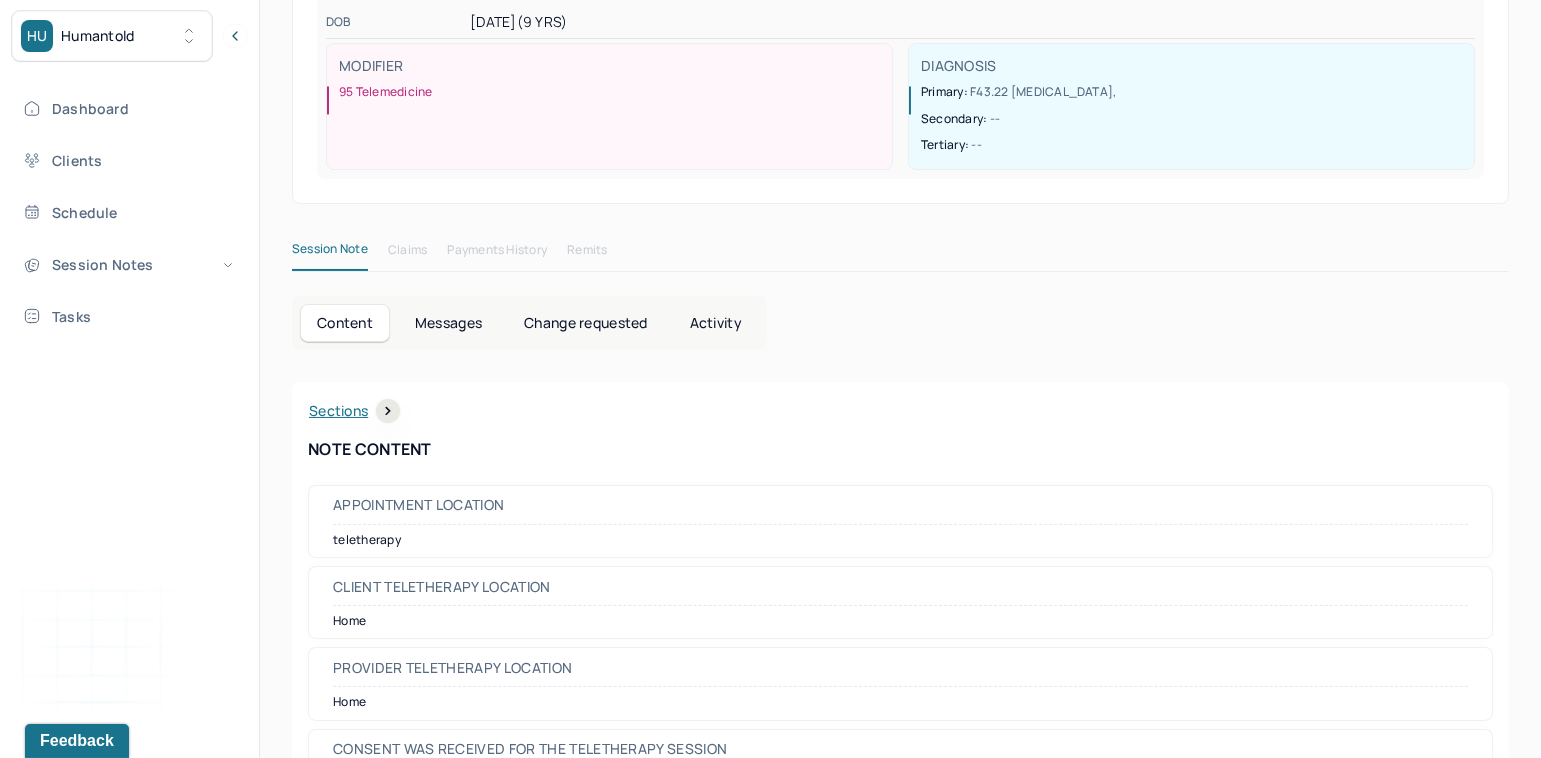 scroll, scrollTop: 384, scrollLeft: 0, axis: vertical 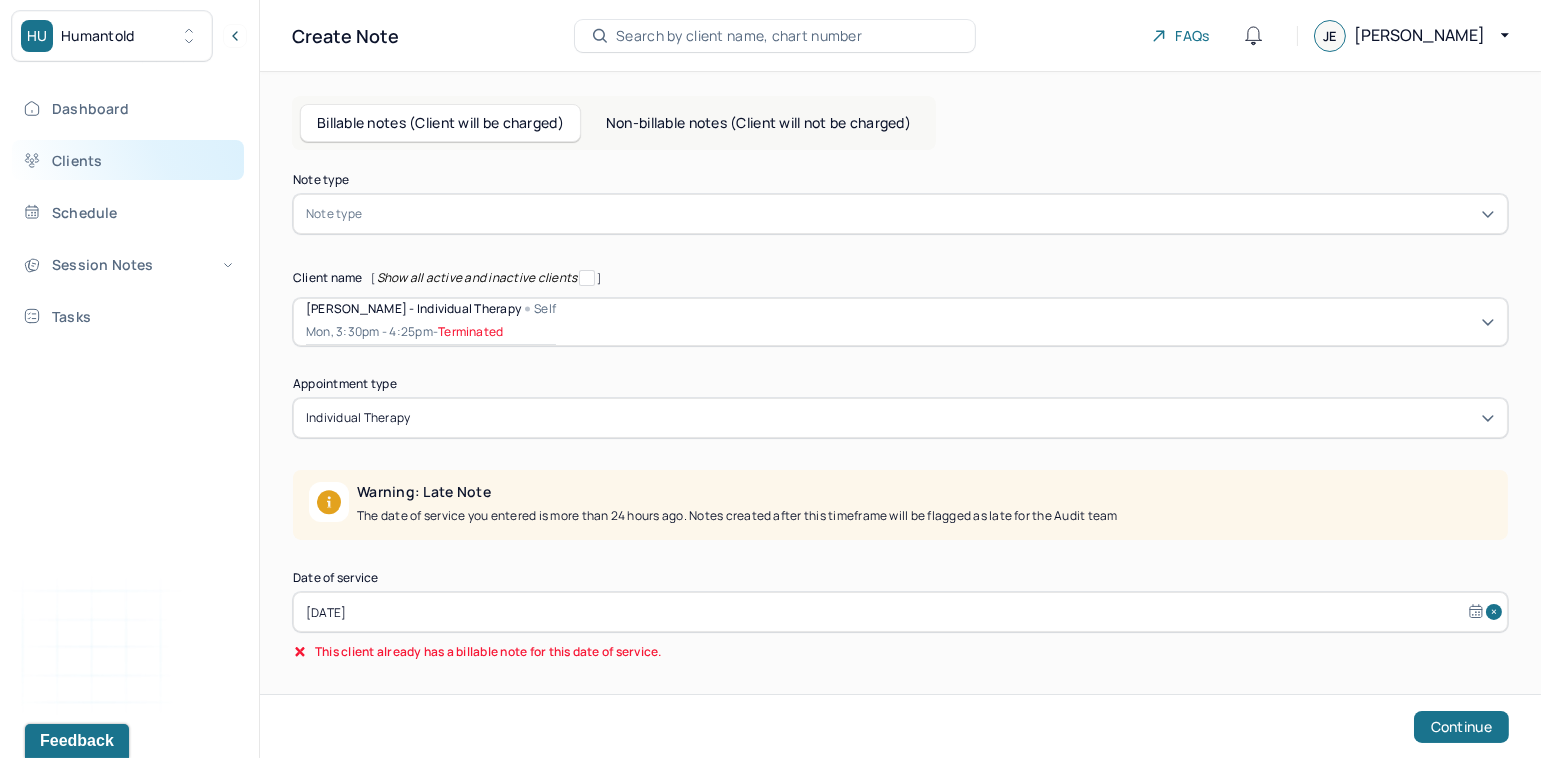 click on "Clients" at bounding box center (128, 160) 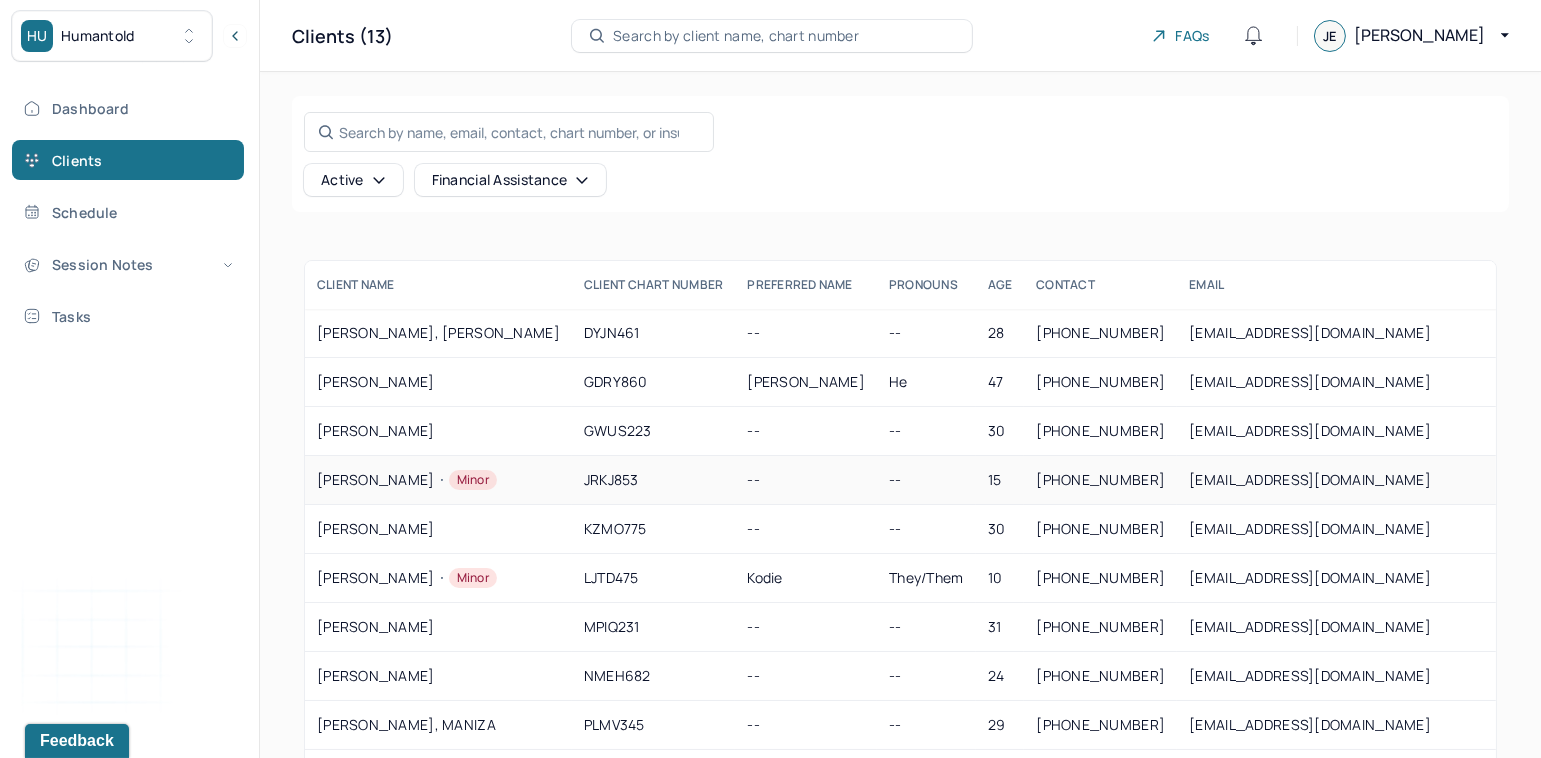click on "--" at bounding box center (806, 480) 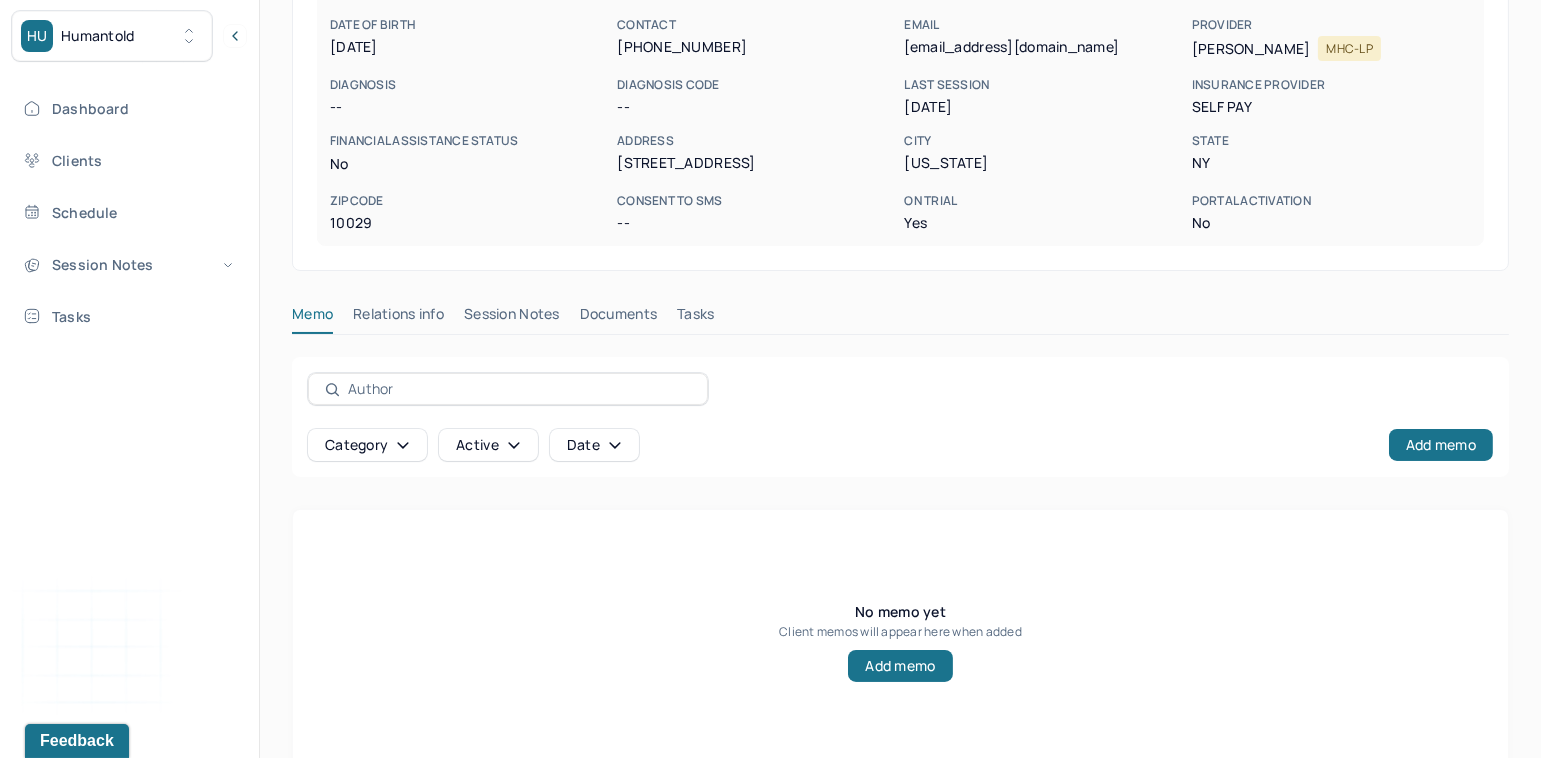 scroll, scrollTop: 295, scrollLeft: 0, axis: vertical 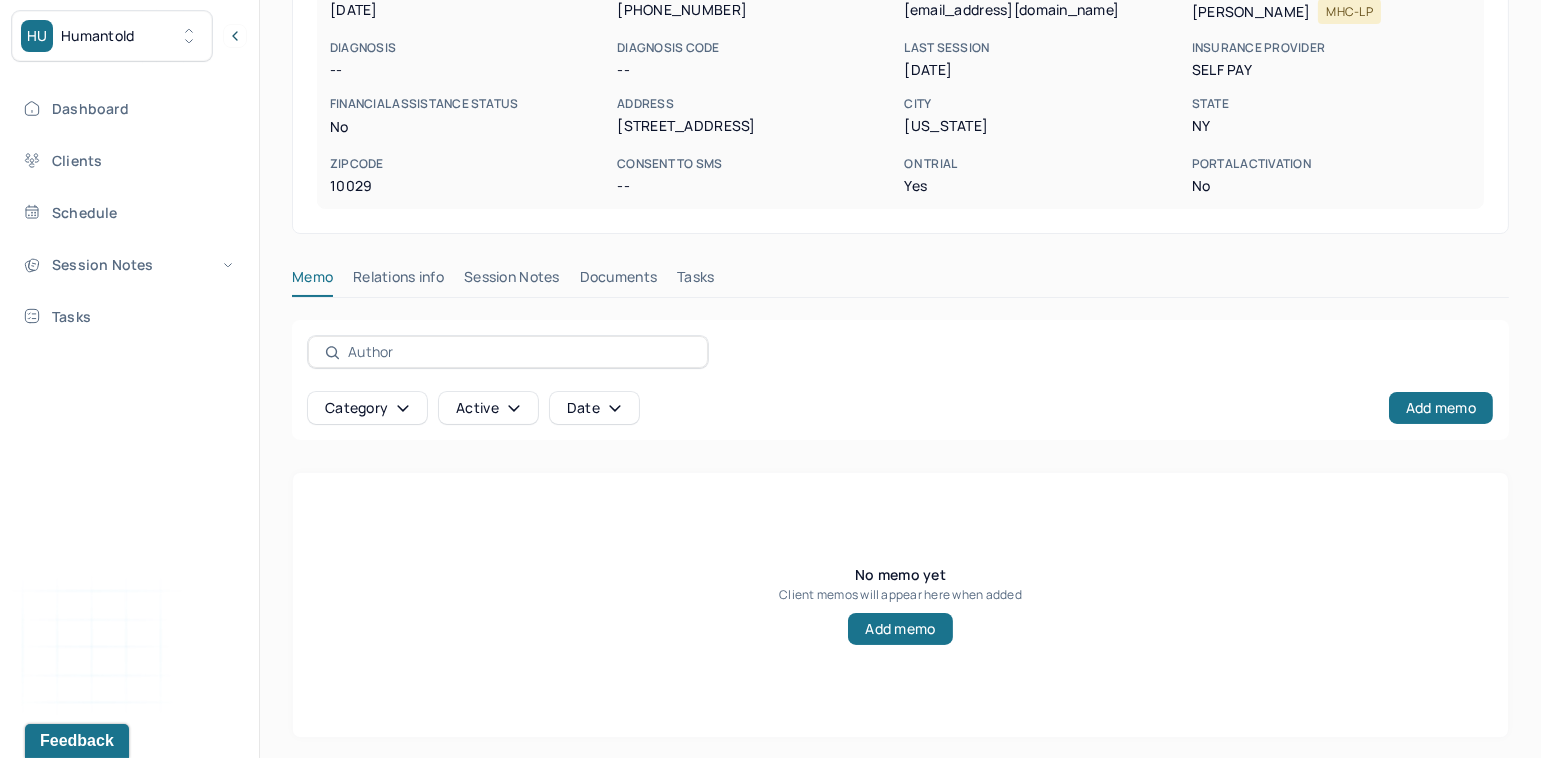 click on "Session Notes" at bounding box center (512, 281) 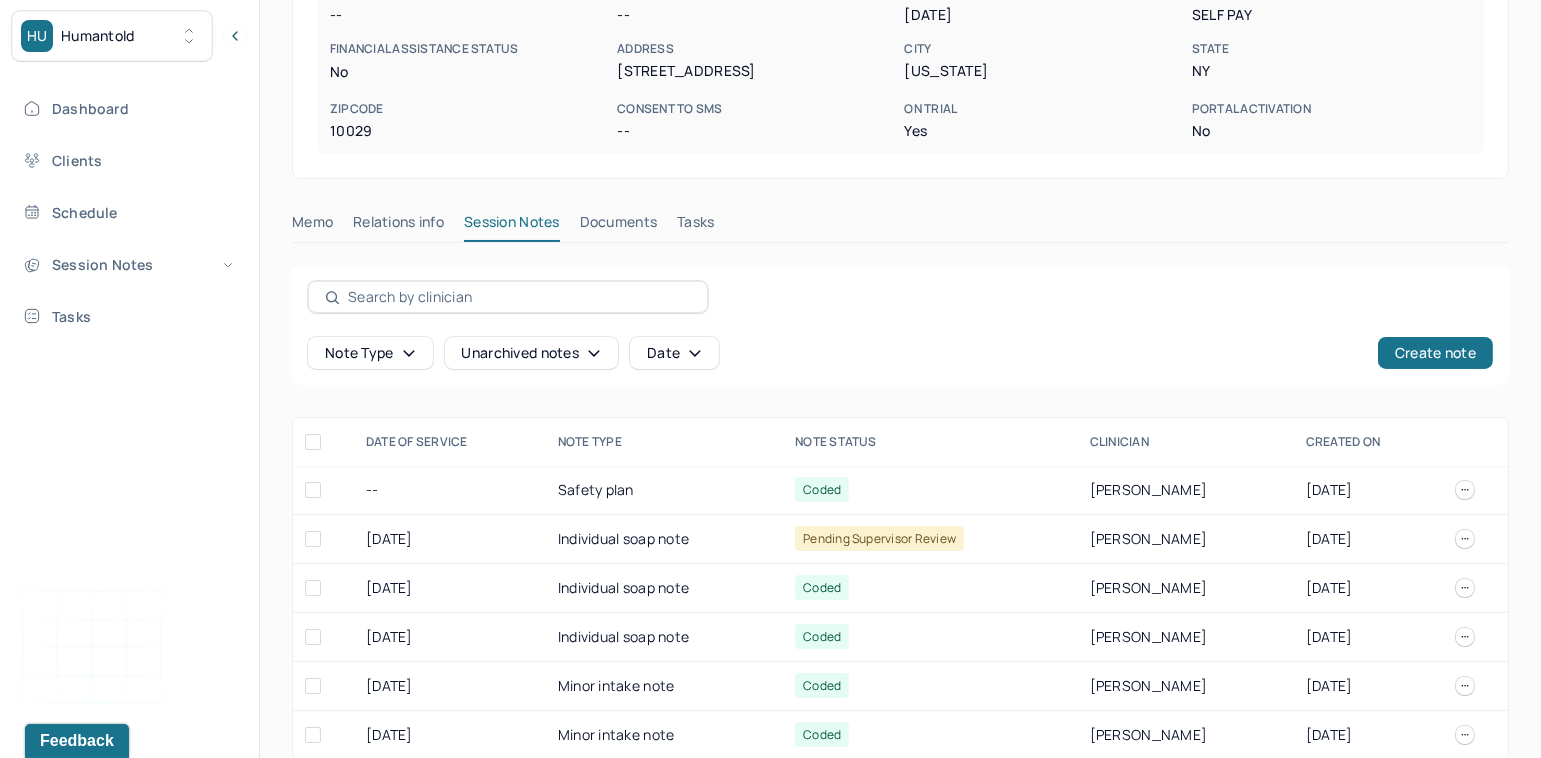 scroll, scrollTop: 371, scrollLeft: 0, axis: vertical 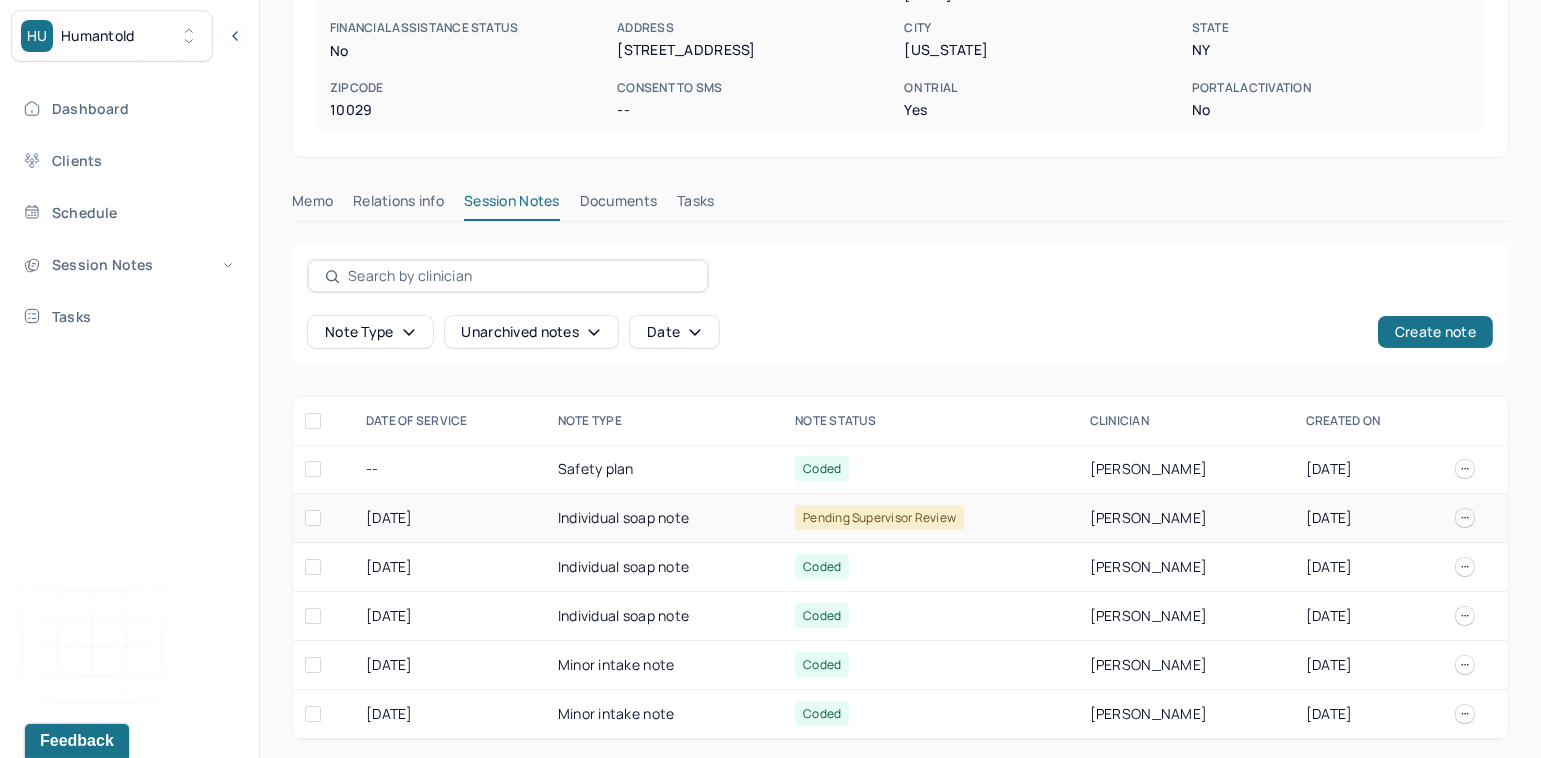 click on "Individual soap note" at bounding box center (664, 518) 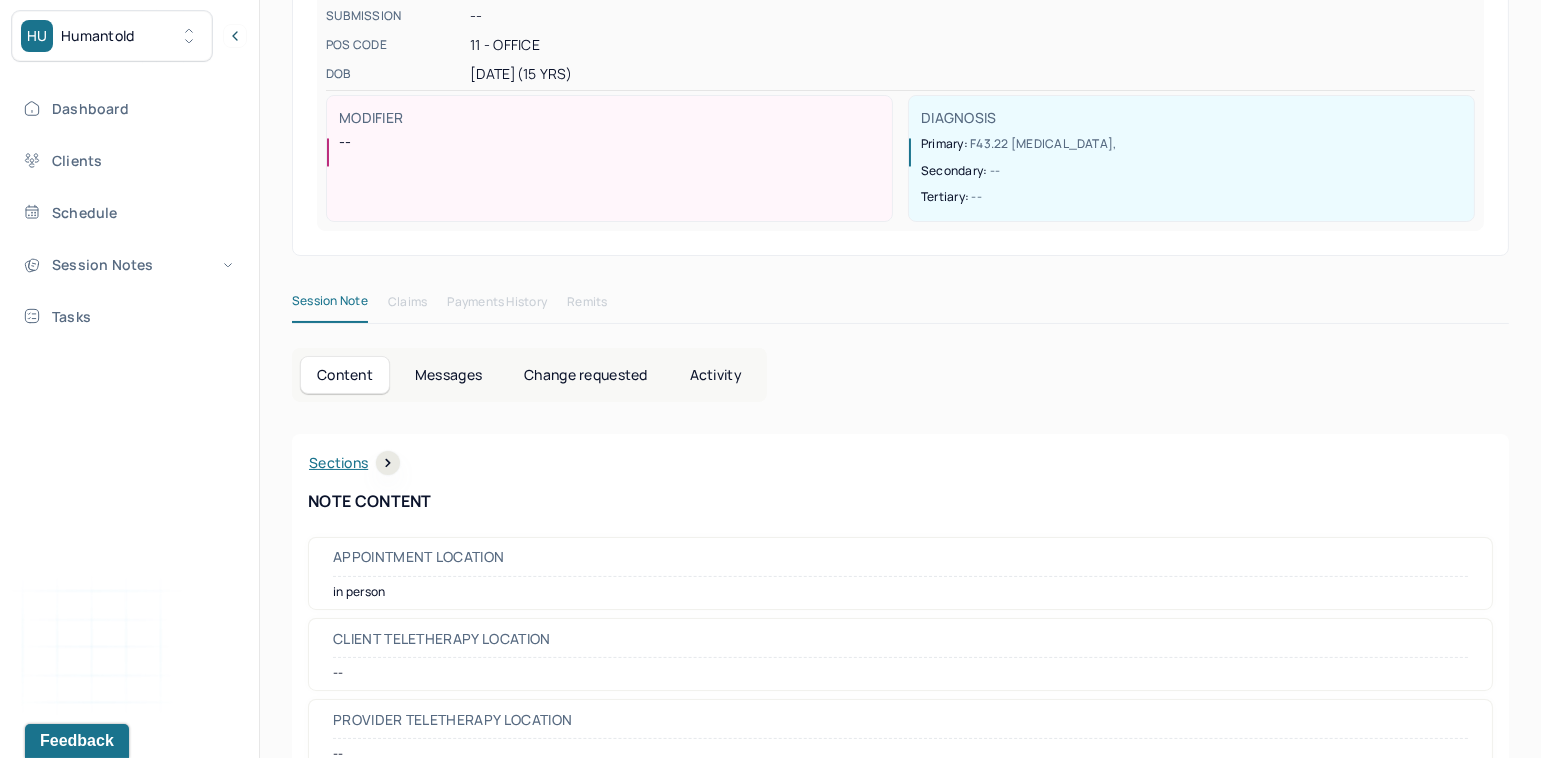 scroll, scrollTop: 0, scrollLeft: 0, axis: both 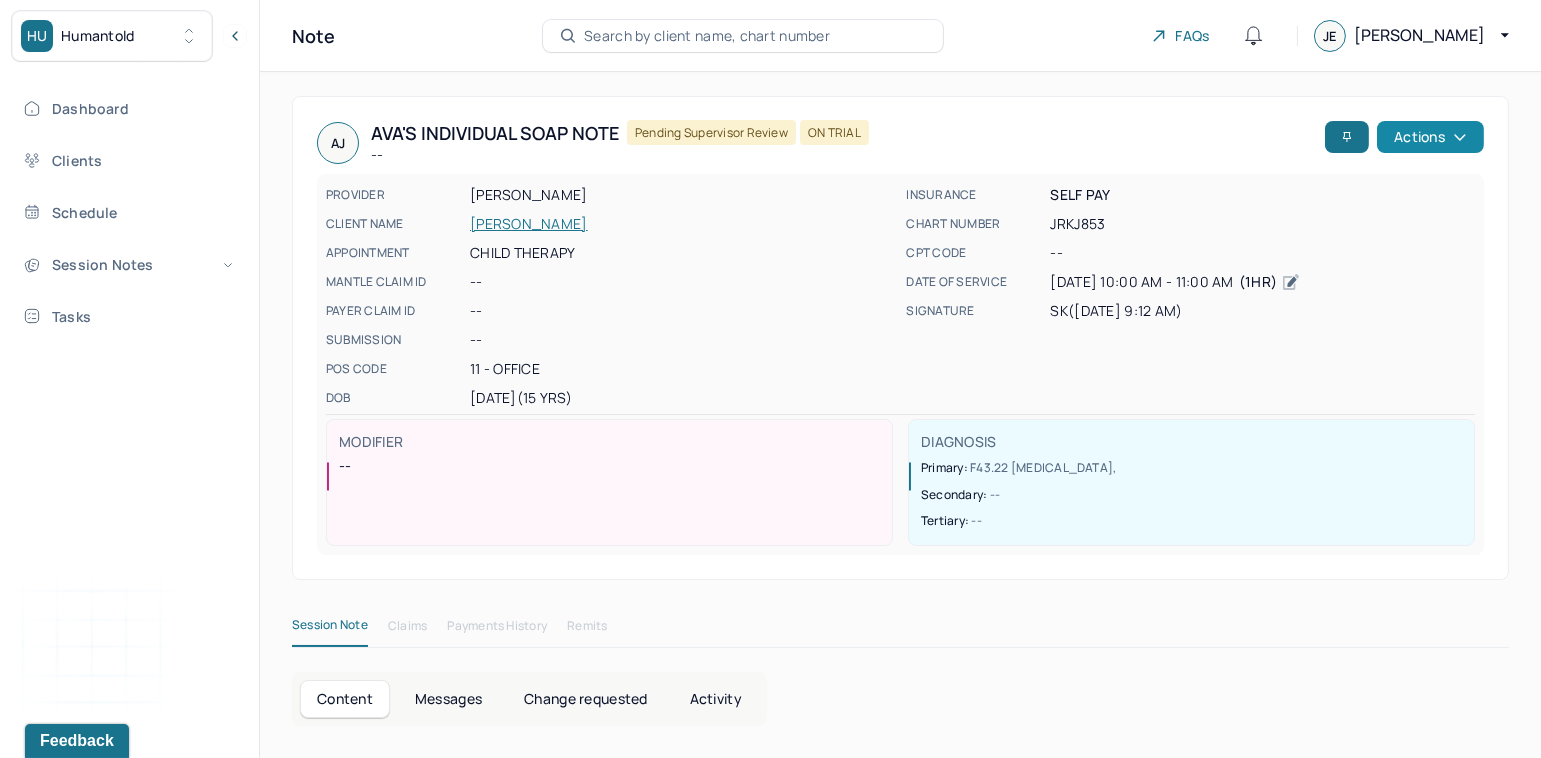 click on "Actions" at bounding box center [1430, 137] 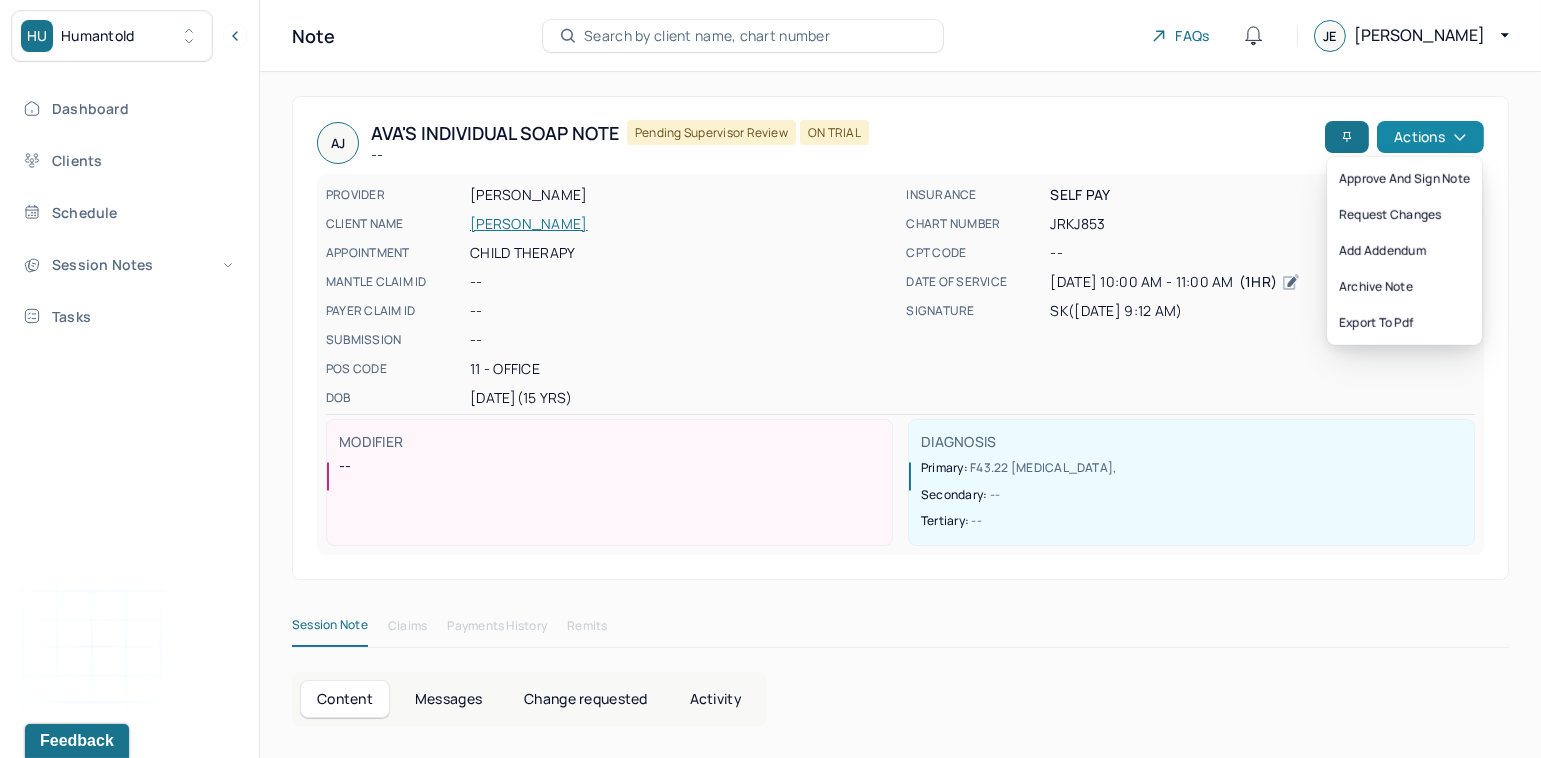 click on "Actions" at bounding box center (1430, 137) 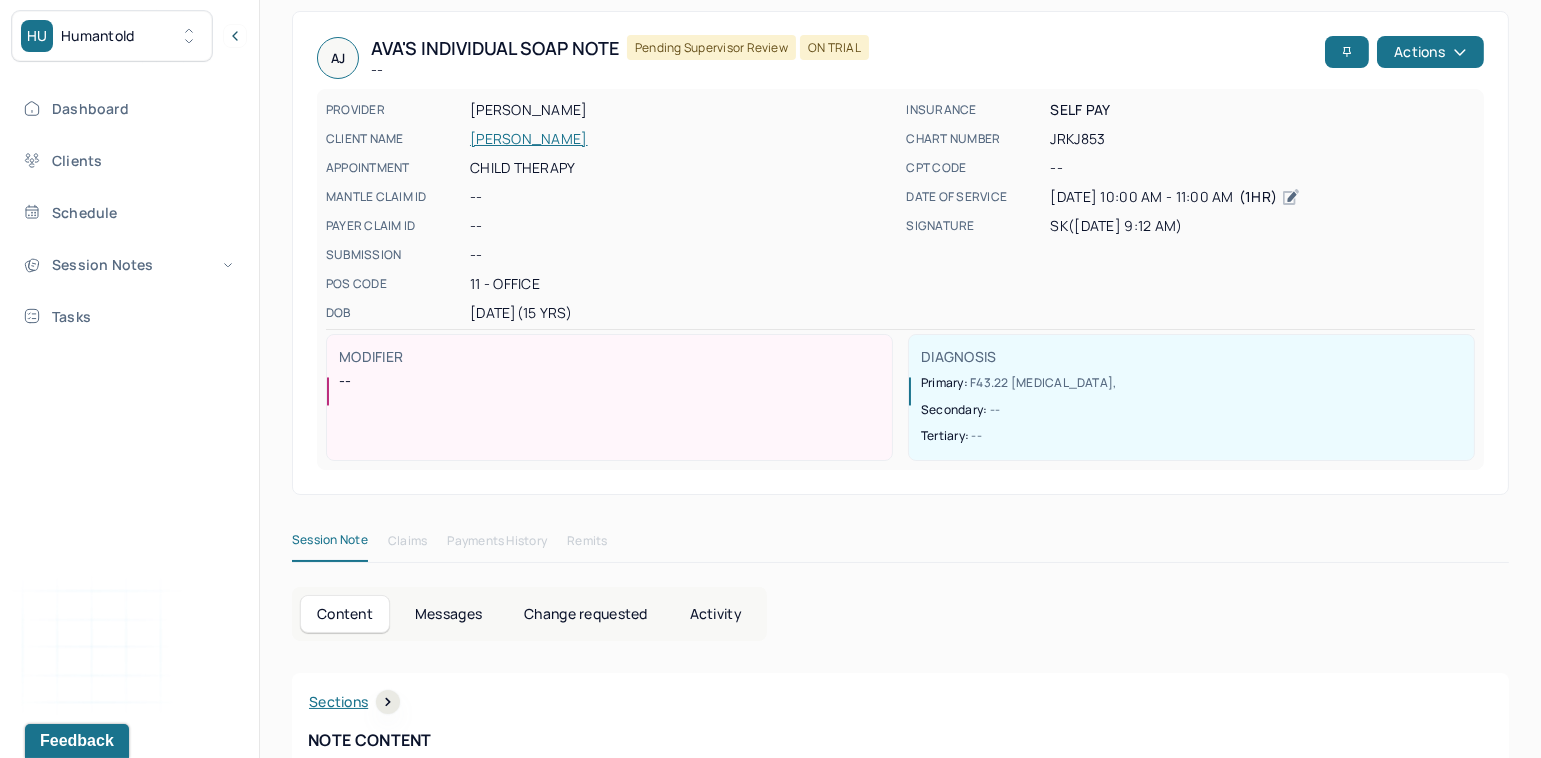 scroll, scrollTop: 130, scrollLeft: 0, axis: vertical 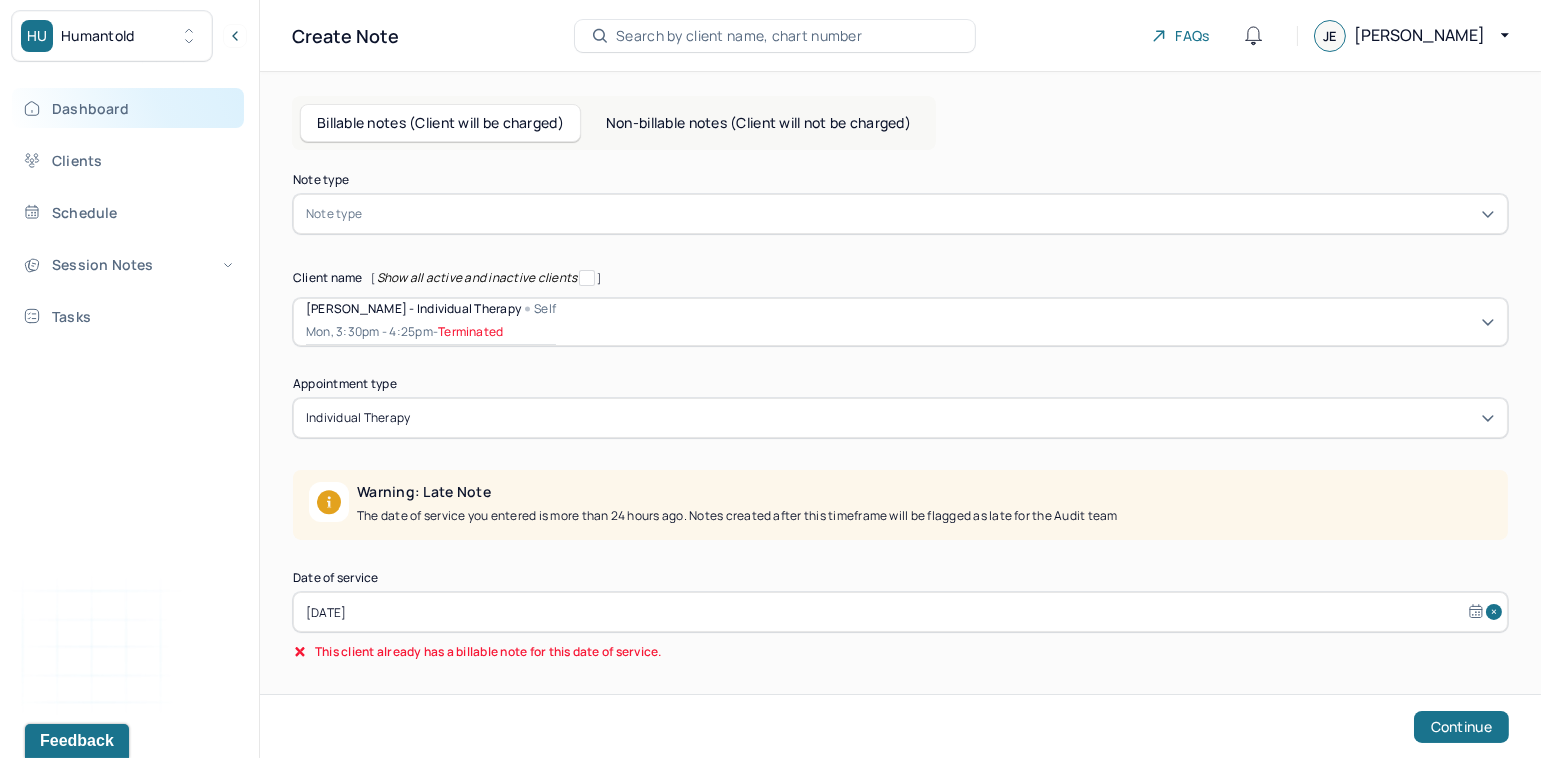click on "Dashboard" at bounding box center [128, 108] 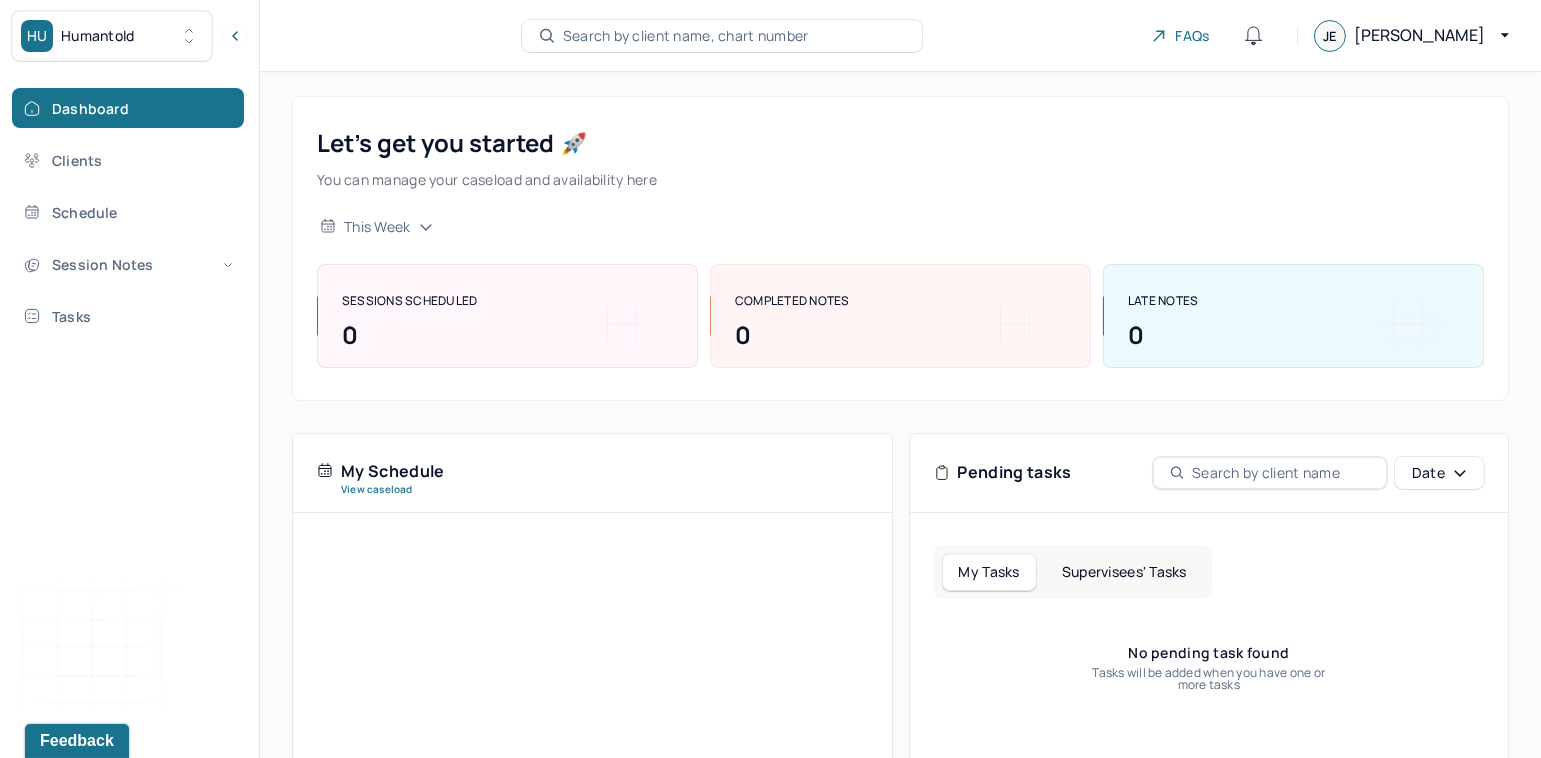 click on "Supervisees' Tasks" at bounding box center (1124, 572) 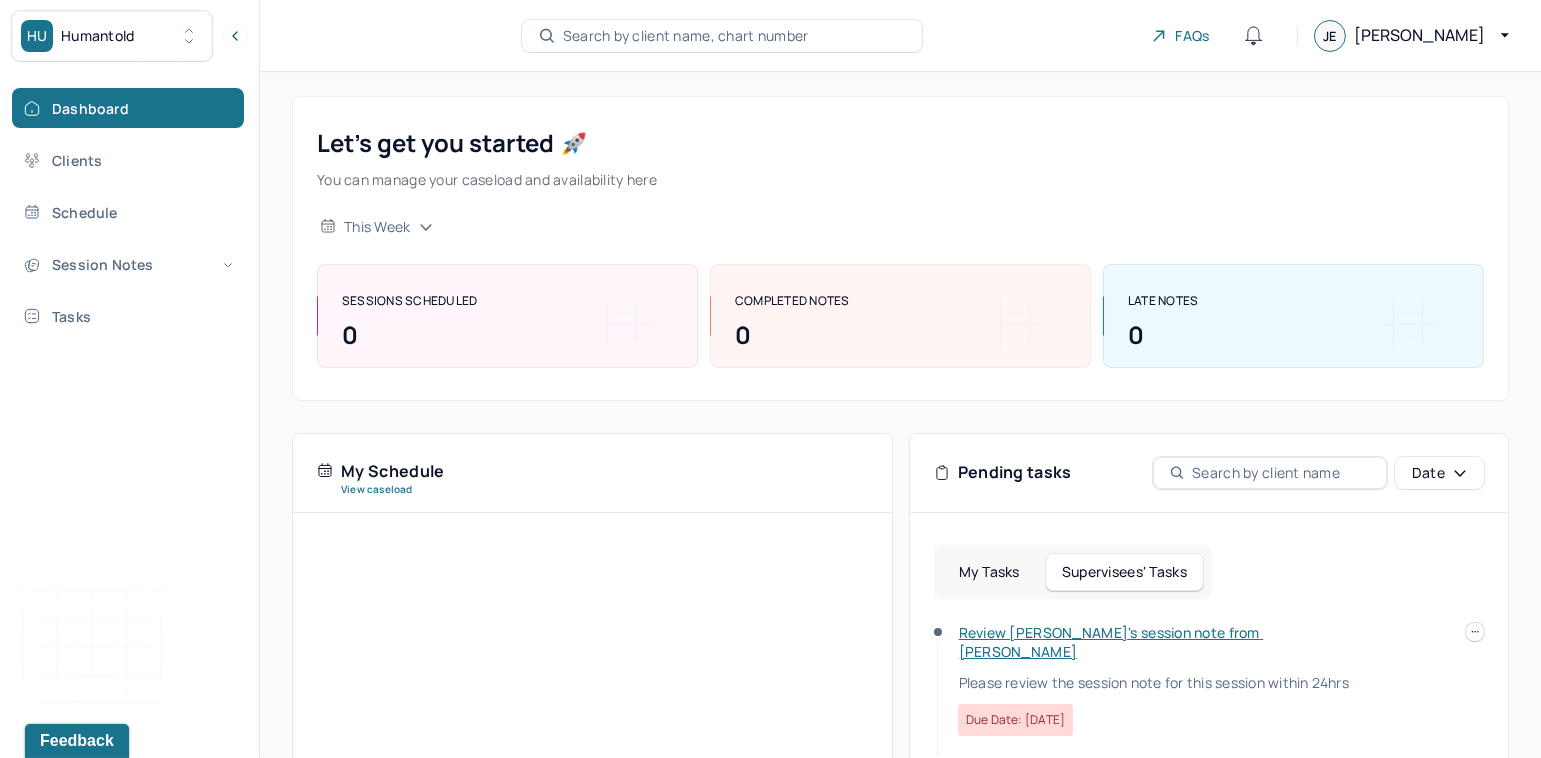 scroll, scrollTop: 75, scrollLeft: 0, axis: vertical 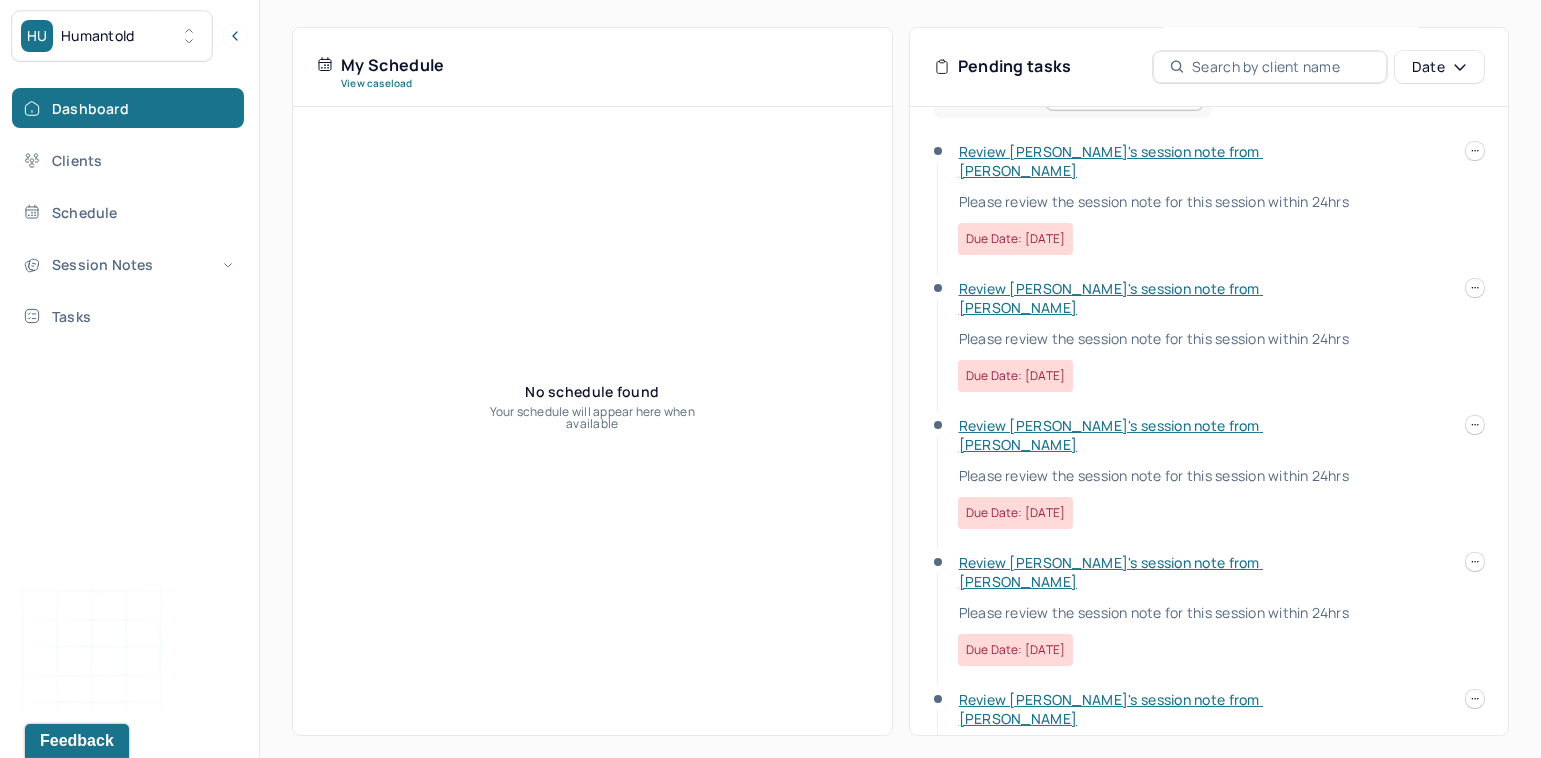 click on "Review [PERSON_NAME]'s session note from [PERSON_NAME]" at bounding box center [1111, 435] 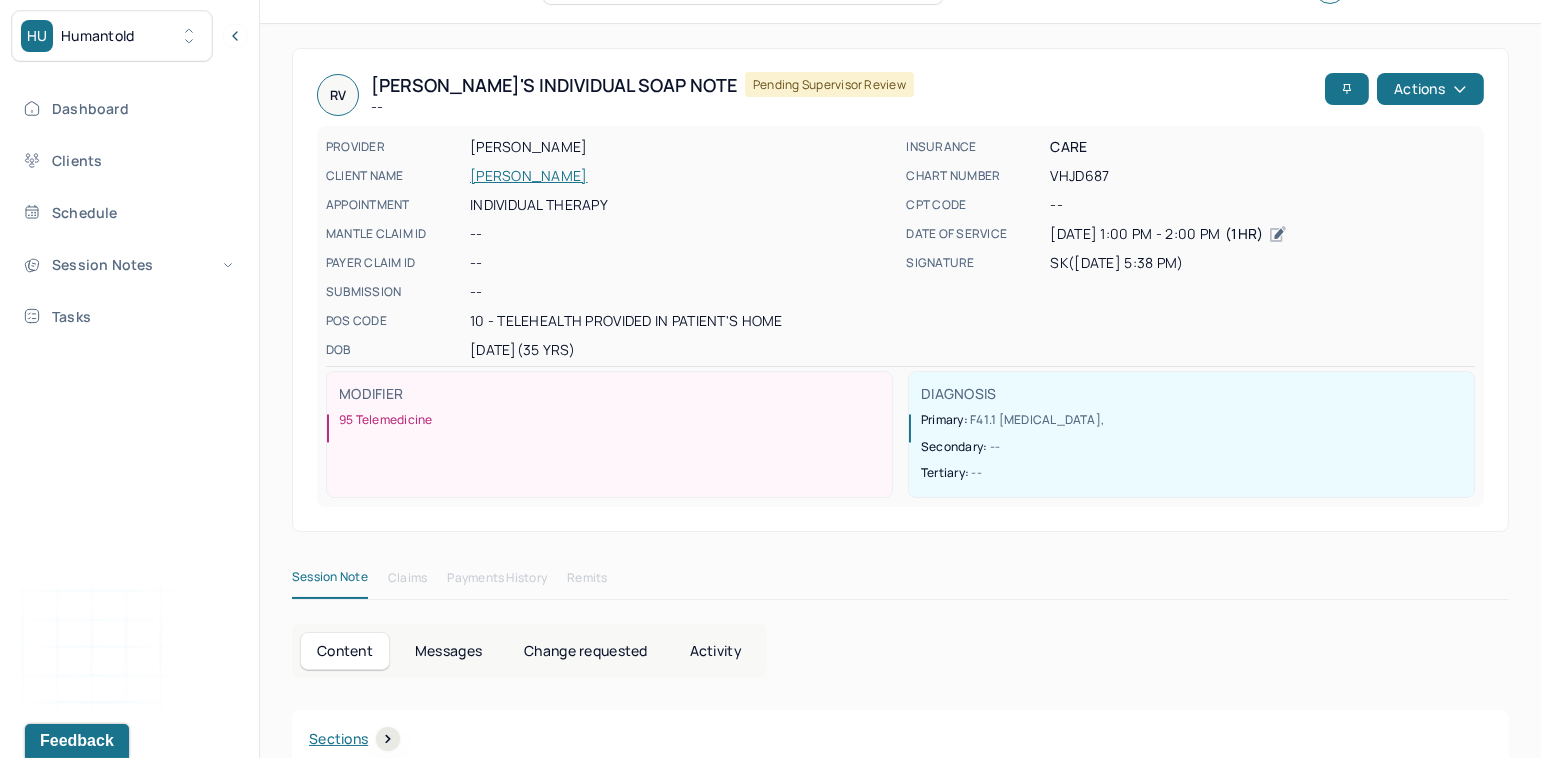 scroll, scrollTop: 0, scrollLeft: 0, axis: both 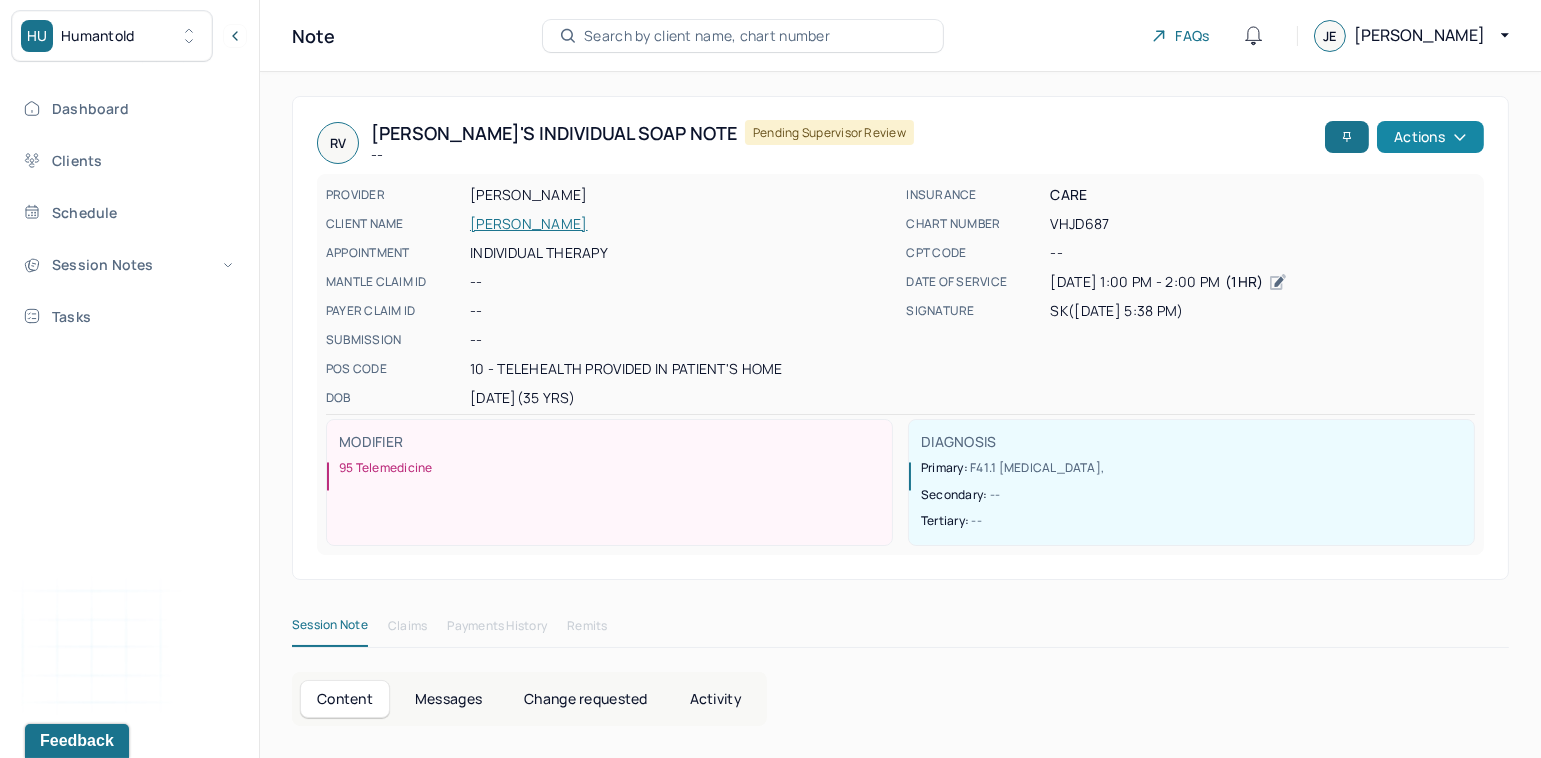 click 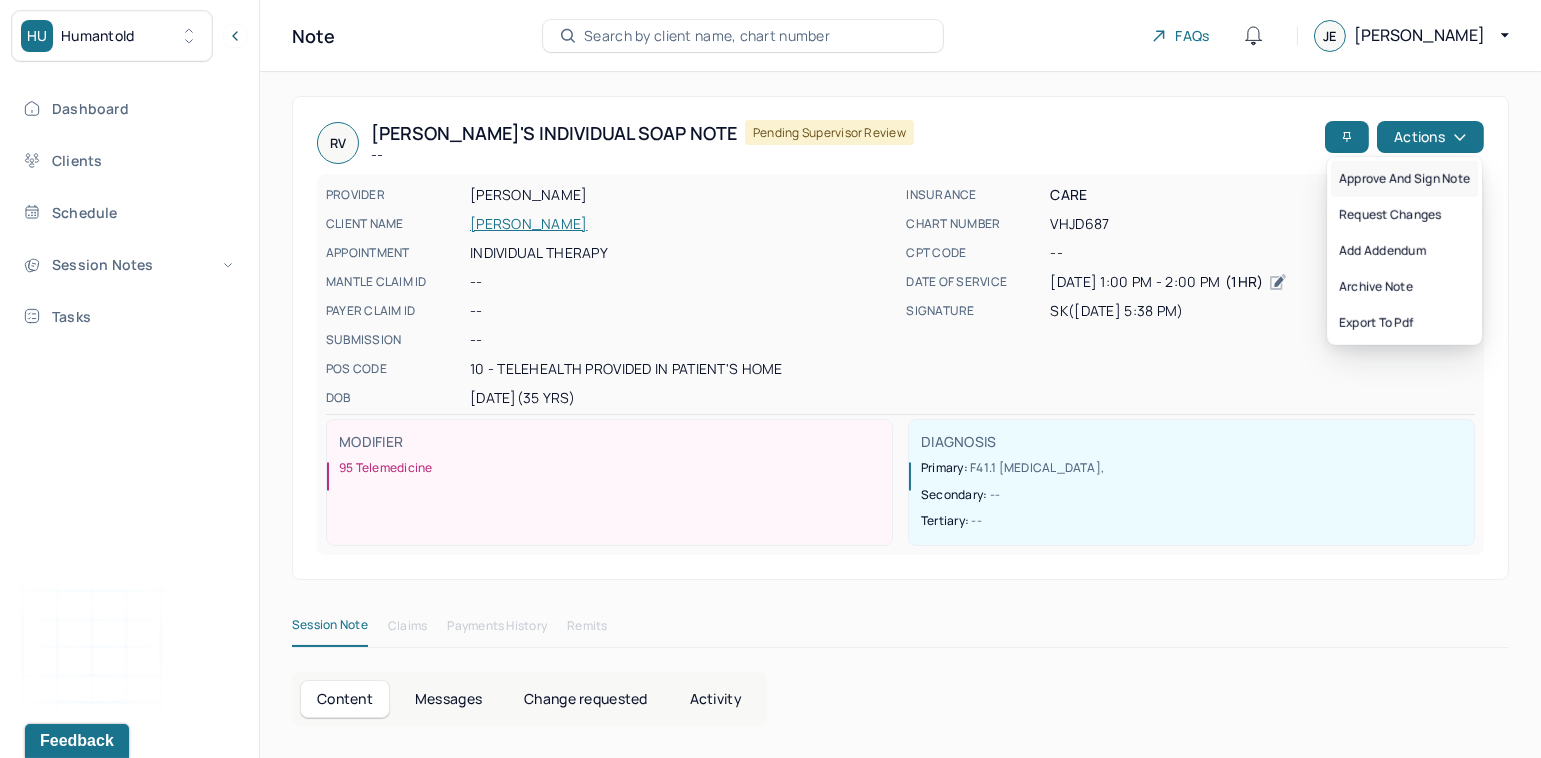 click on "Approve and sign note" at bounding box center (1404, 179) 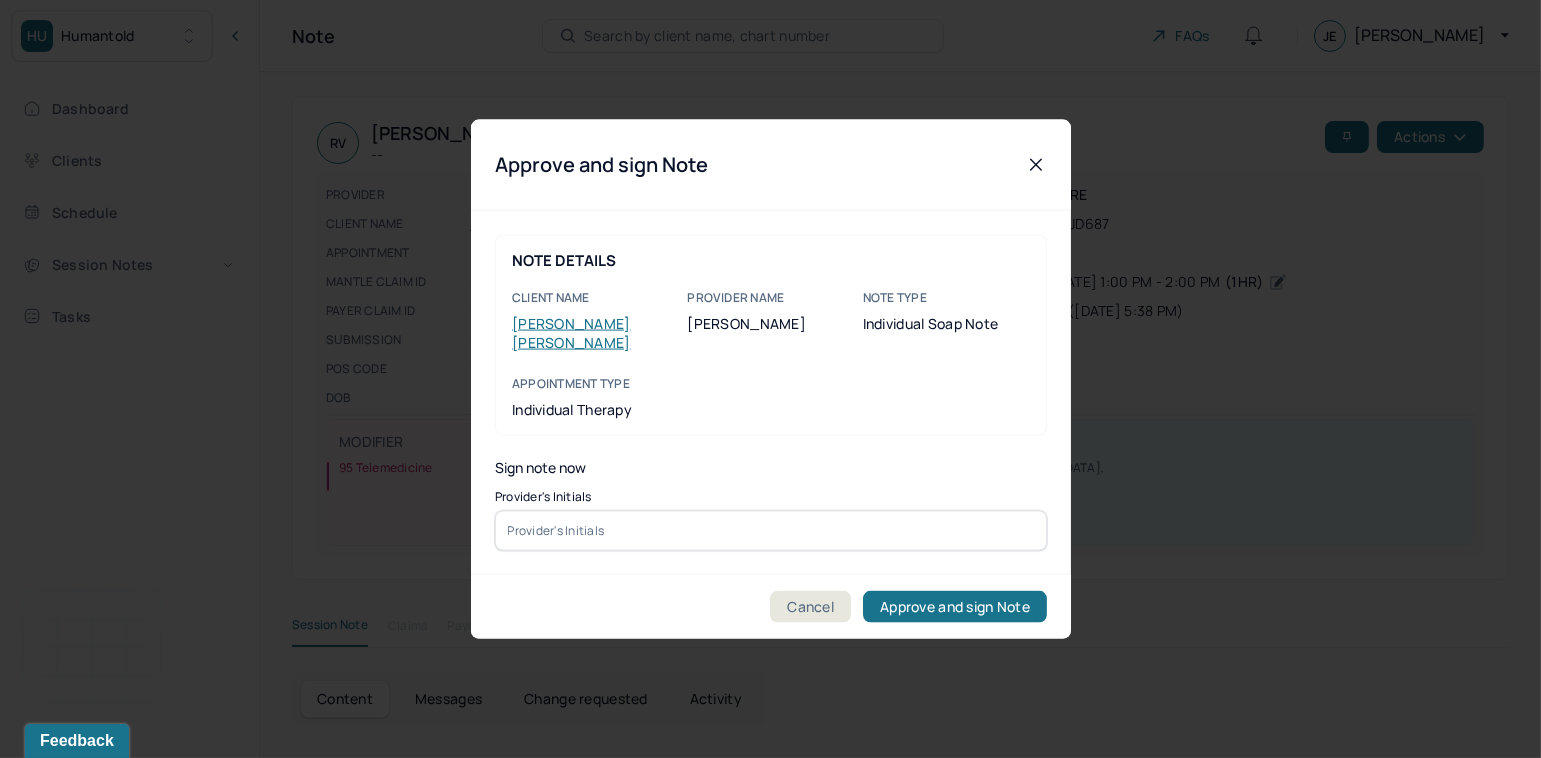 click at bounding box center (771, 530) 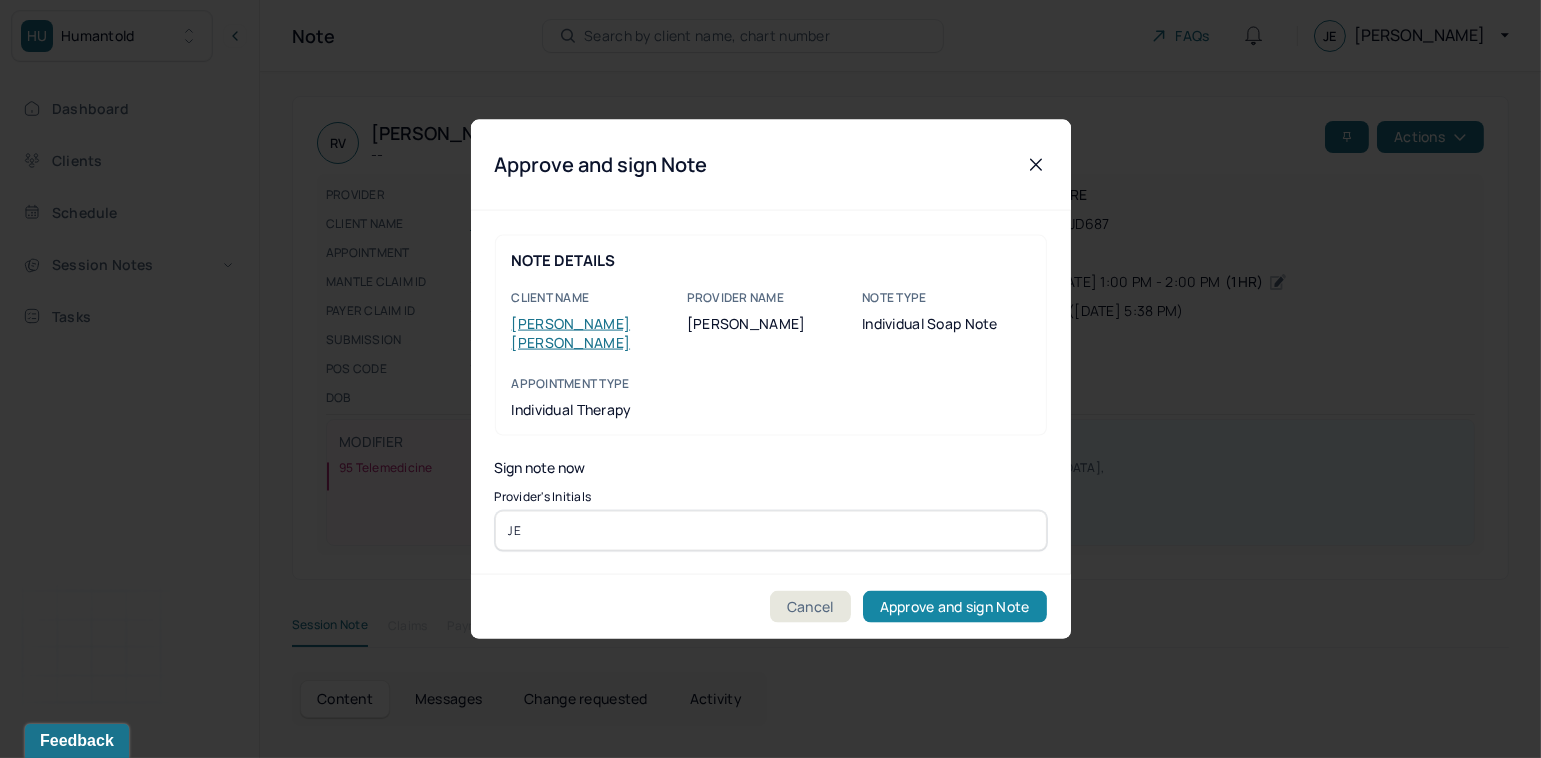 type on "JE" 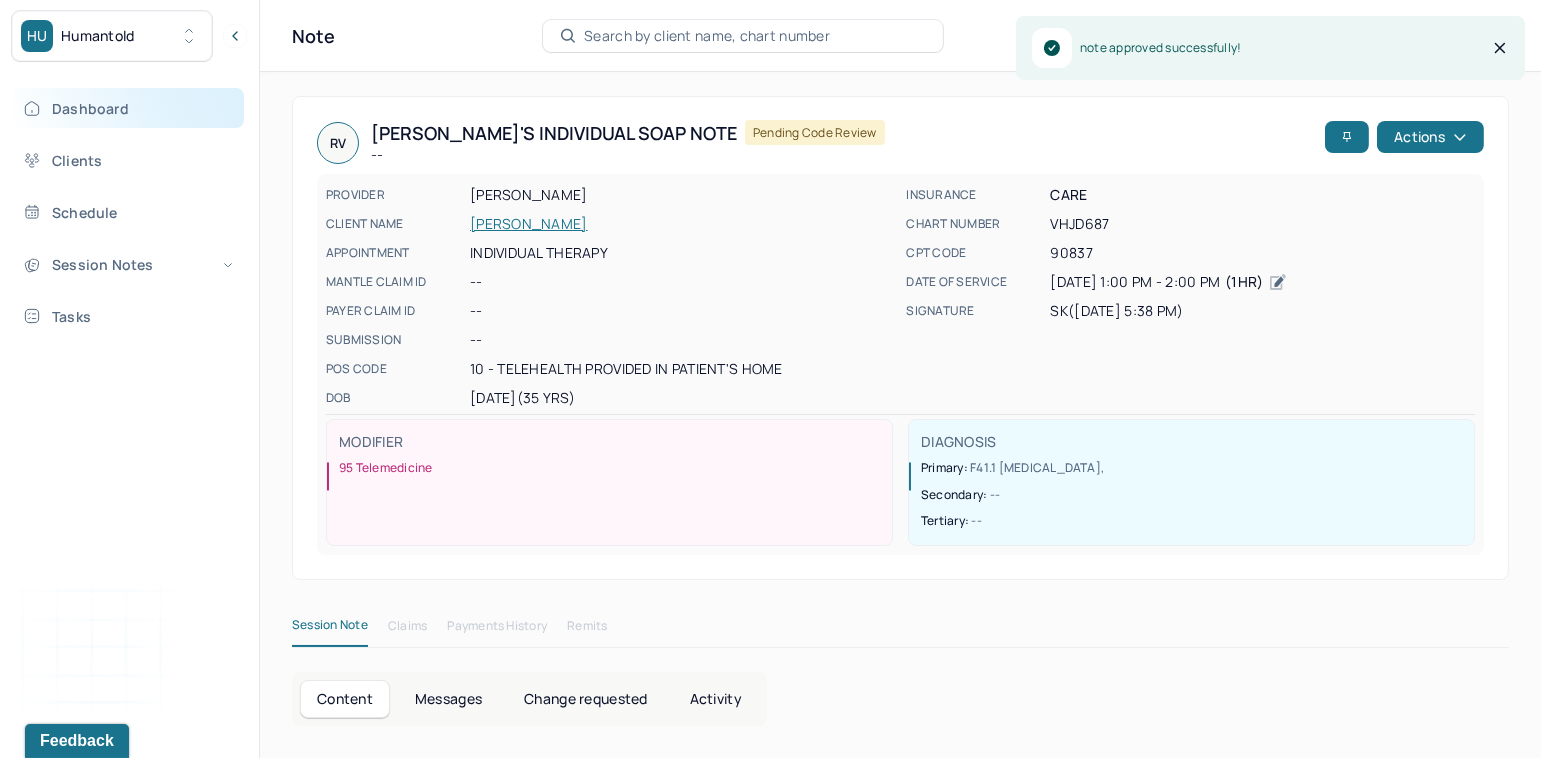 click on "Dashboard" at bounding box center [128, 108] 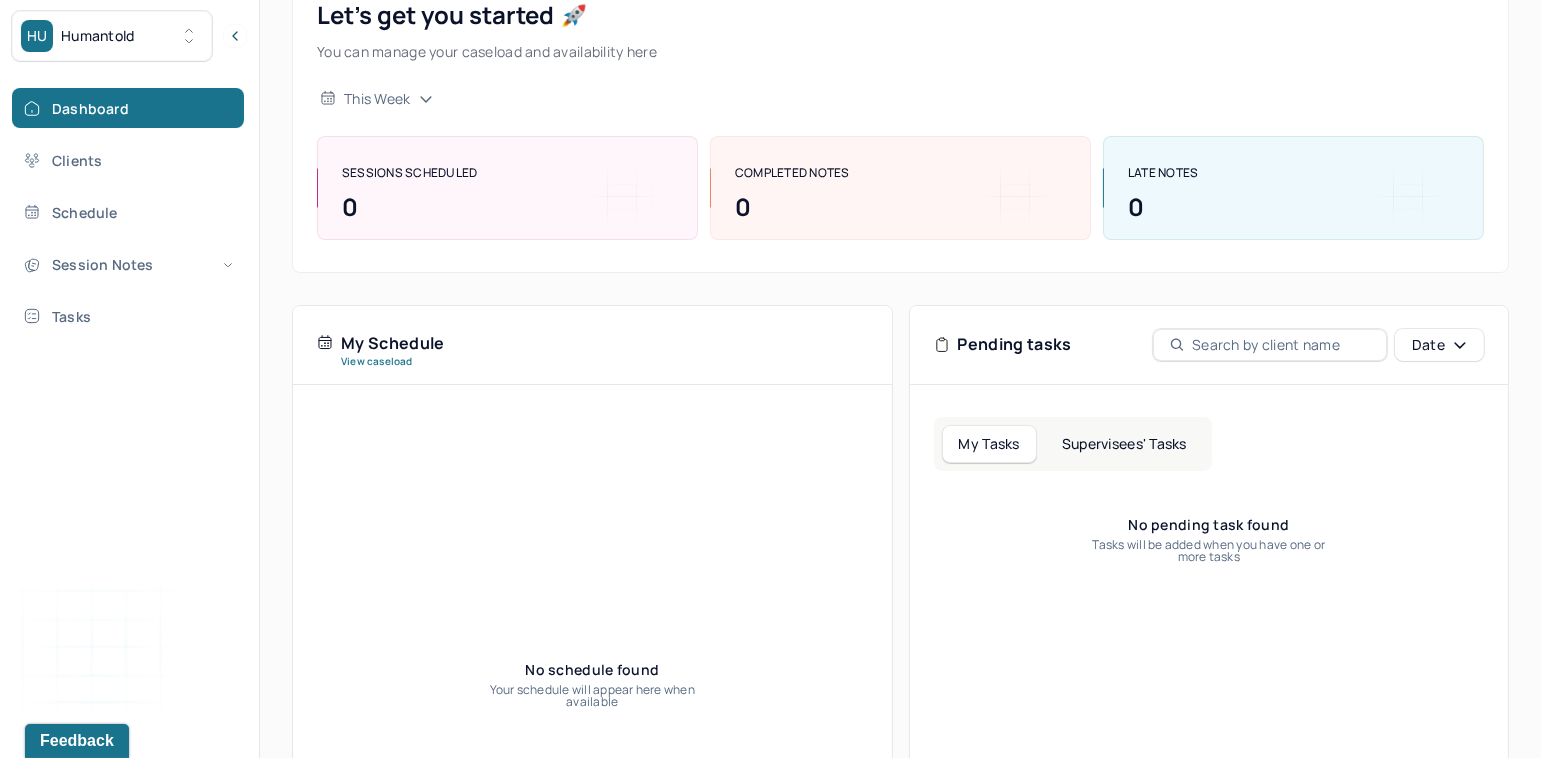 scroll, scrollTop: 406, scrollLeft: 0, axis: vertical 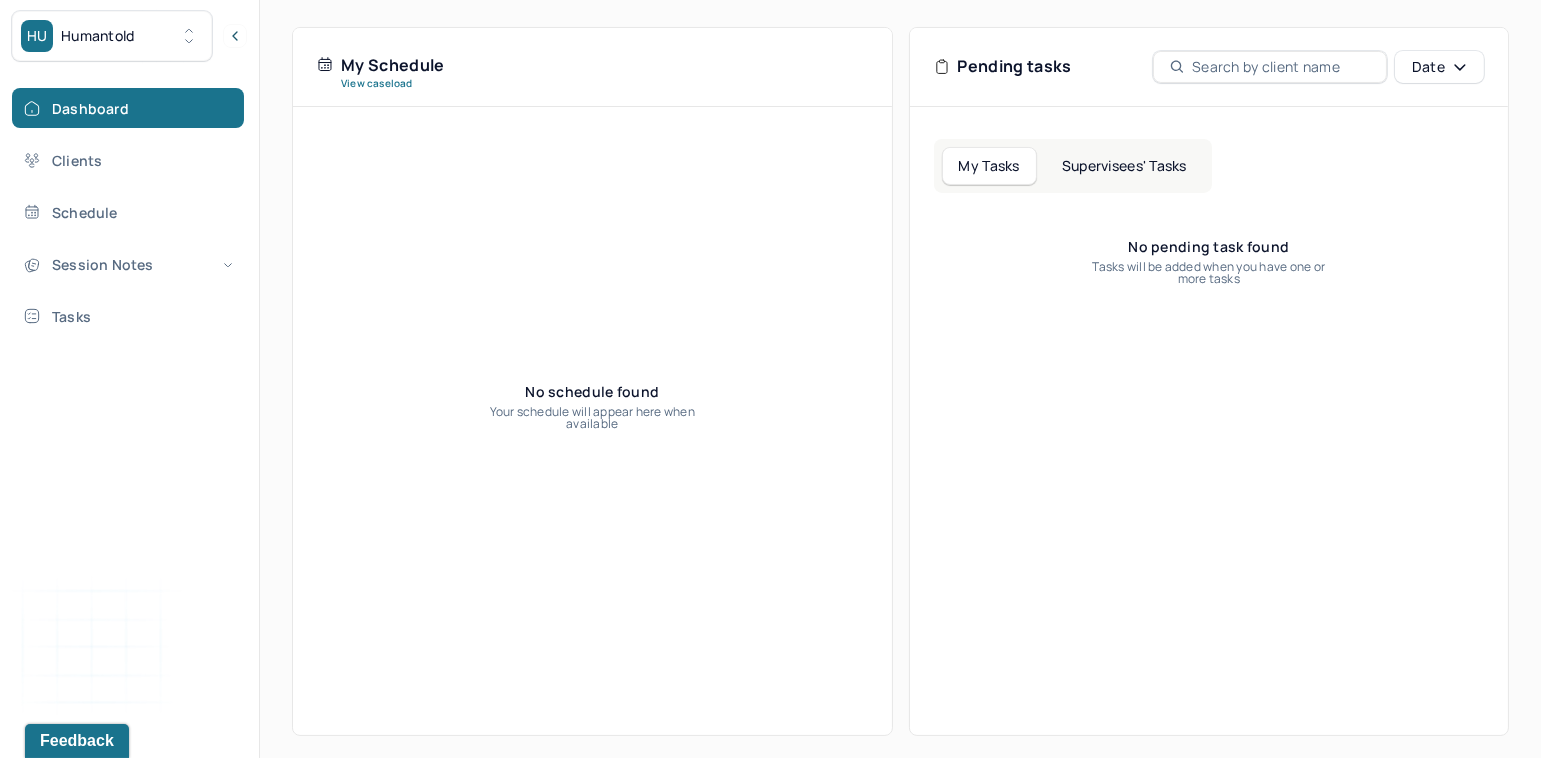 click on "Supervisees' Tasks" at bounding box center (1124, 166) 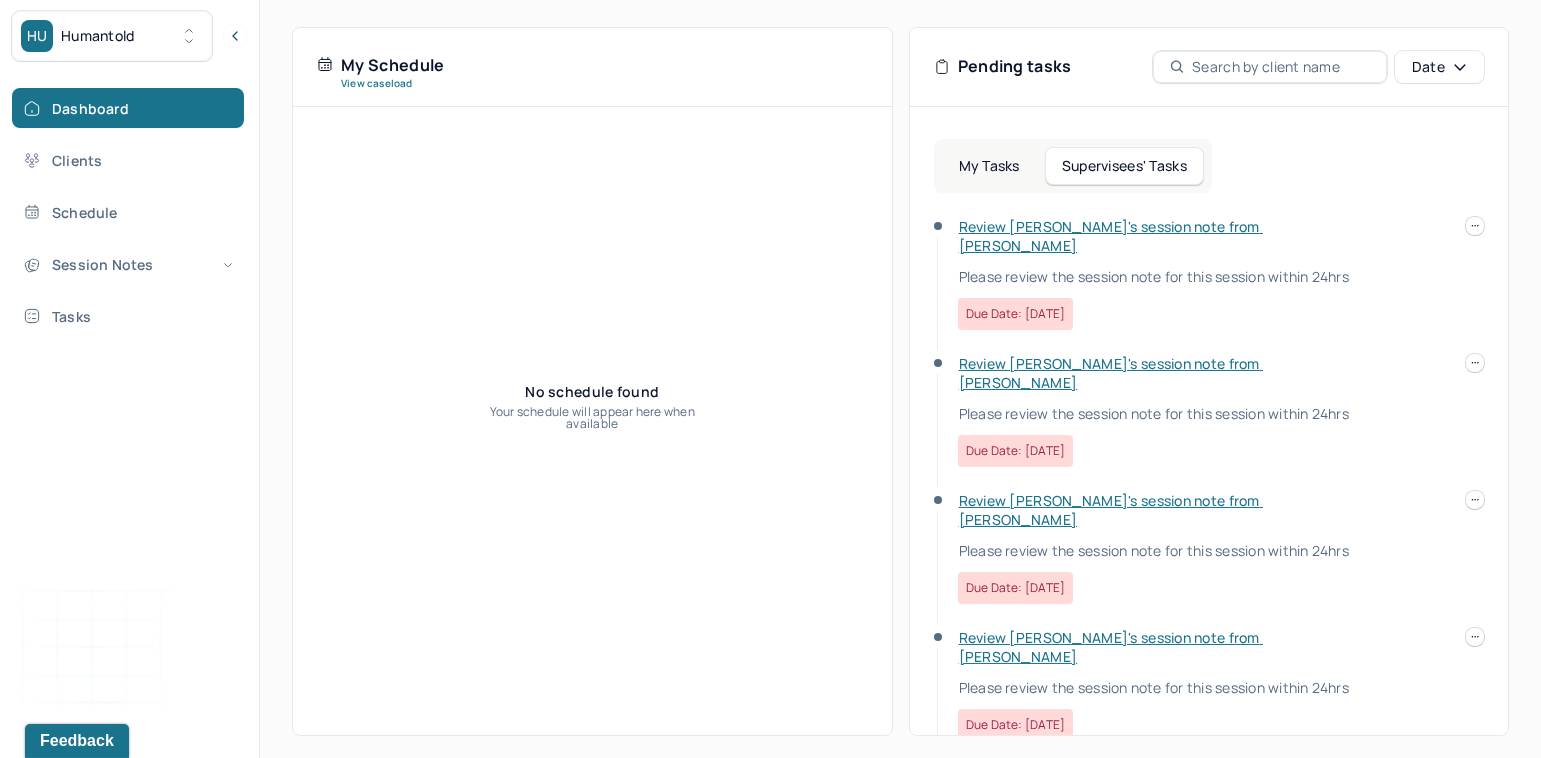 click on "Review Yesha's session note from Sarah" at bounding box center [1111, 510] 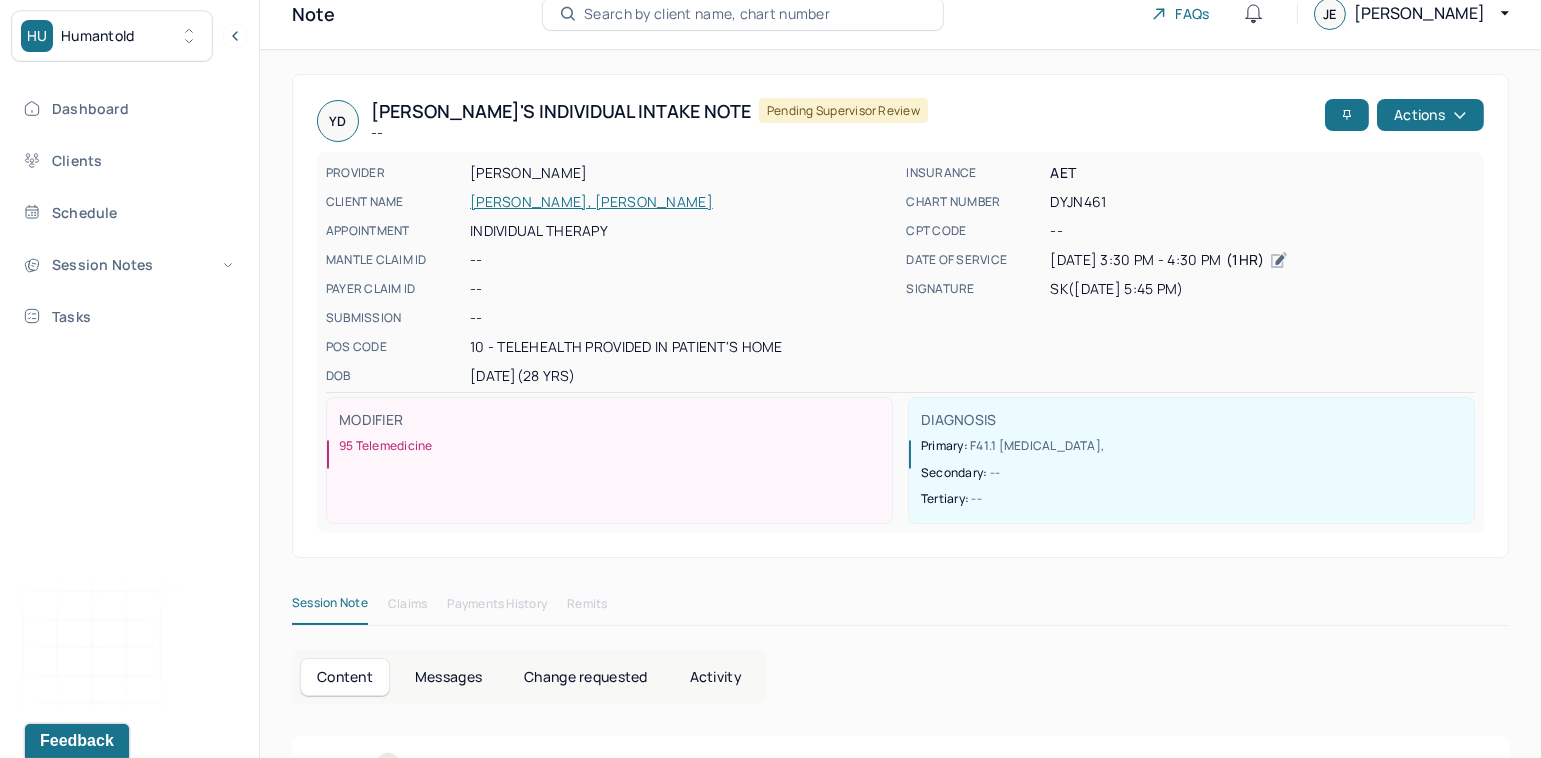 scroll, scrollTop: 0, scrollLeft: 0, axis: both 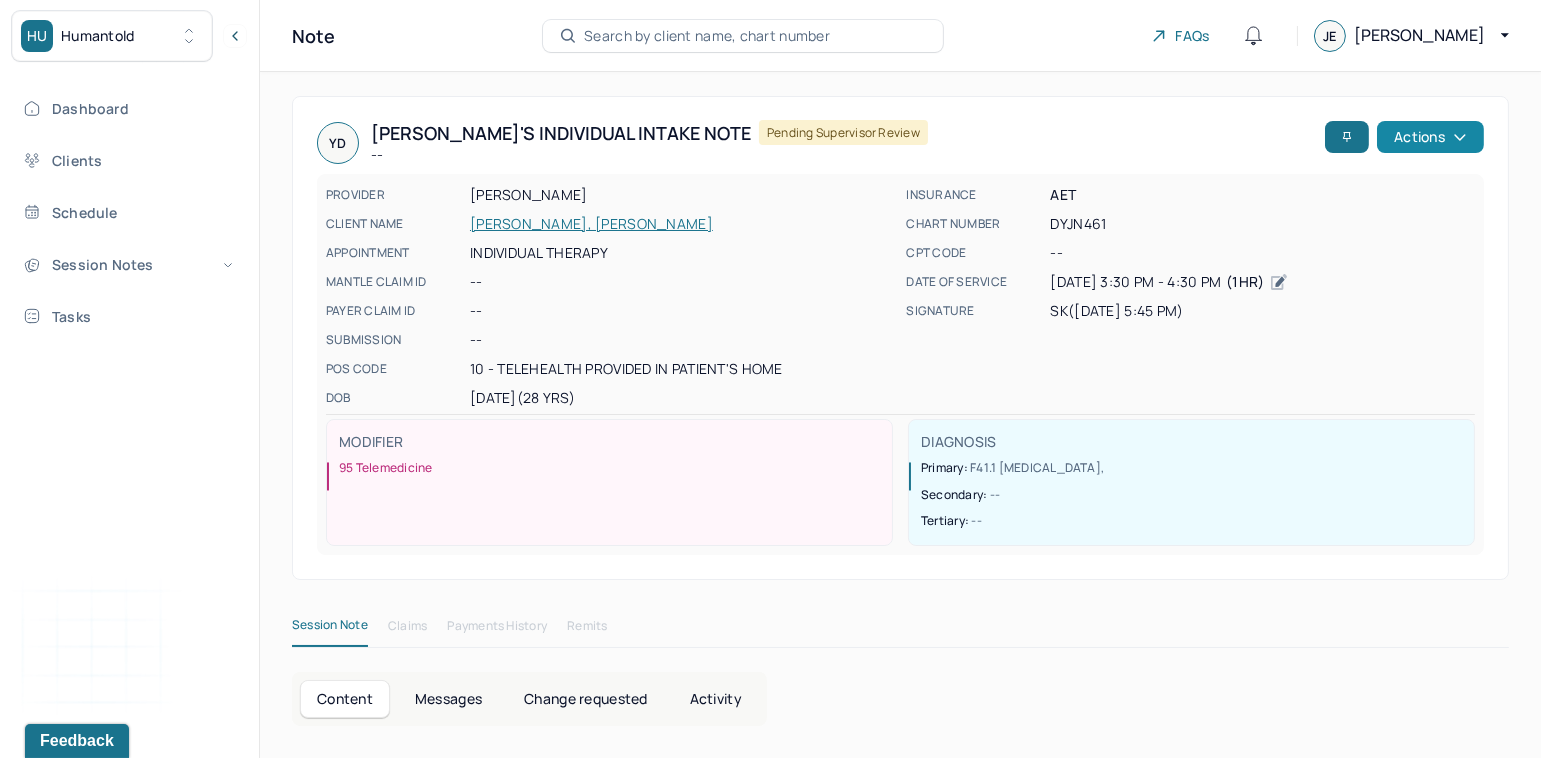 click on "Actions" at bounding box center (1430, 137) 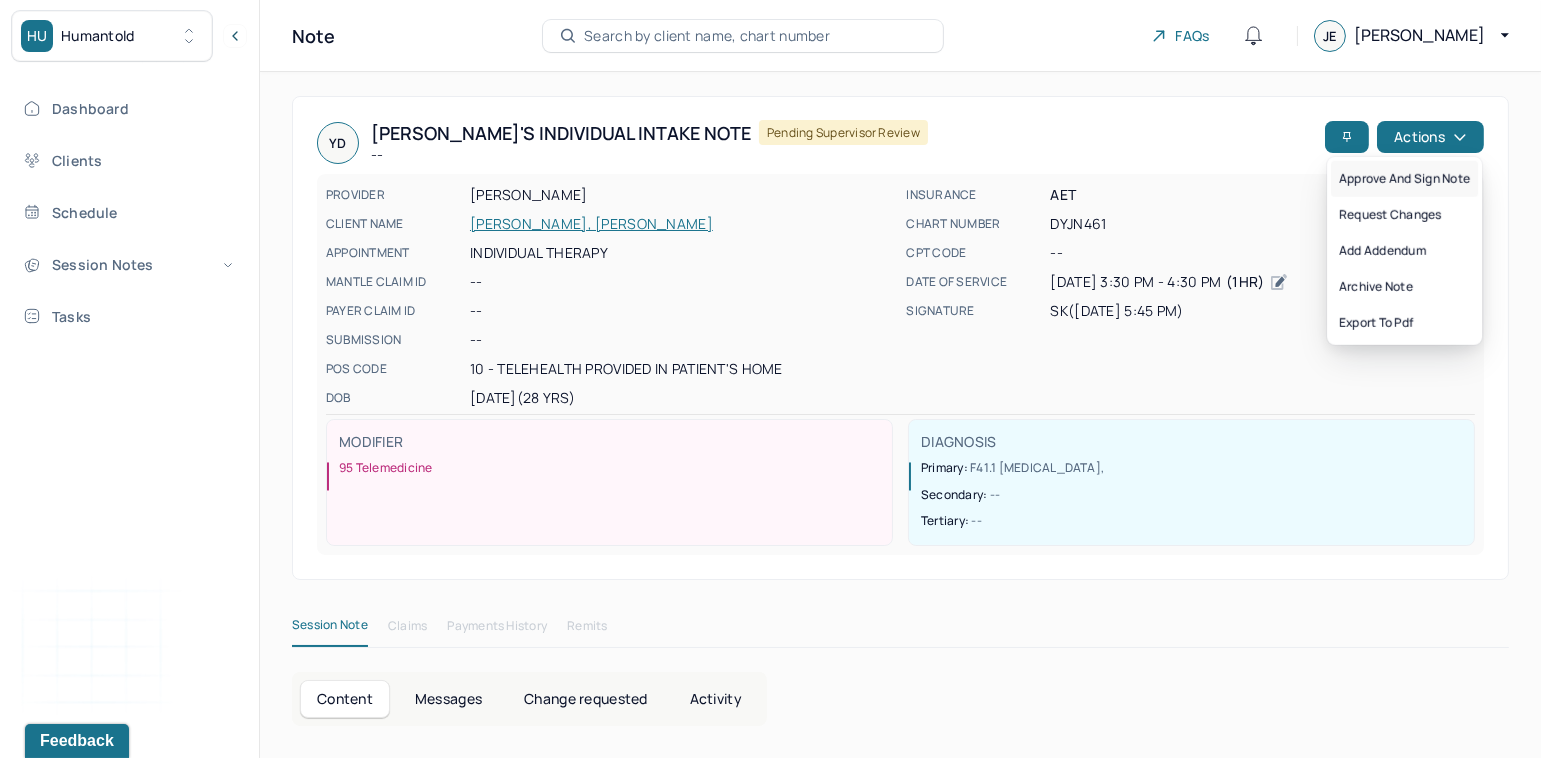 click on "Approve and sign note" at bounding box center [1404, 179] 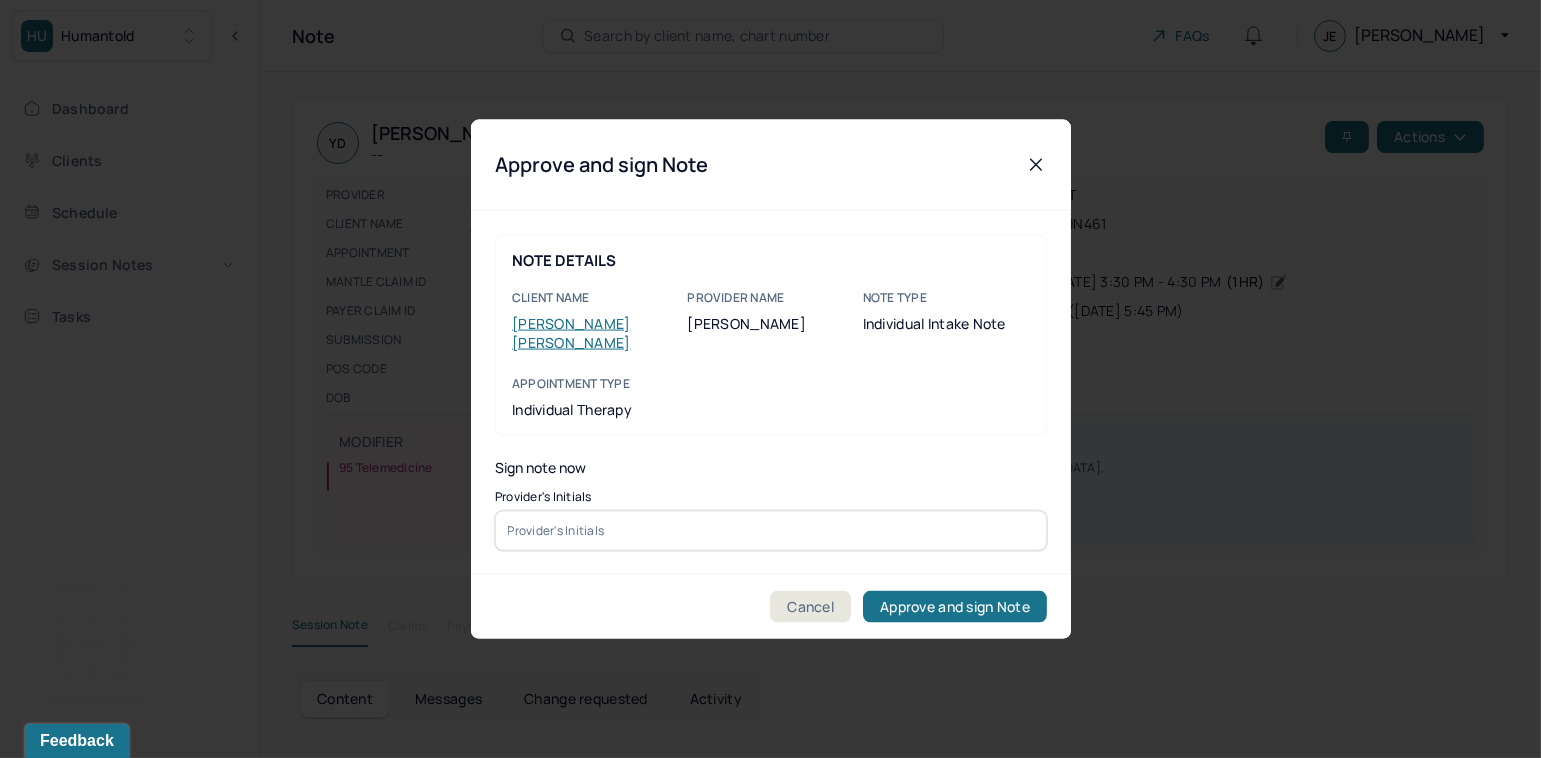 click at bounding box center [771, 530] 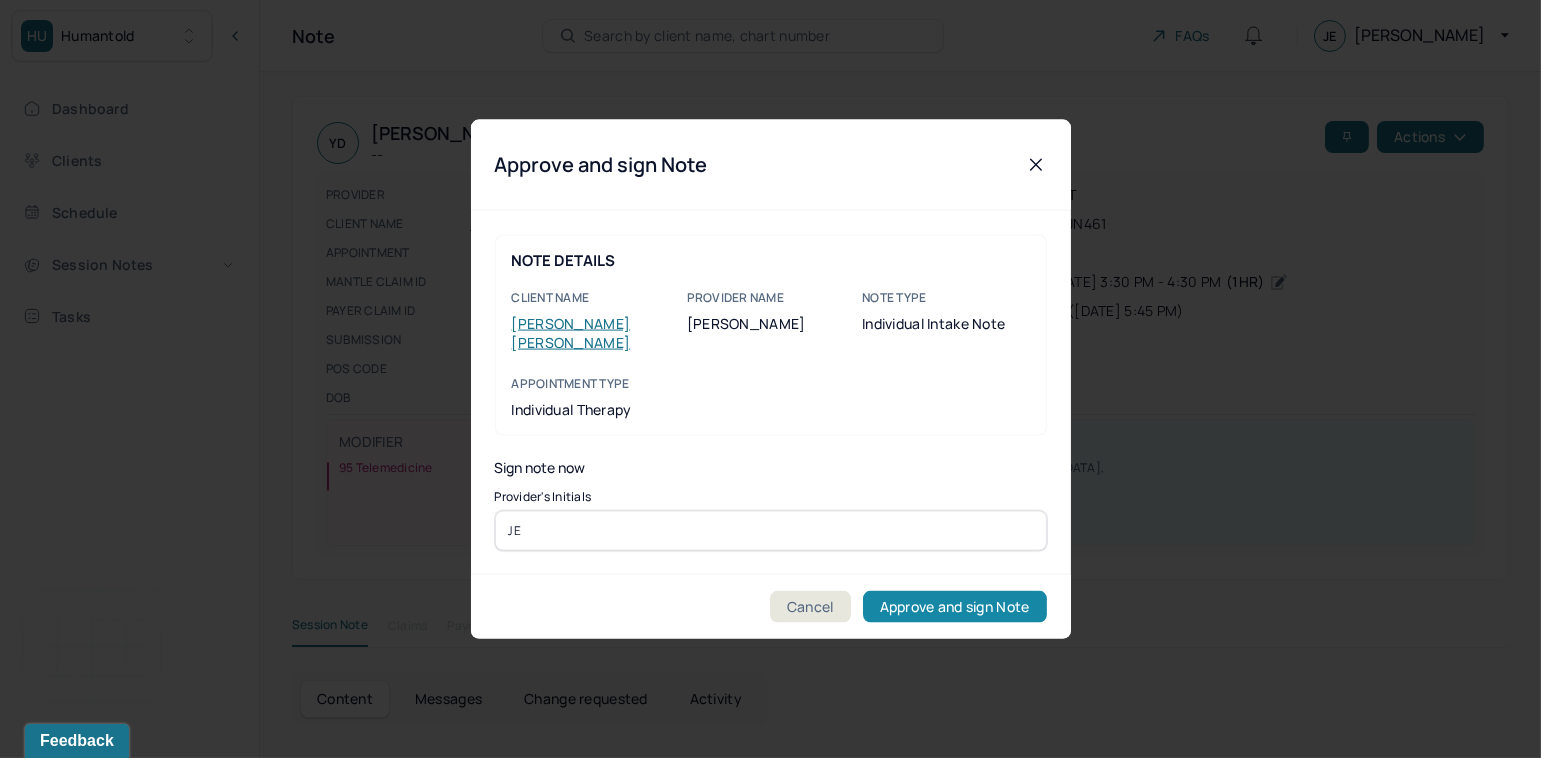 type on "JE" 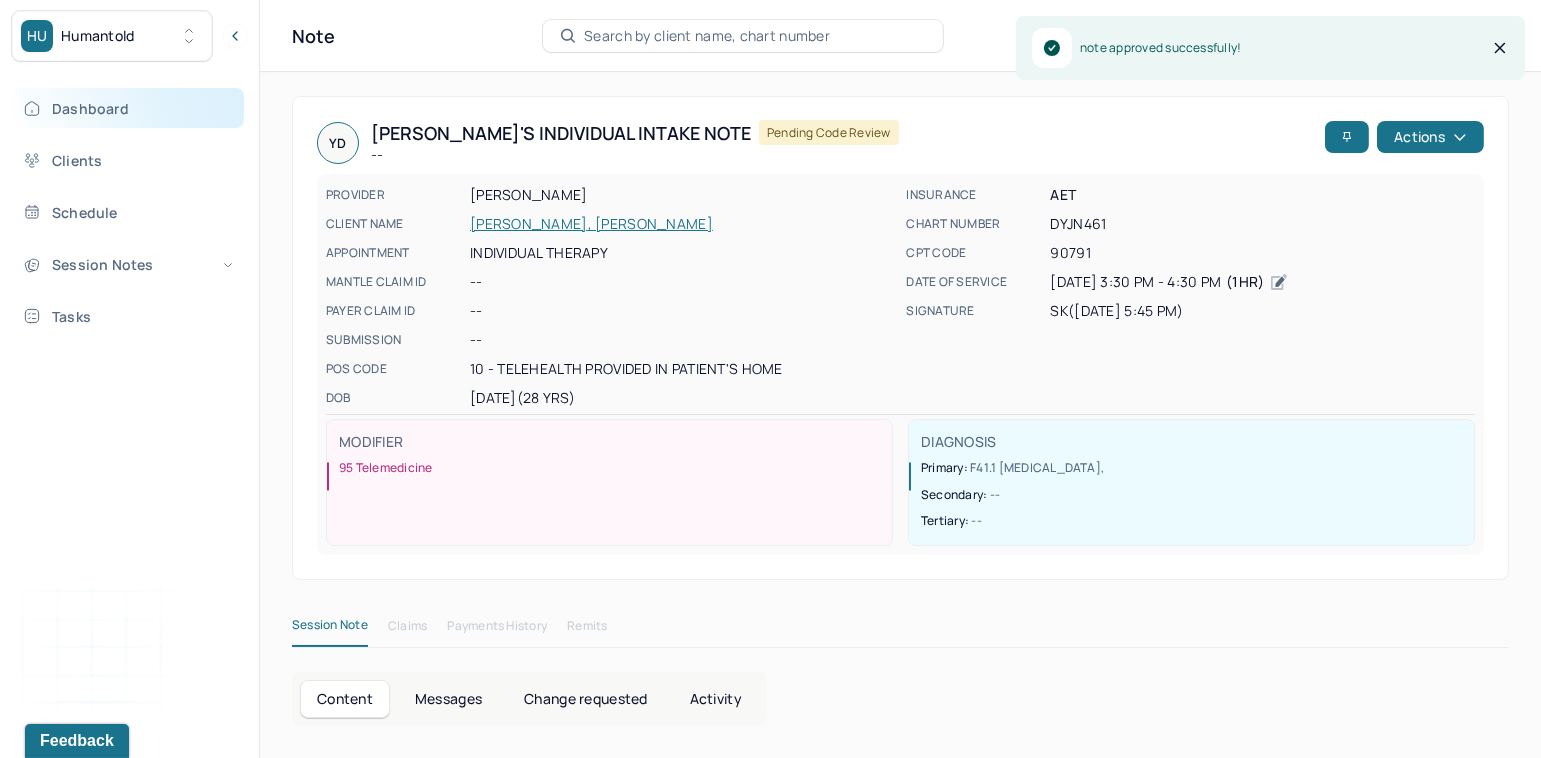 click on "Dashboard" at bounding box center (128, 108) 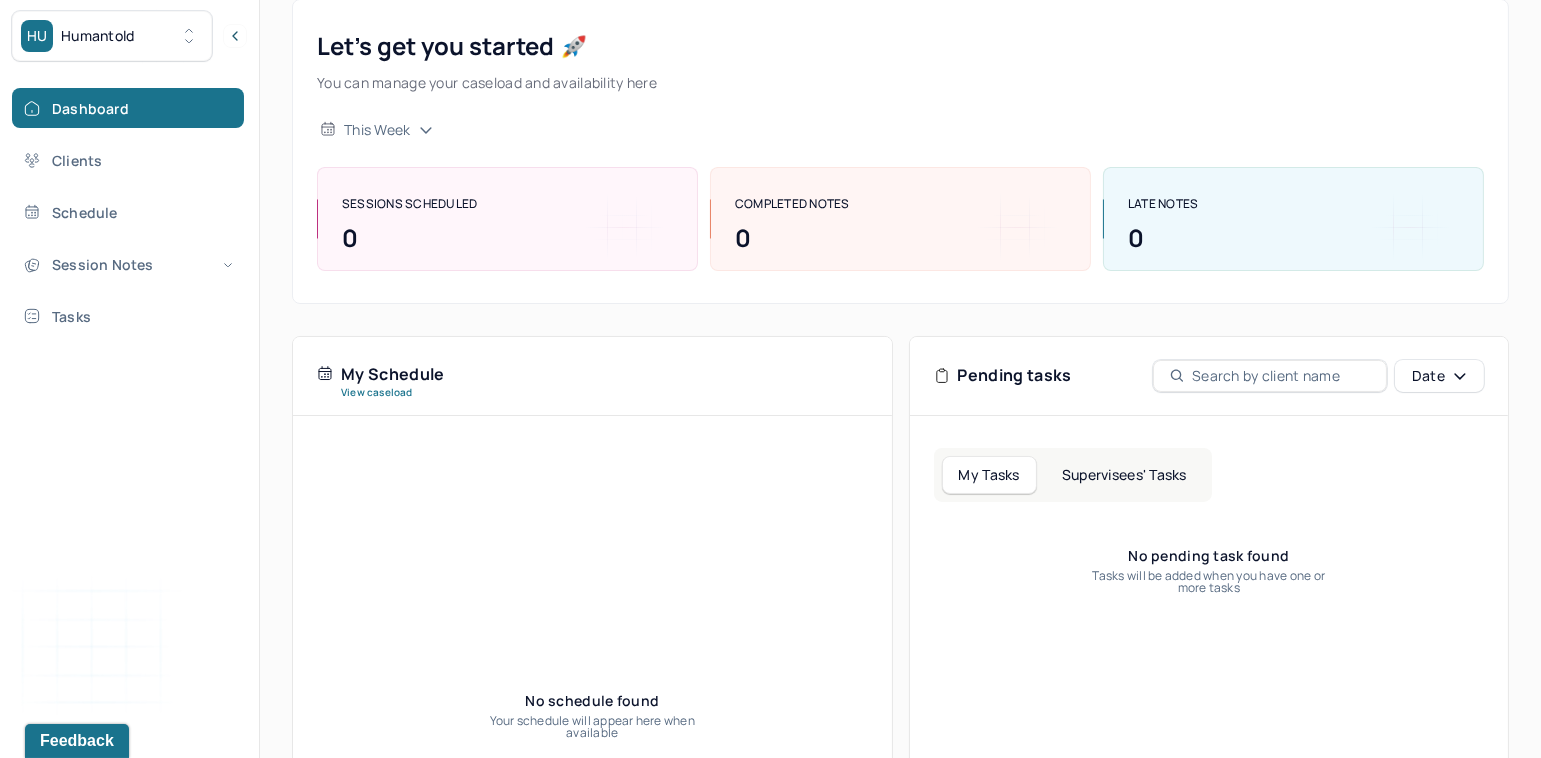 scroll, scrollTop: 337, scrollLeft: 0, axis: vertical 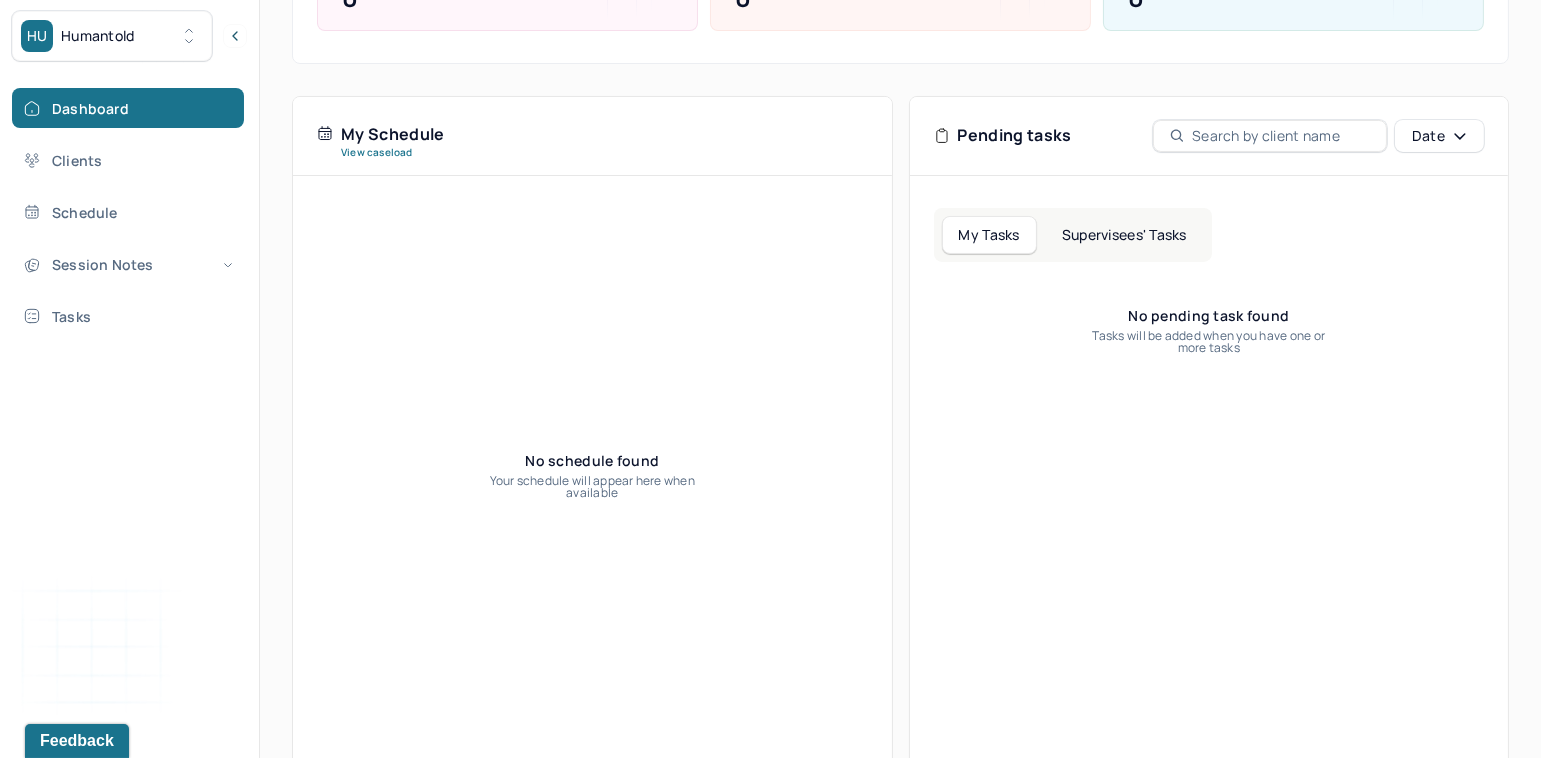 click on "Supervisees' Tasks" at bounding box center (1124, 235) 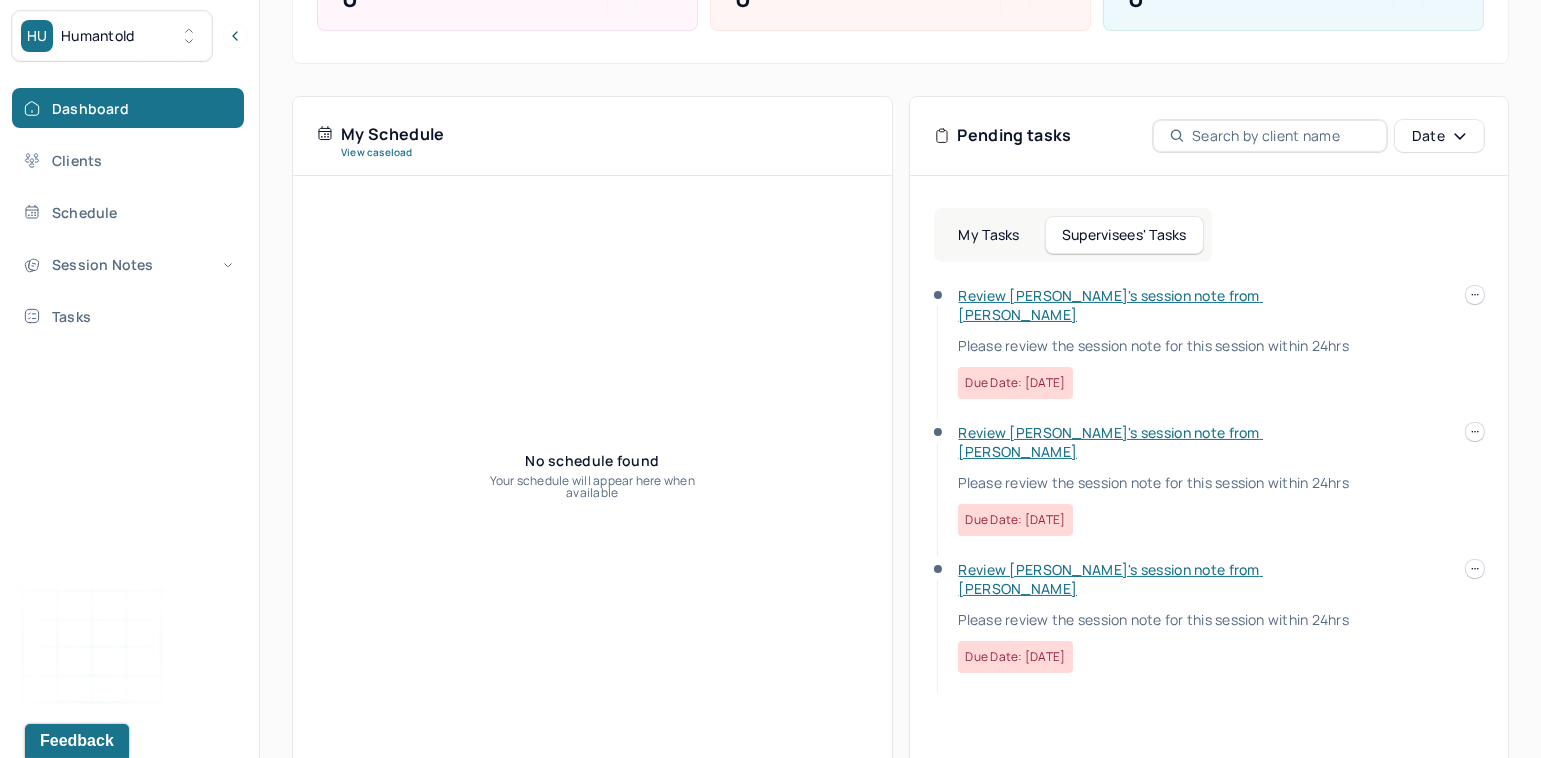 click on "Review Cecilia's session note from Sarah" at bounding box center (1111, 579) 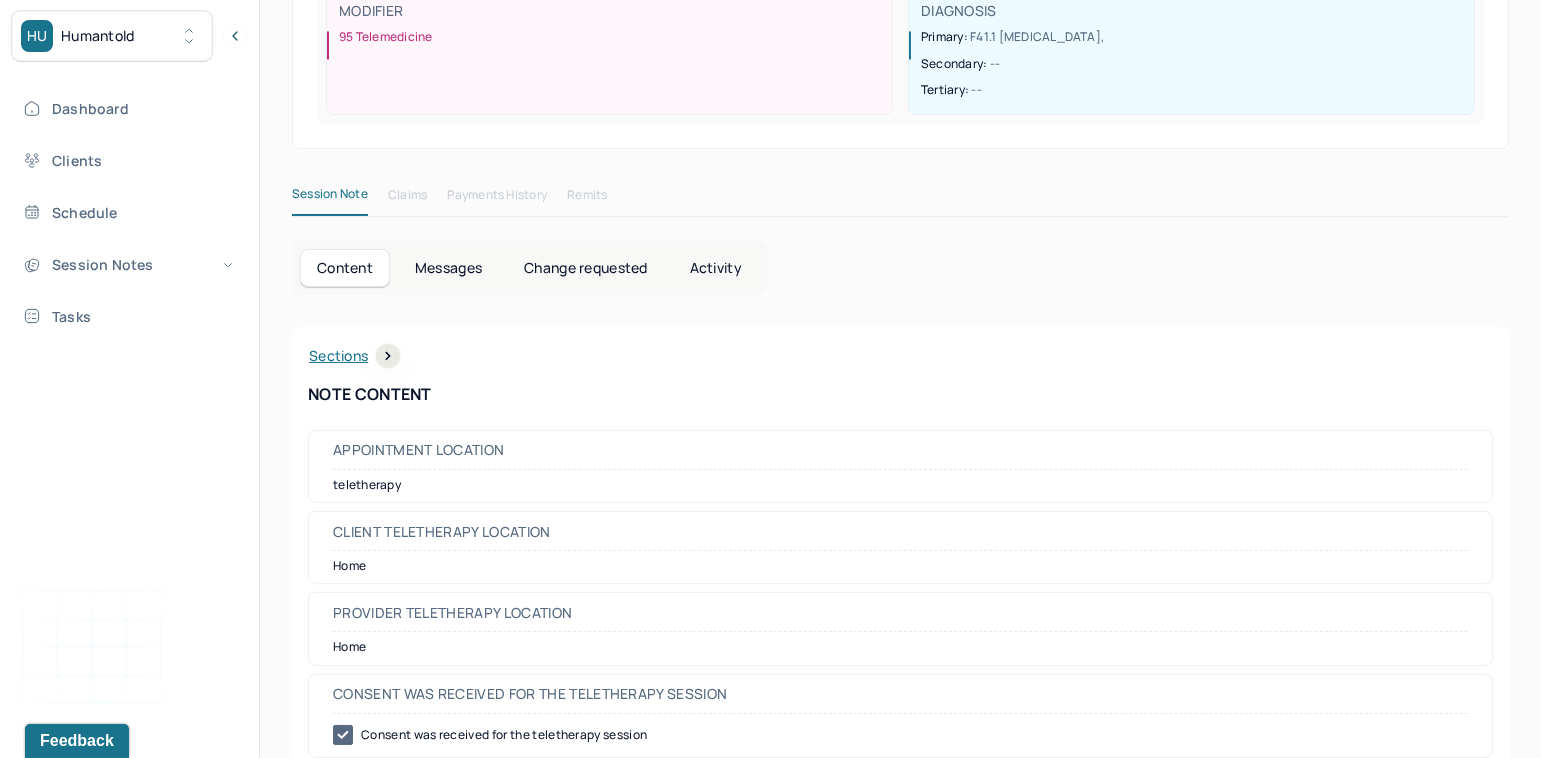 scroll, scrollTop: 0, scrollLeft: 0, axis: both 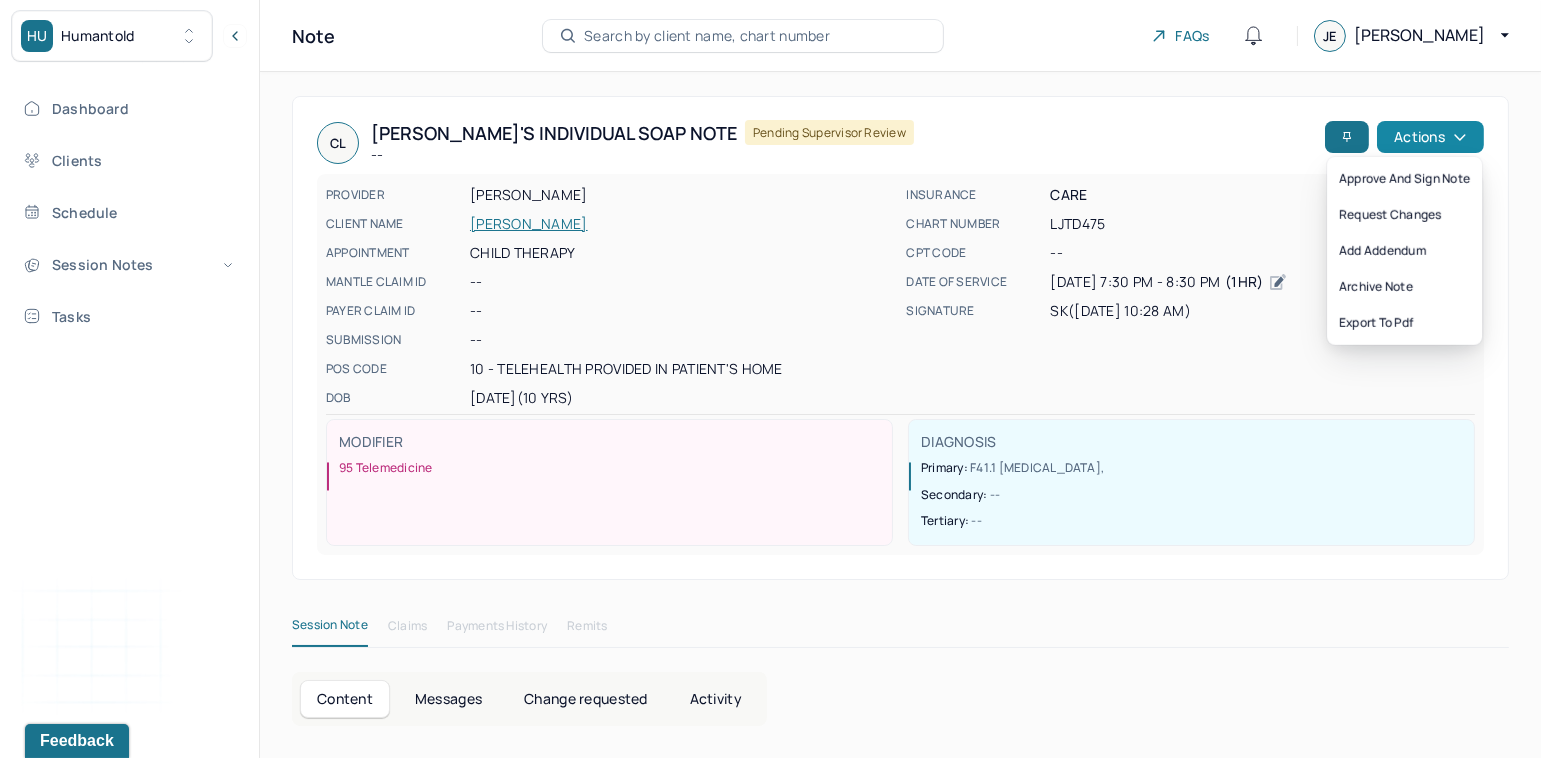 click on "Actions" at bounding box center (1430, 137) 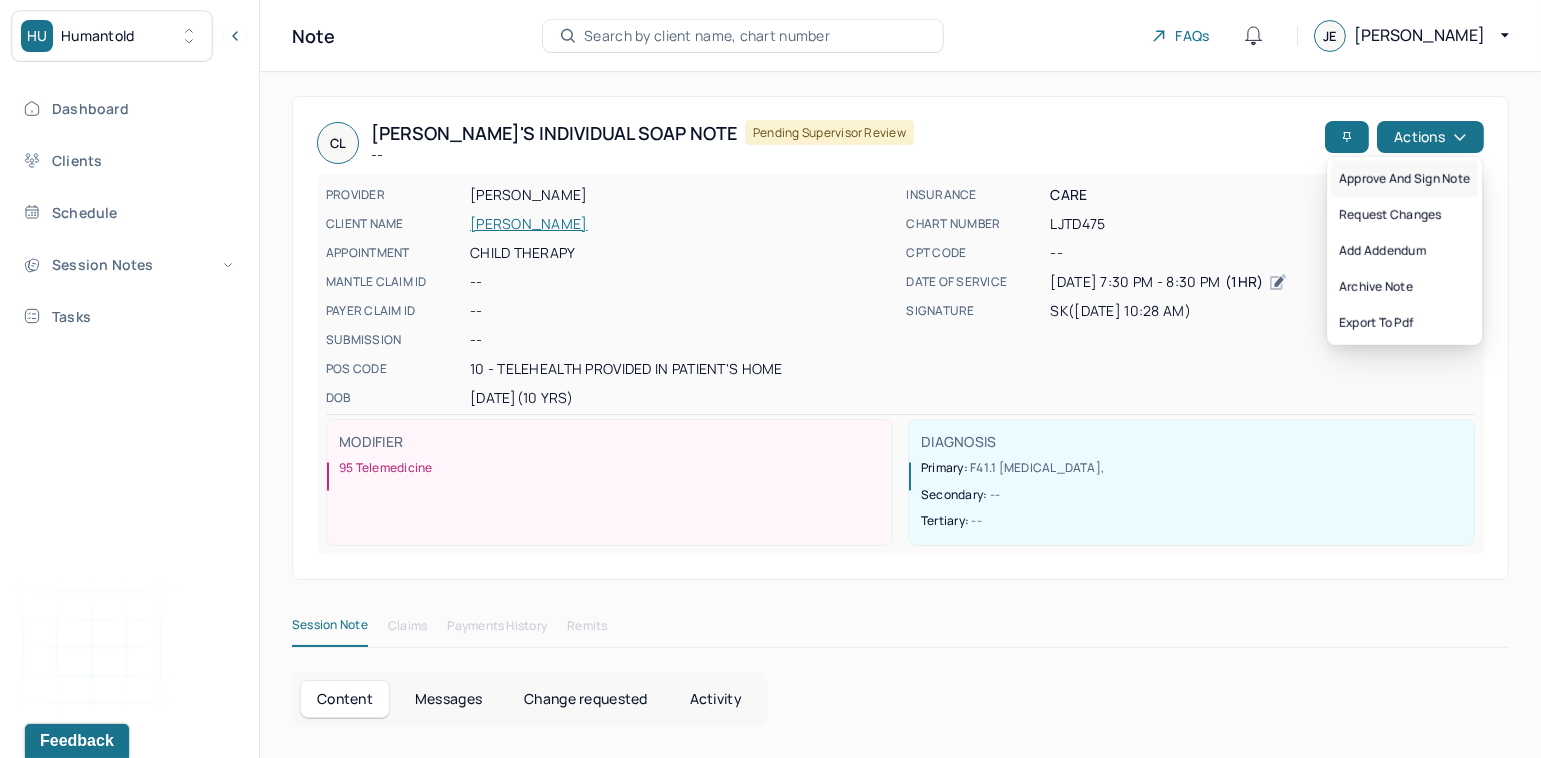 click on "Approve and sign note" at bounding box center [1404, 179] 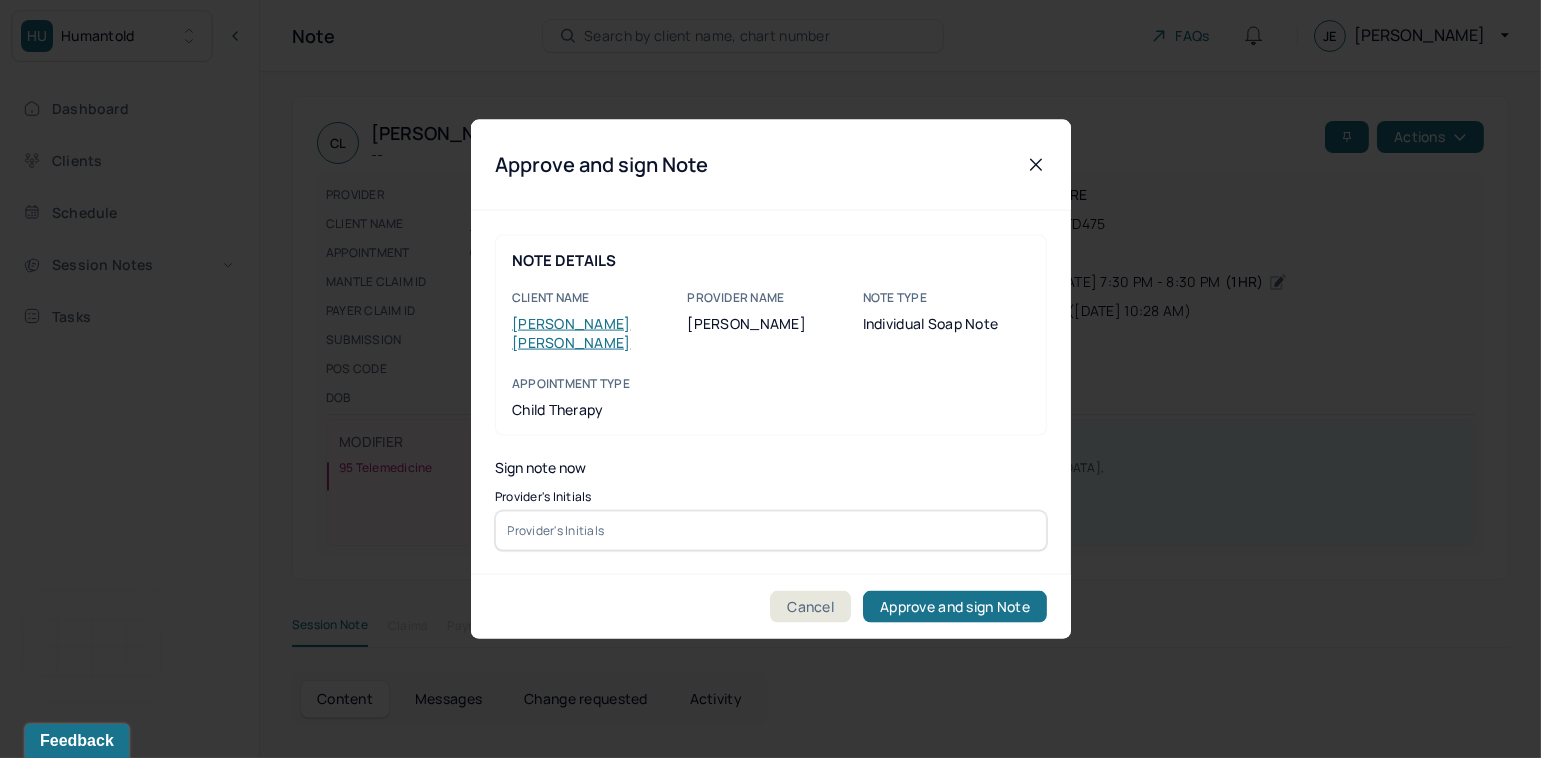 click at bounding box center [771, 530] 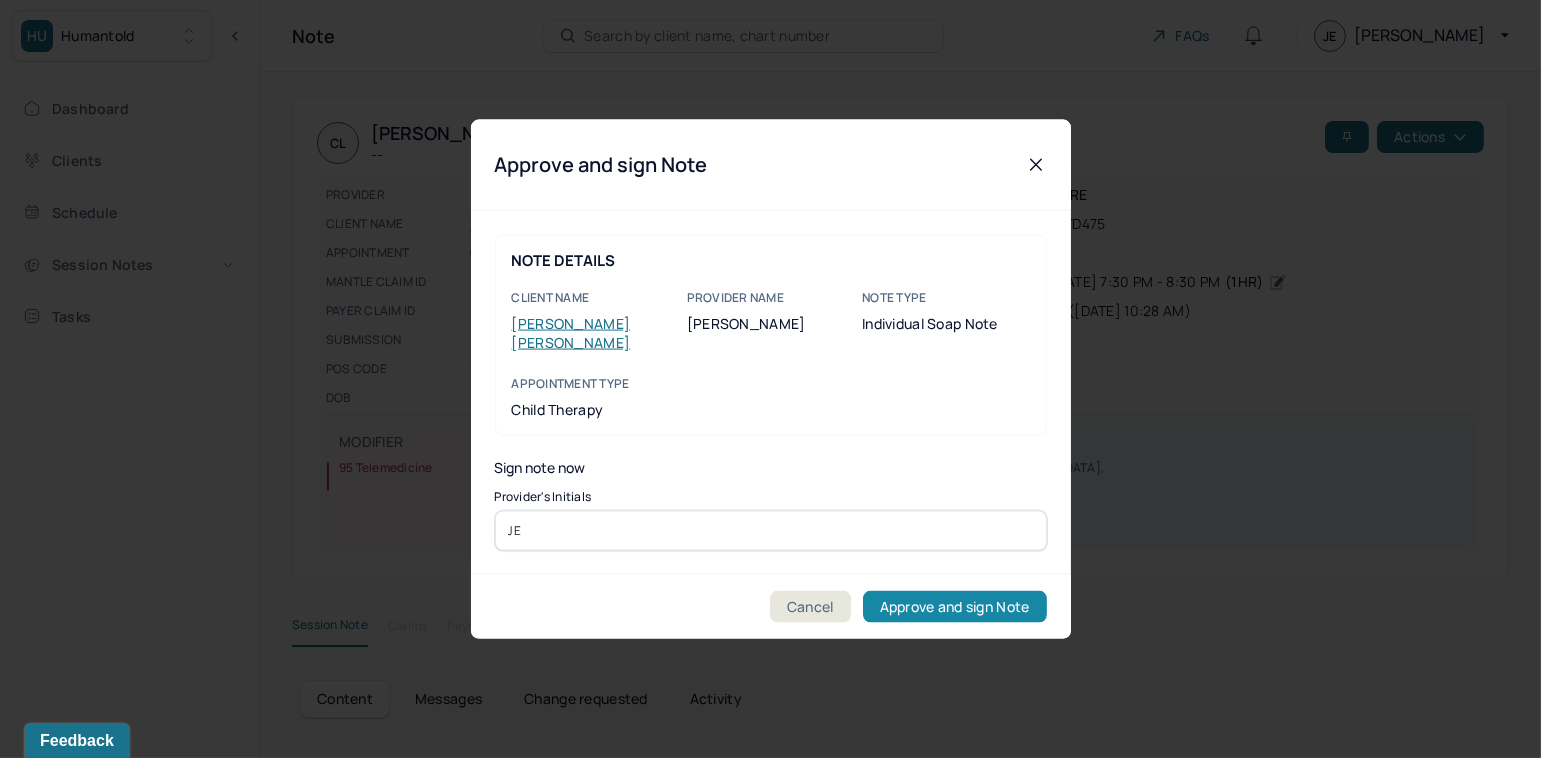 type on "JE" 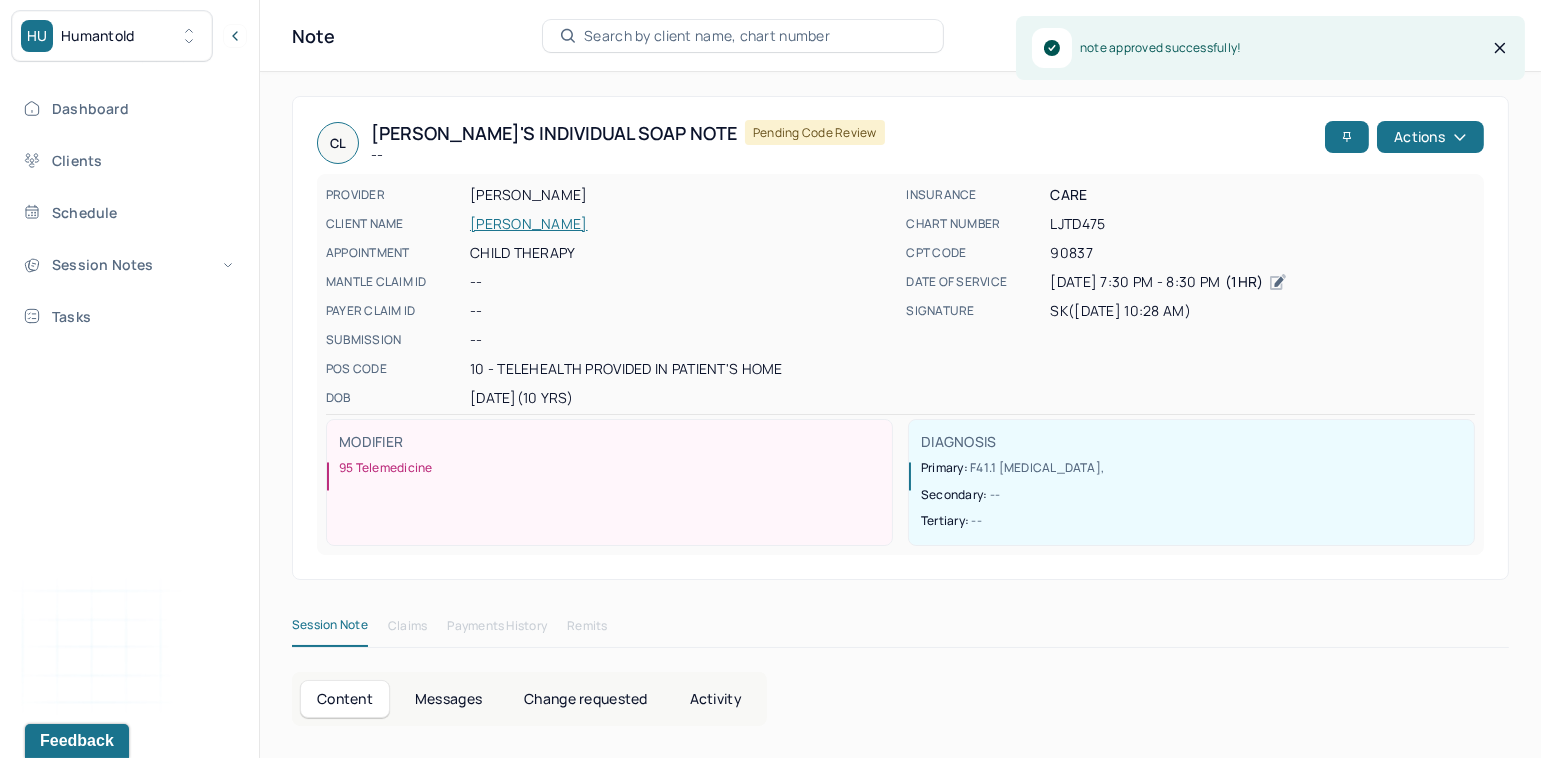 click on "Dashboard Clients Schedule Session Notes Tasks" at bounding box center [129, 212] 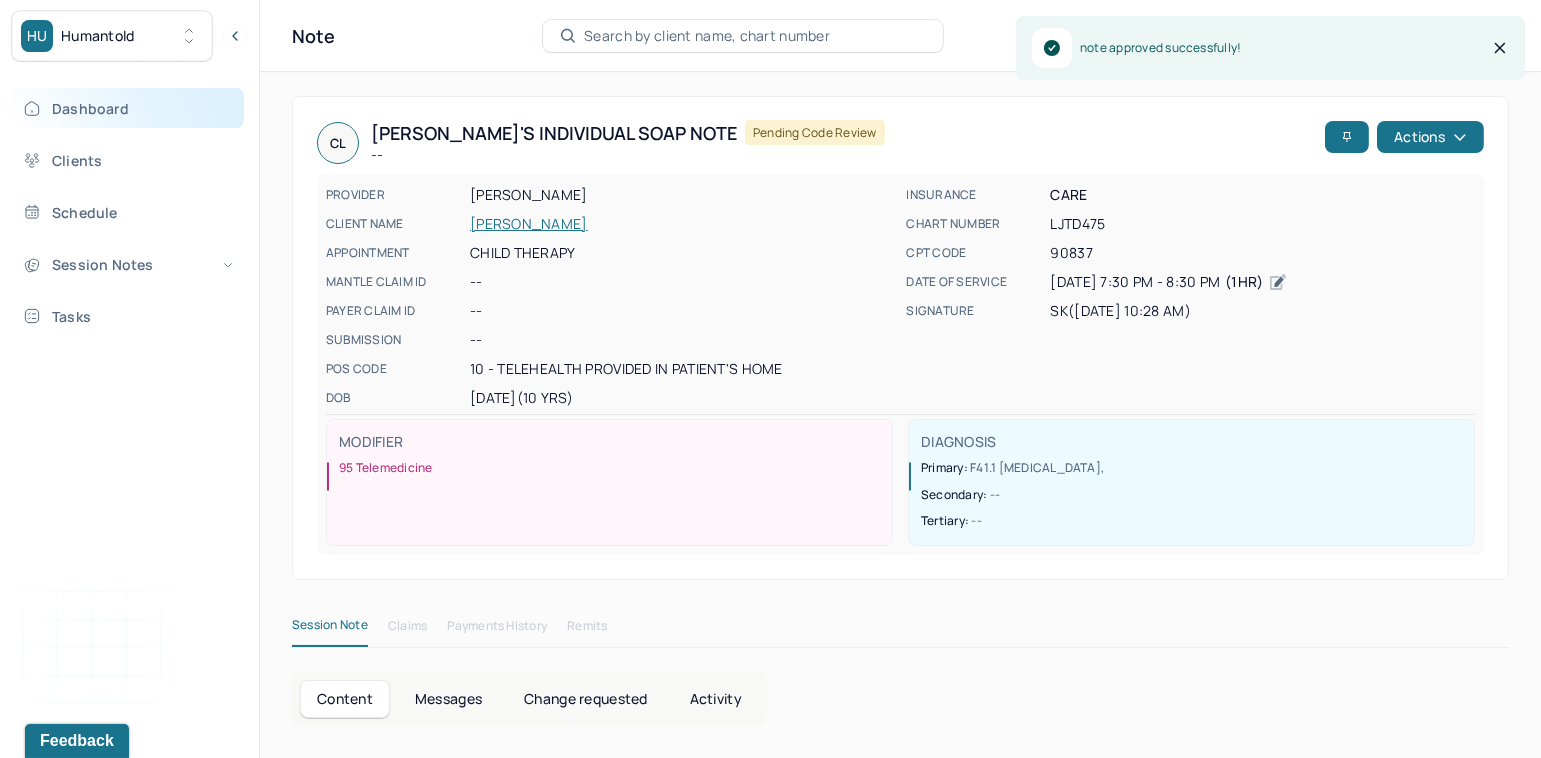 click on "Dashboard" at bounding box center [128, 108] 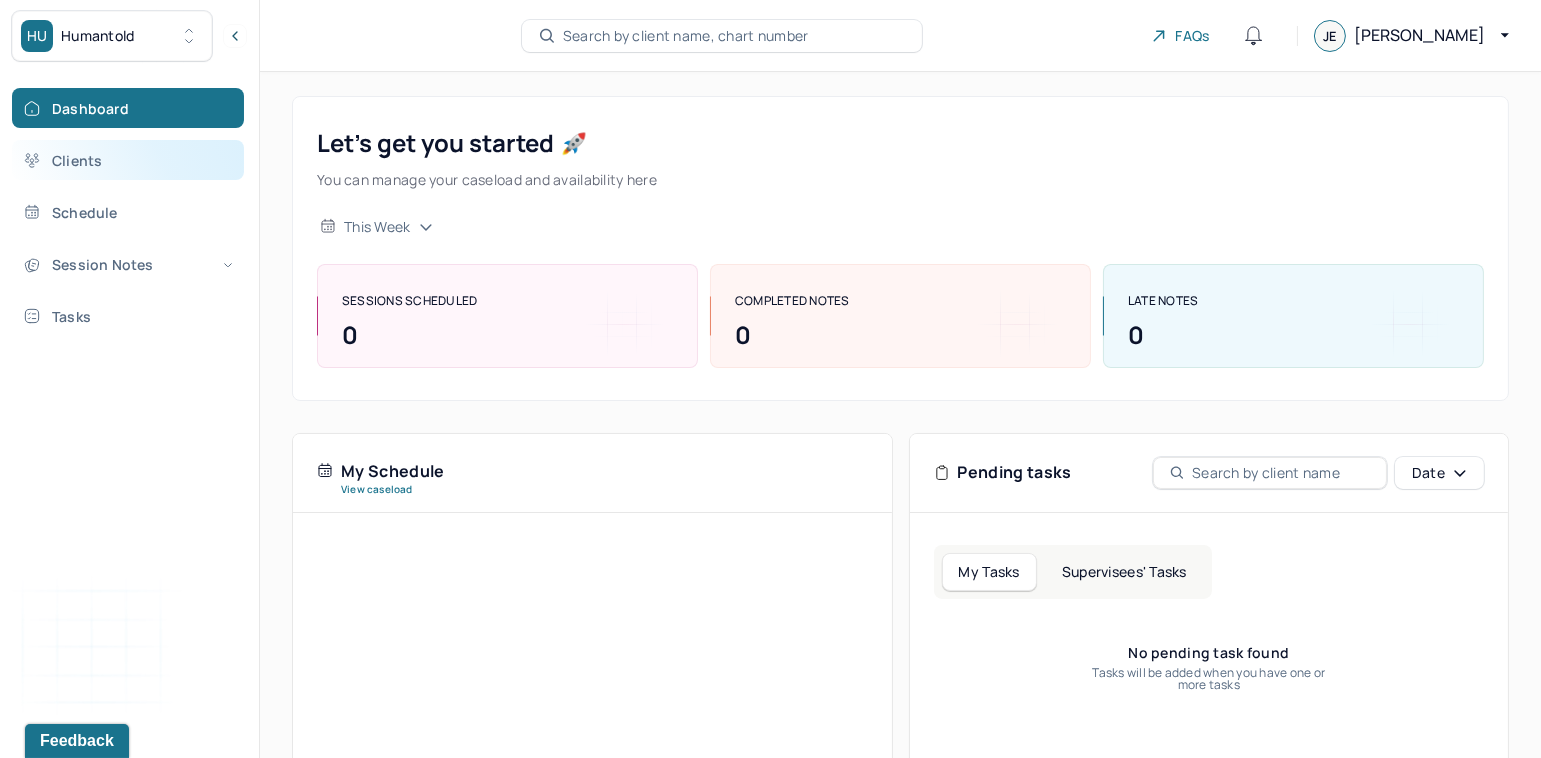 click on "Clients" at bounding box center [128, 160] 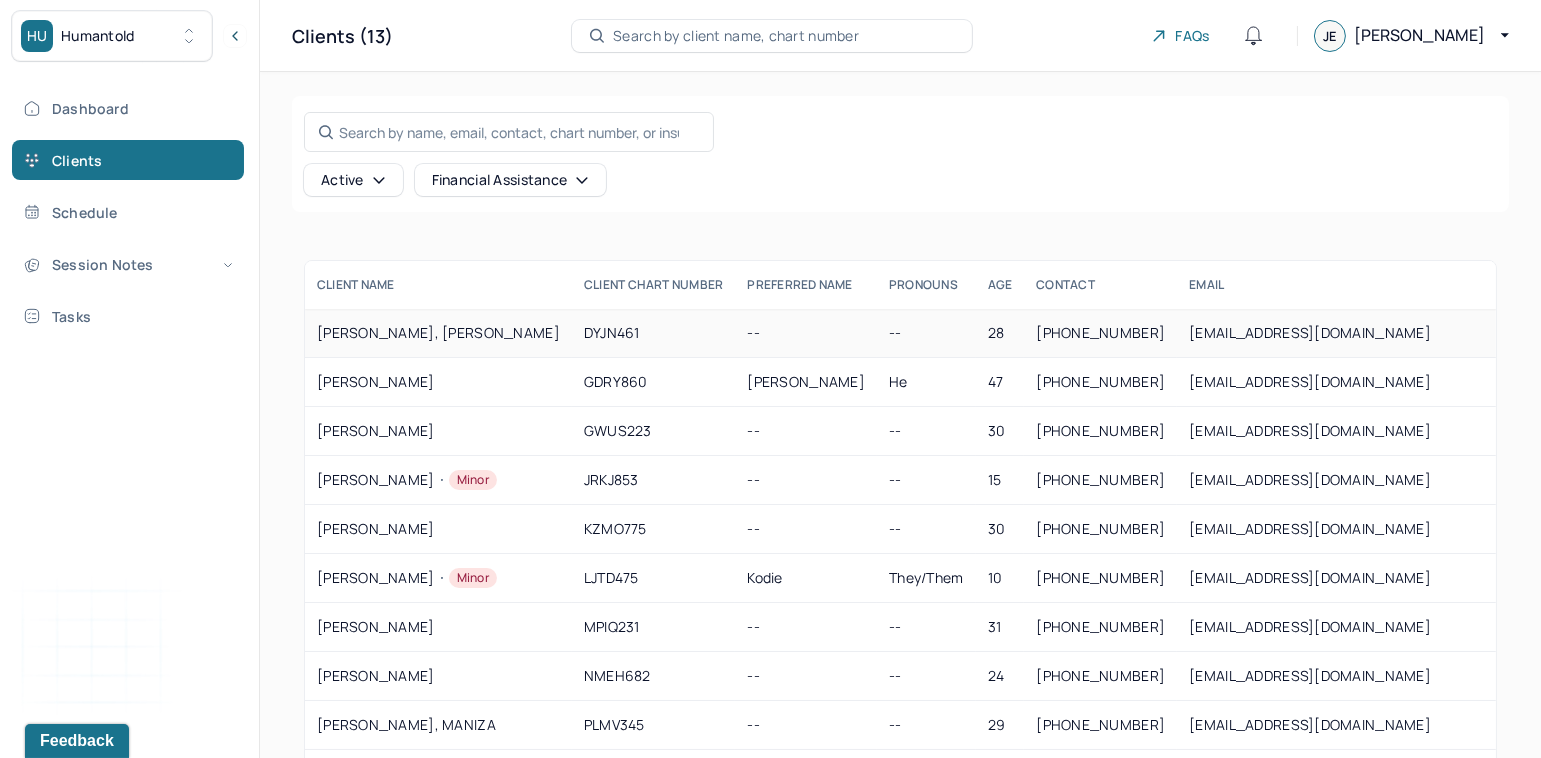 click on "DAVE, YESHA" at bounding box center (438, 333) 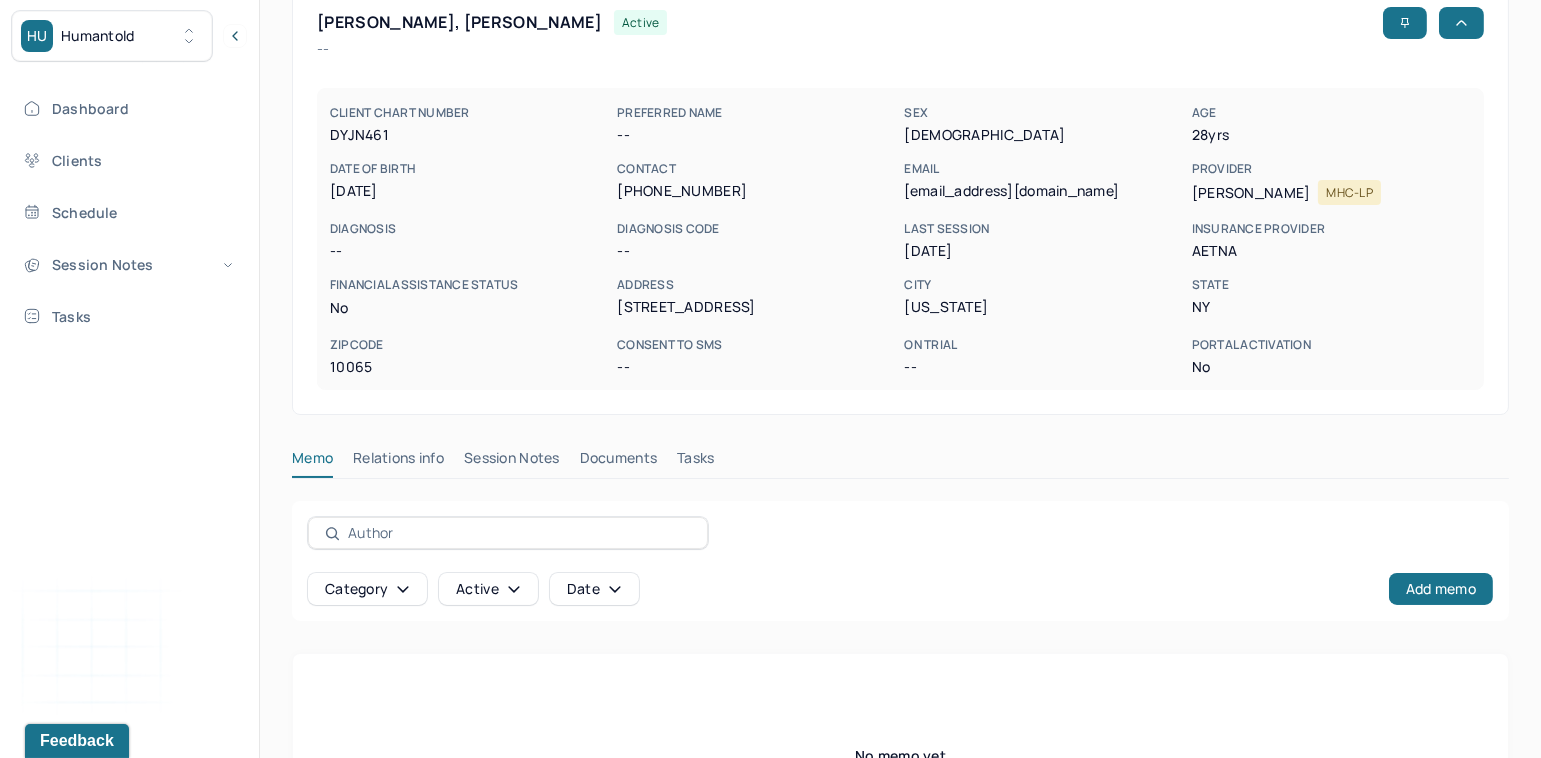 click on "Session Notes" at bounding box center (512, 462) 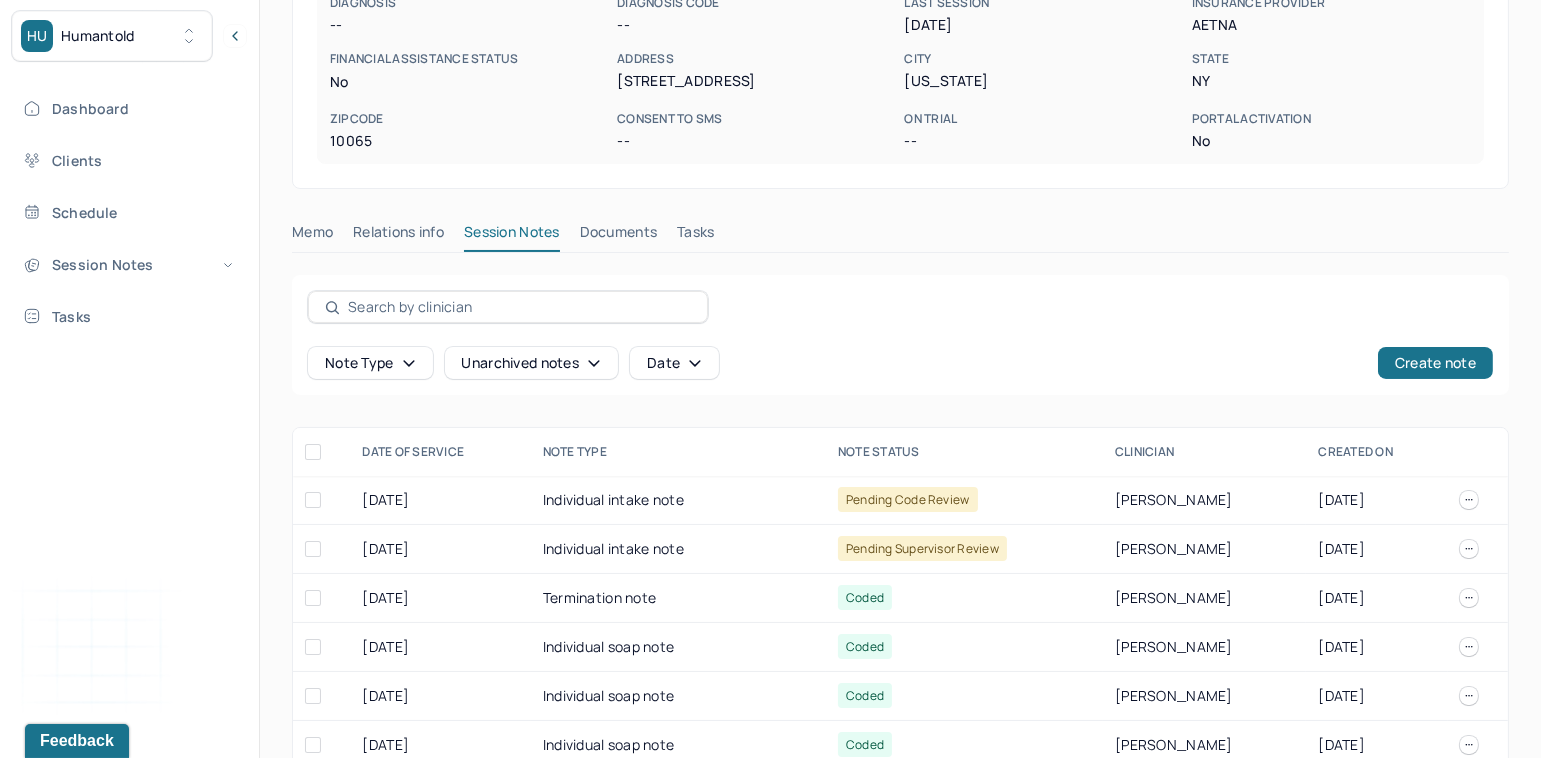 scroll, scrollTop: 341, scrollLeft: 0, axis: vertical 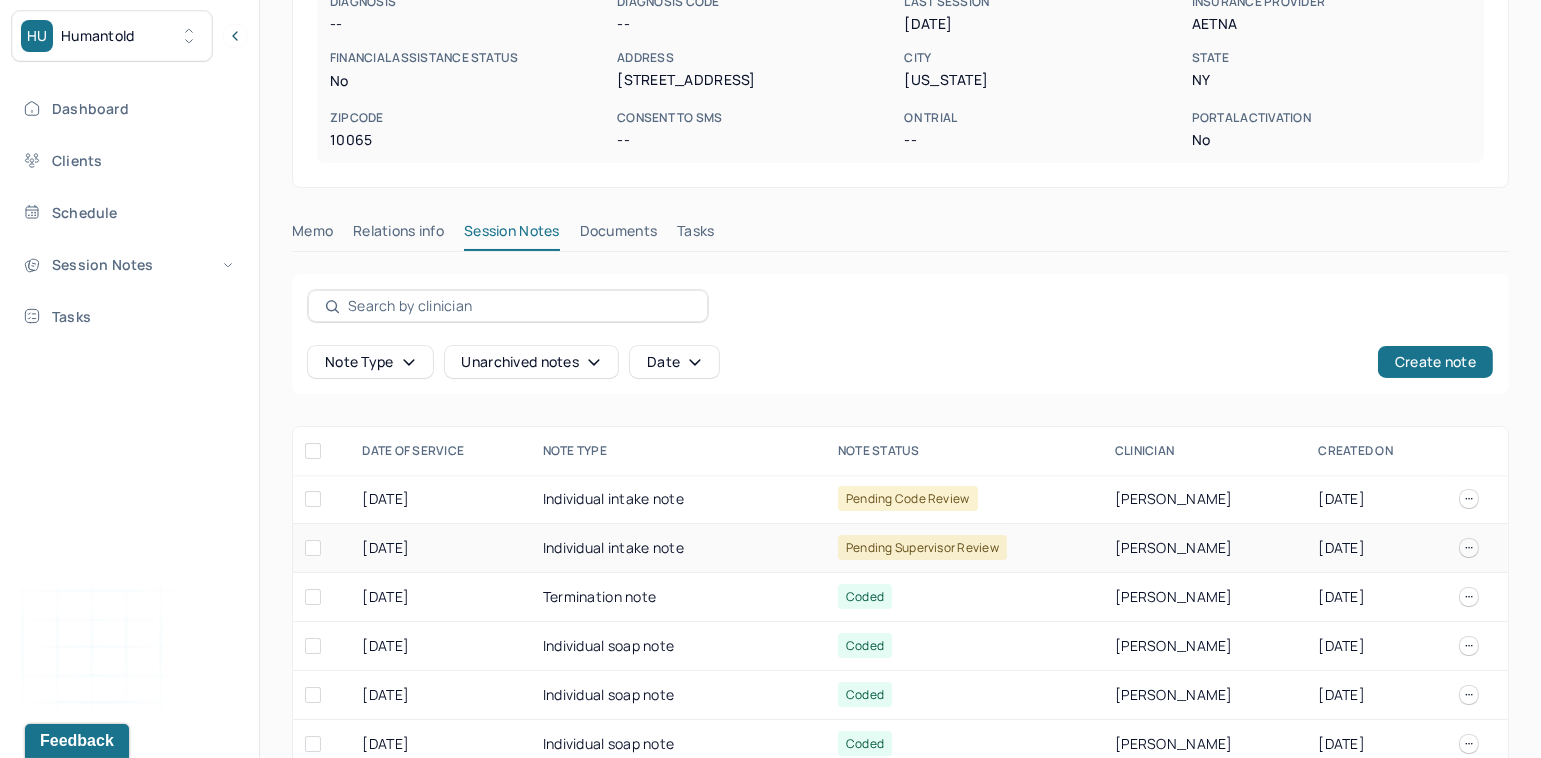 click on "Individual intake note" at bounding box center [678, 548] 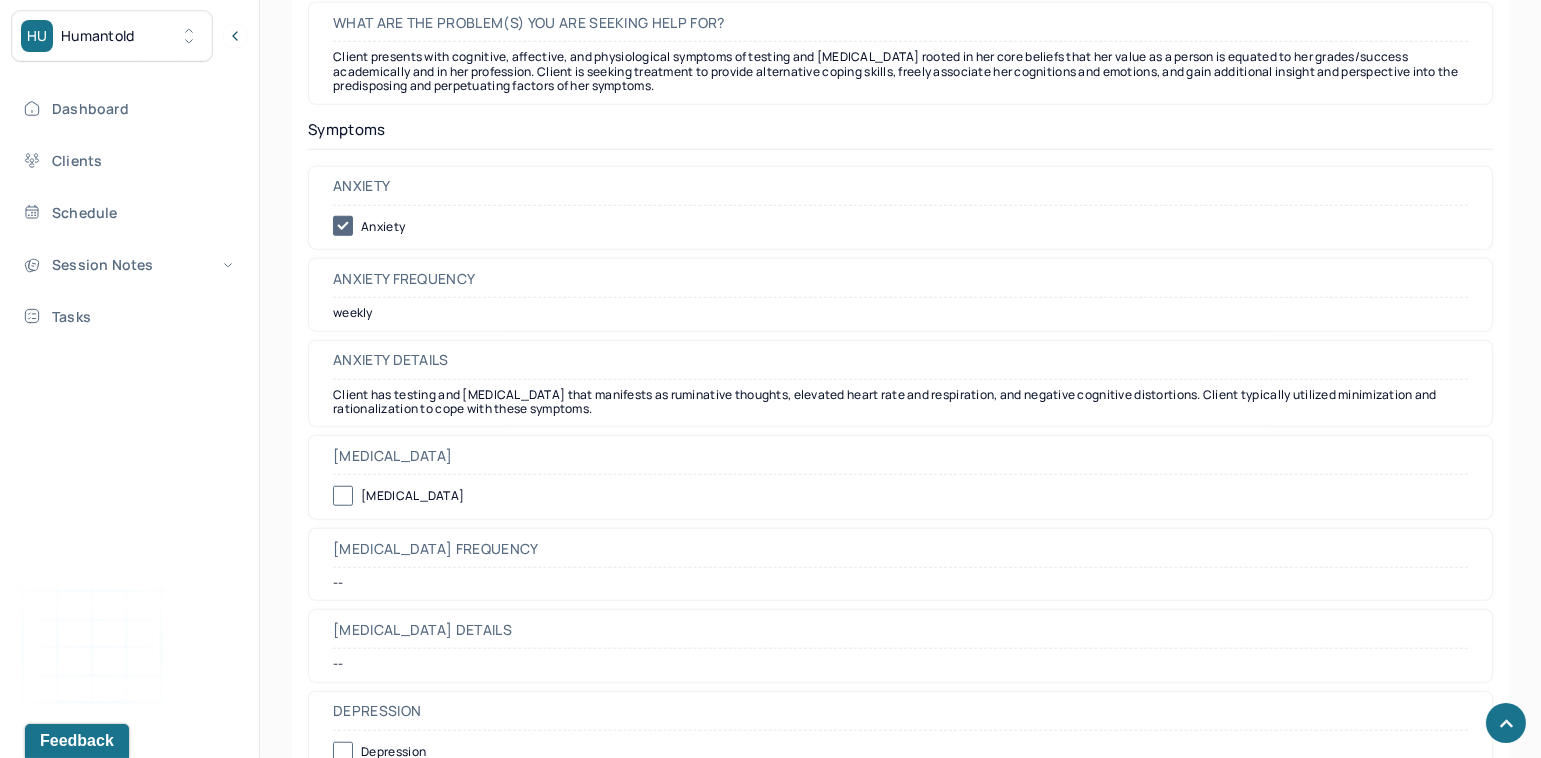 scroll, scrollTop: 3950, scrollLeft: 0, axis: vertical 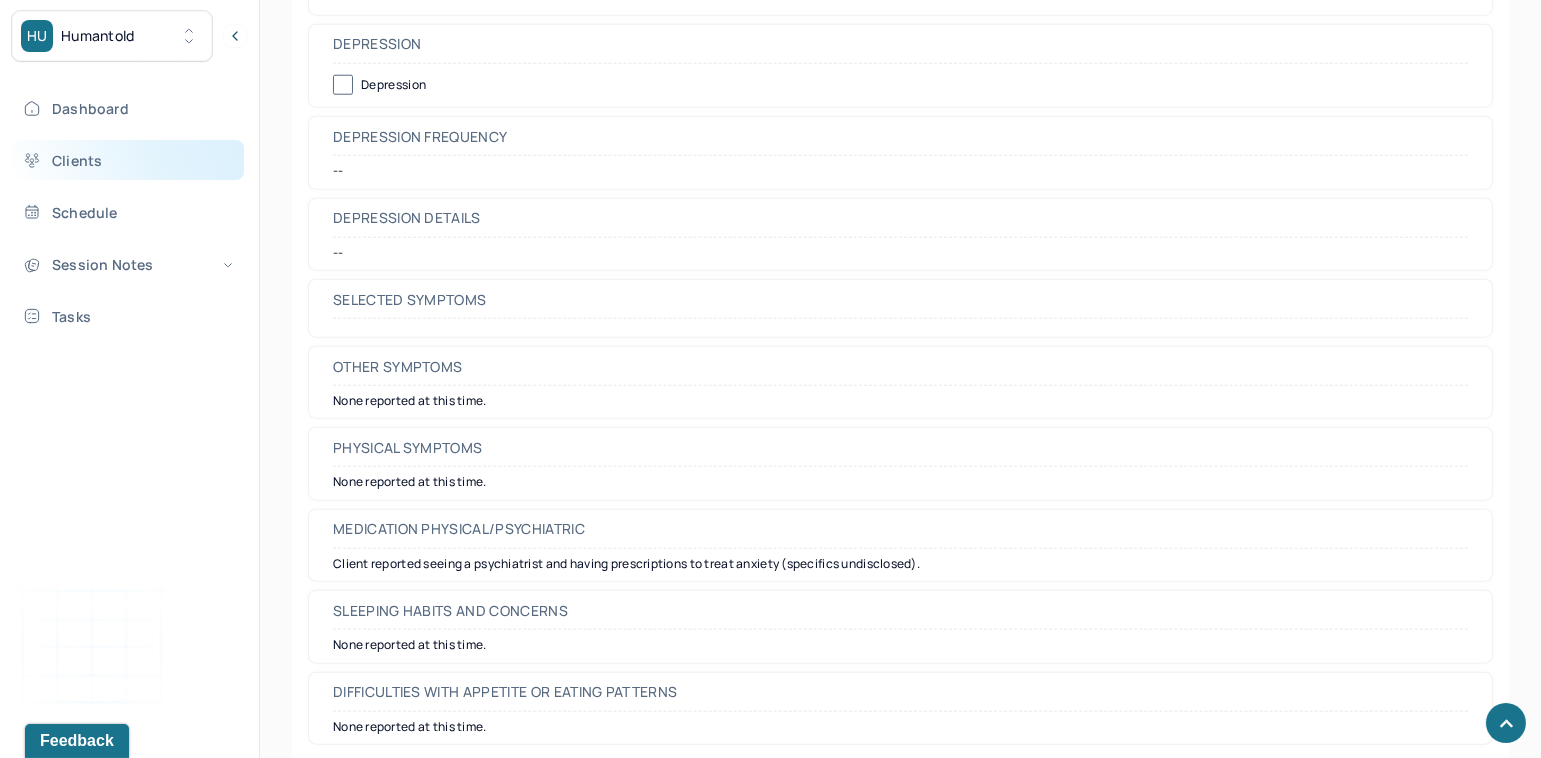 click on "Clients" at bounding box center (128, 160) 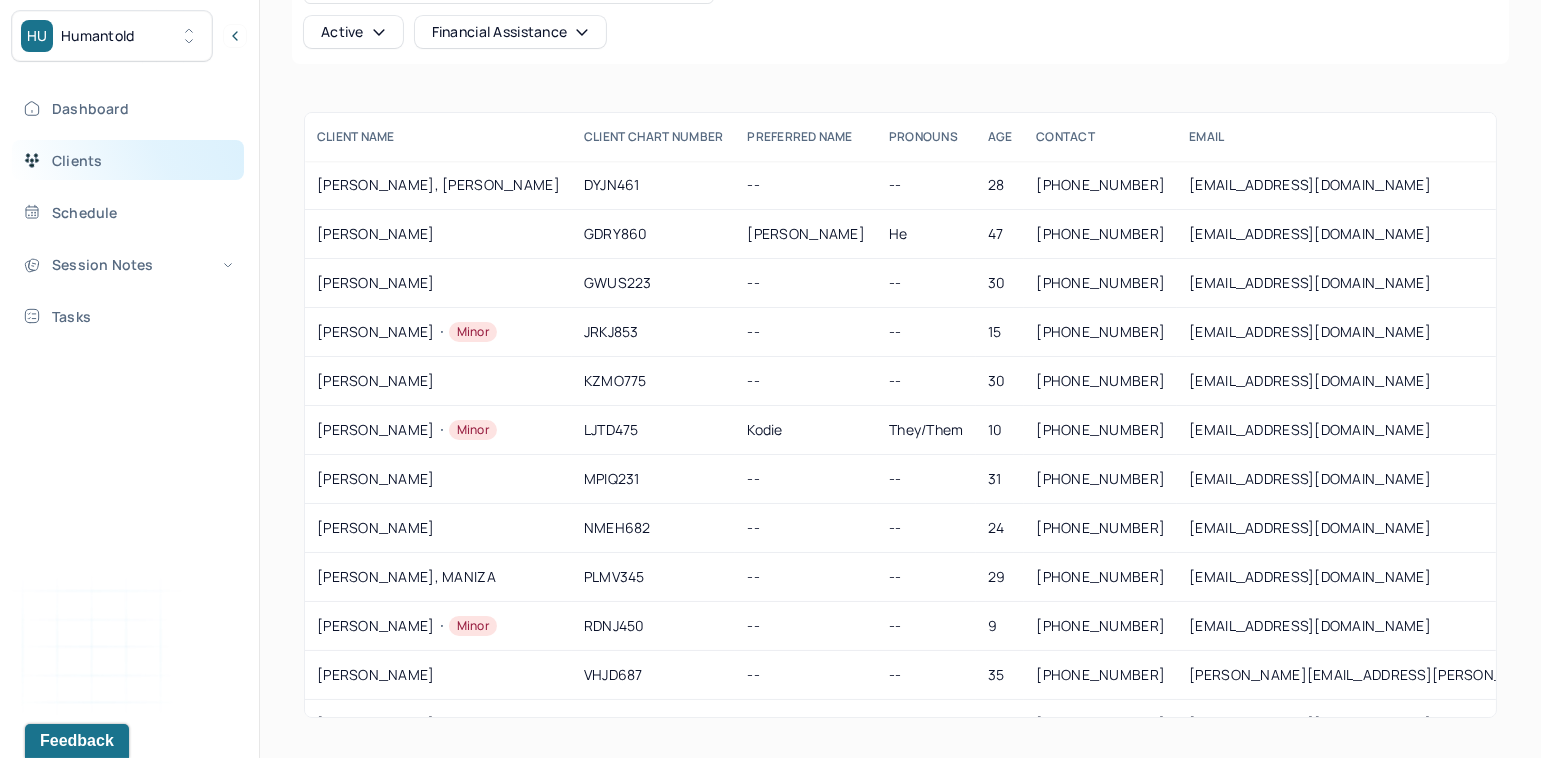 scroll, scrollTop: 148, scrollLeft: 0, axis: vertical 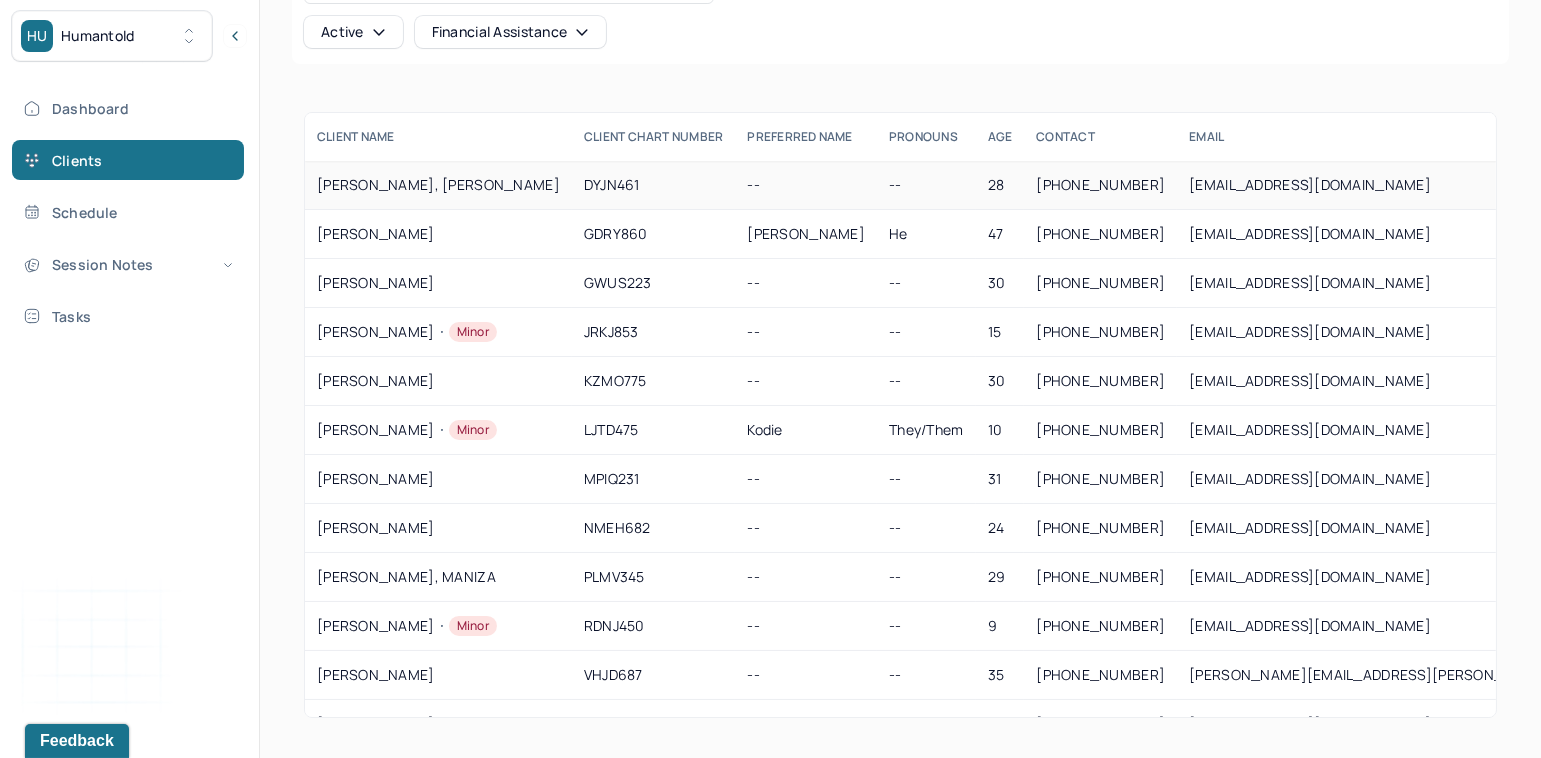 click on "DAVE, YESHA" at bounding box center [438, 185] 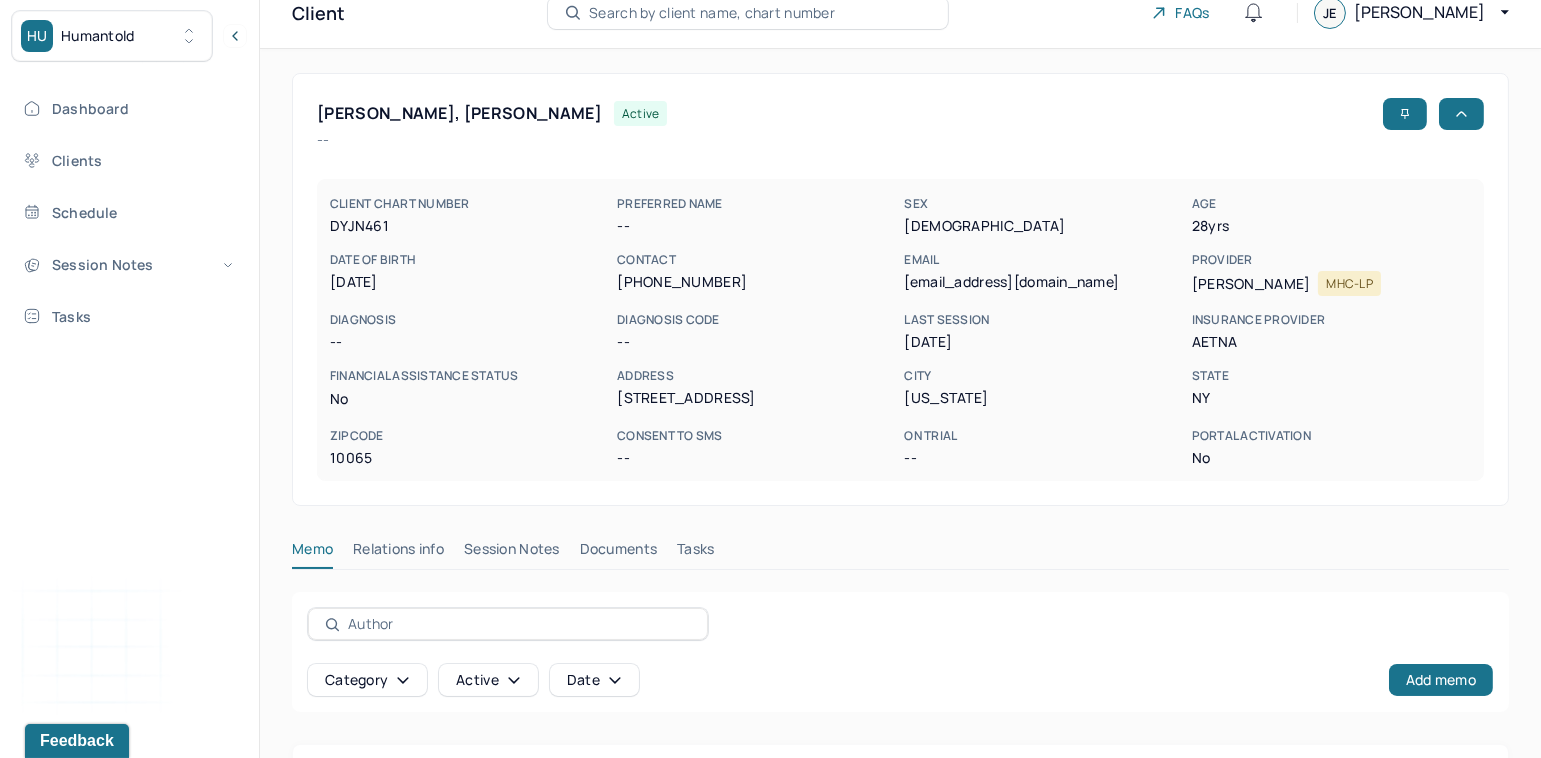 click on "Session Notes" at bounding box center [512, 553] 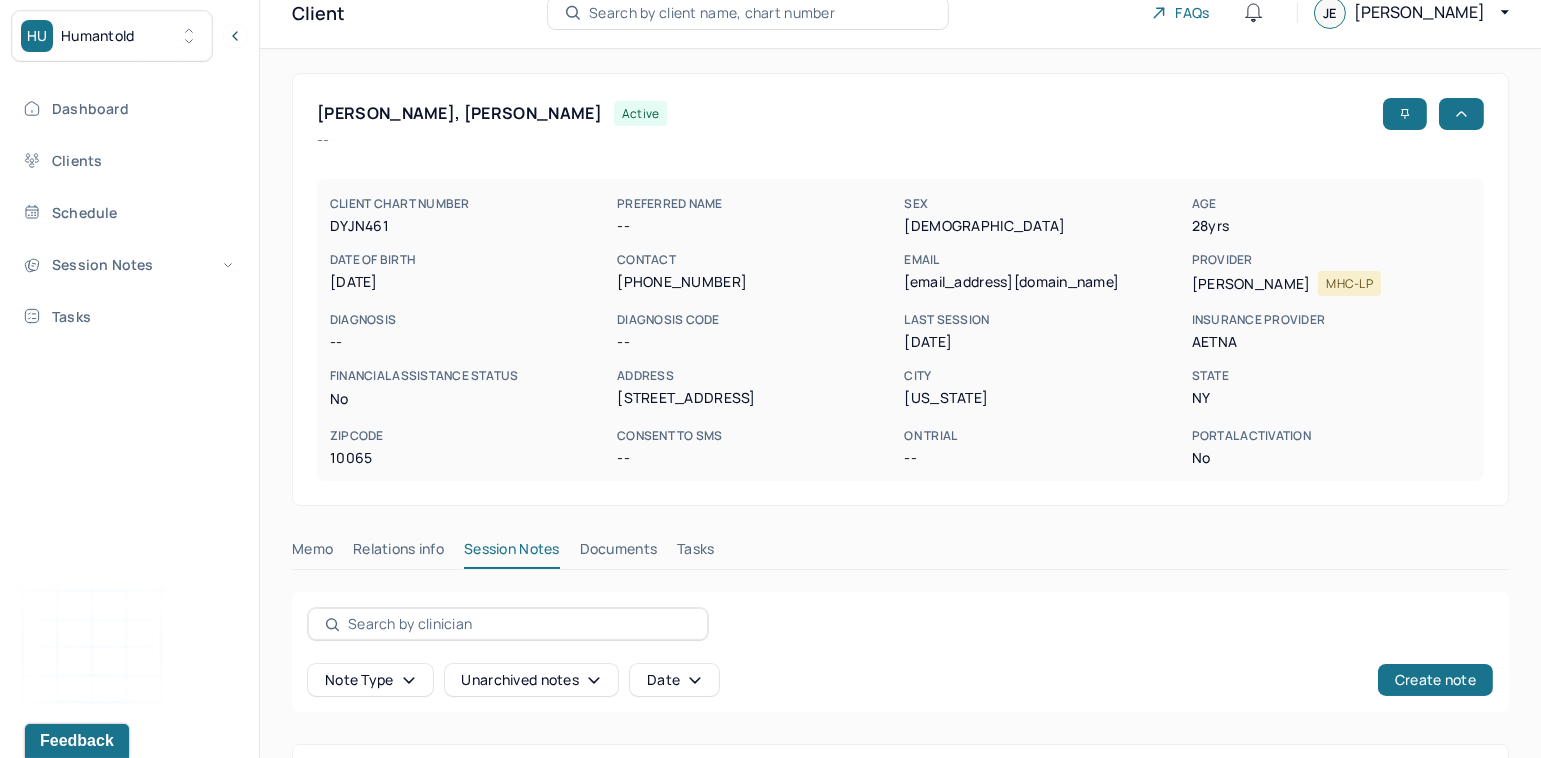 scroll, scrollTop: 255, scrollLeft: 0, axis: vertical 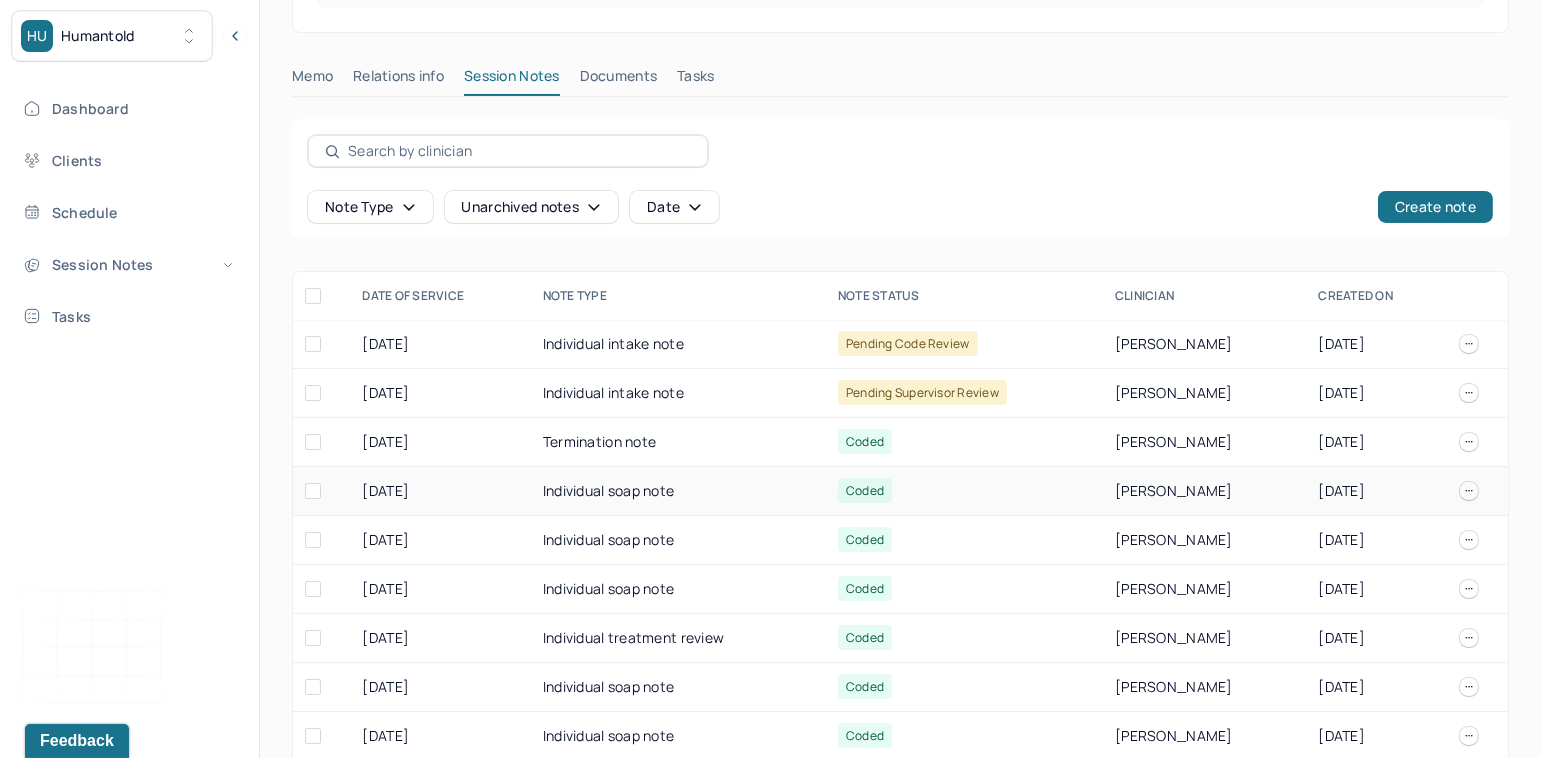 type 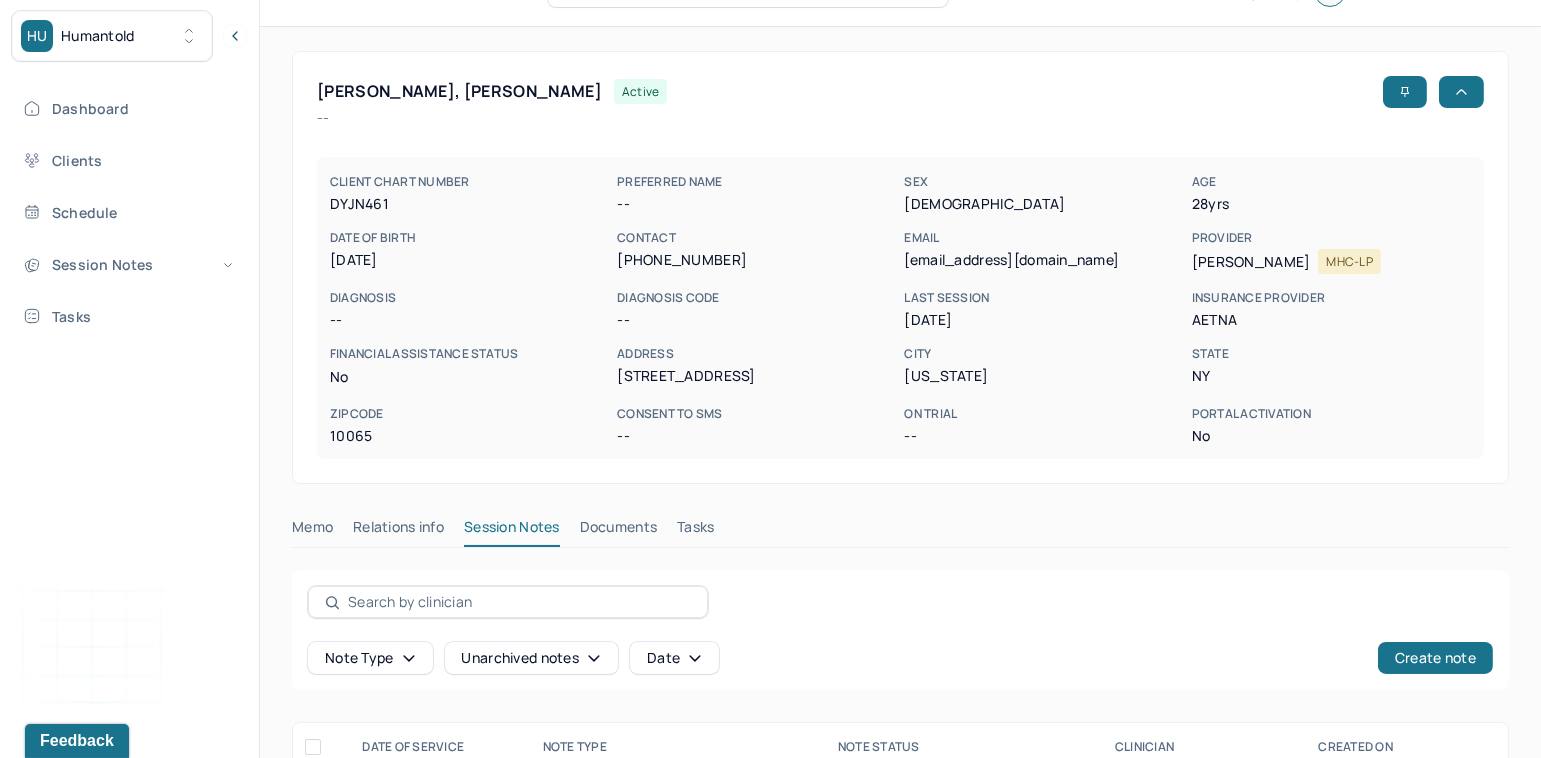 scroll, scrollTop: 50, scrollLeft: 0, axis: vertical 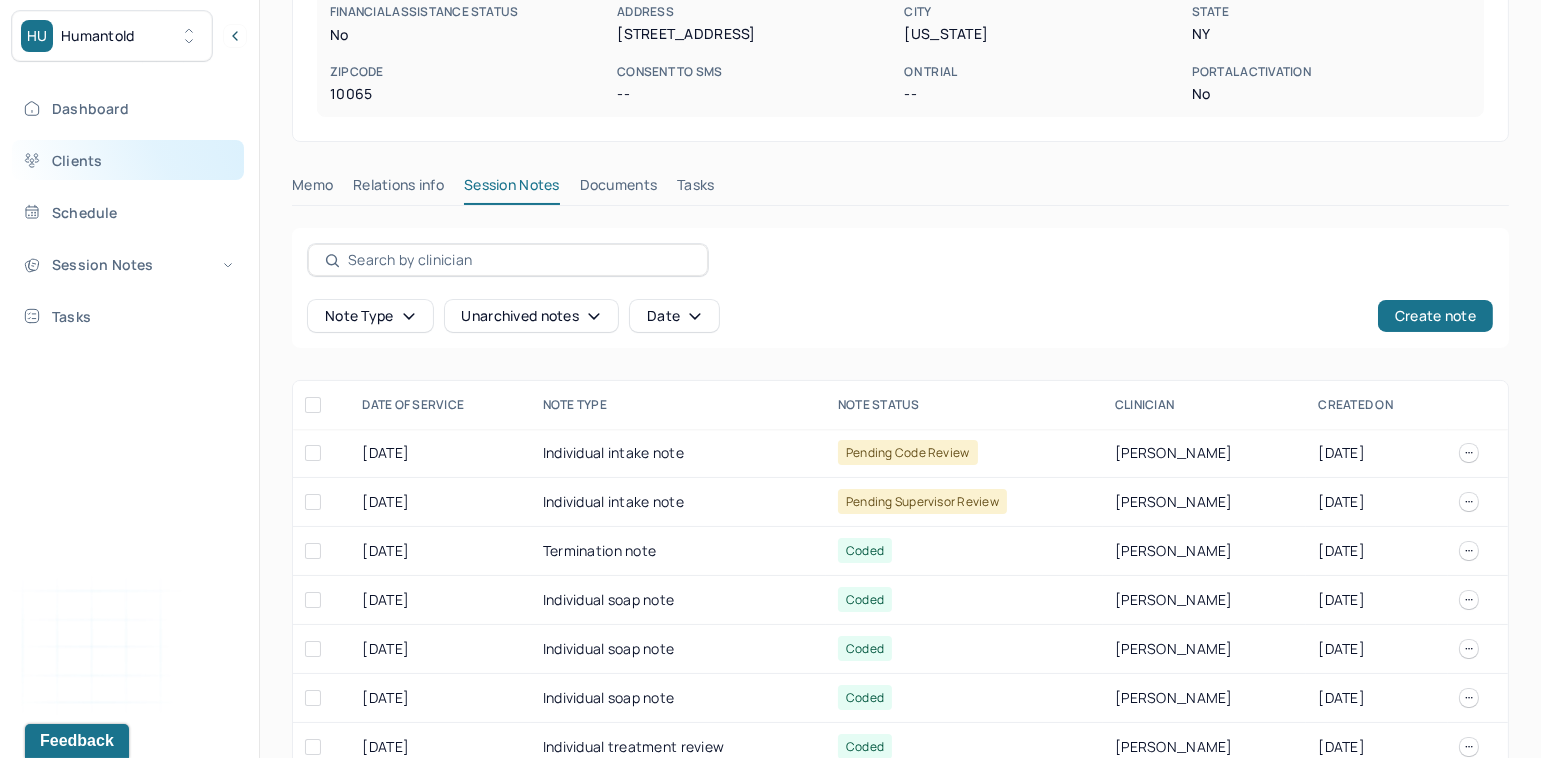 click on "Clients" at bounding box center [128, 160] 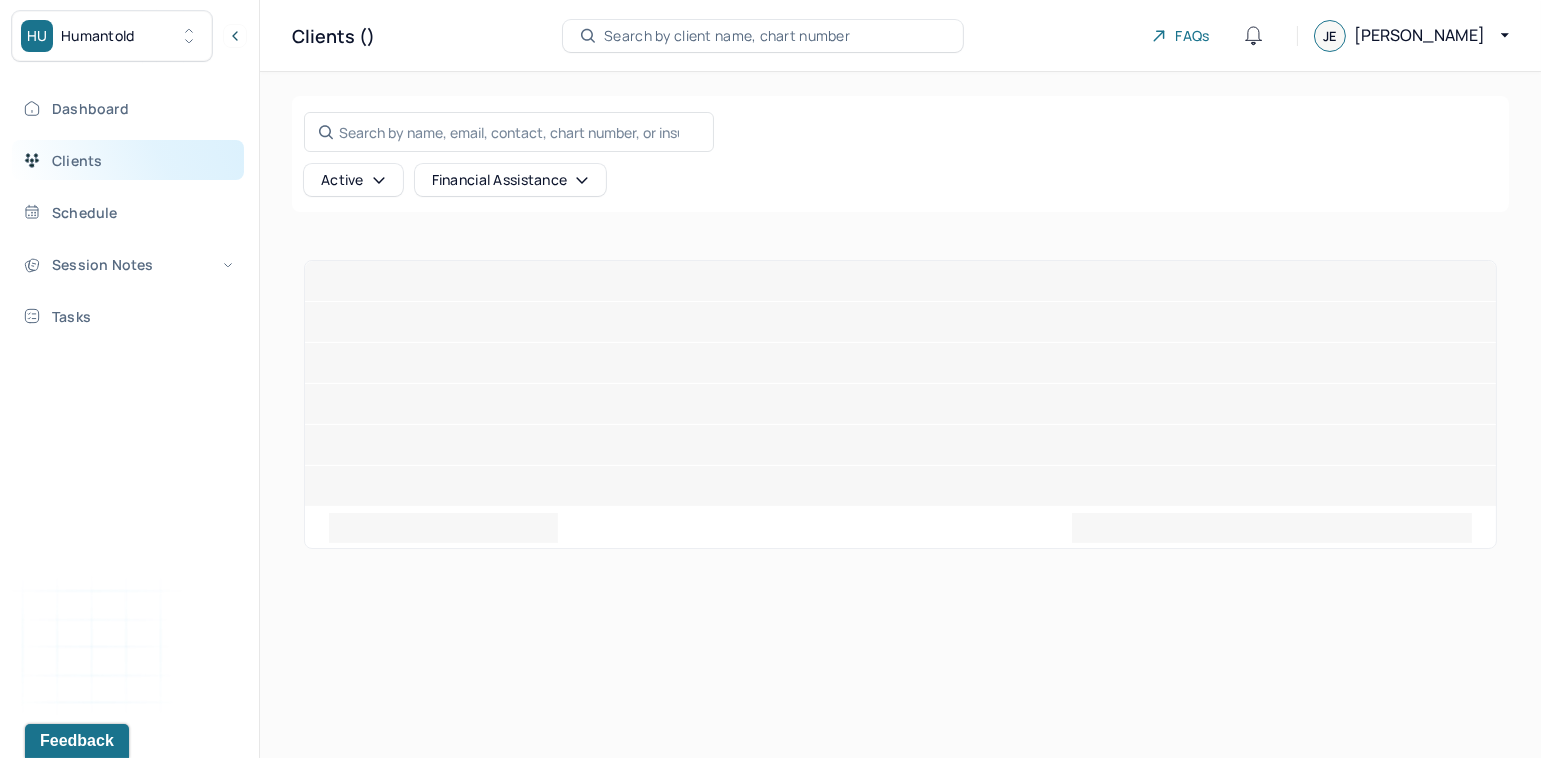 scroll, scrollTop: 0, scrollLeft: 0, axis: both 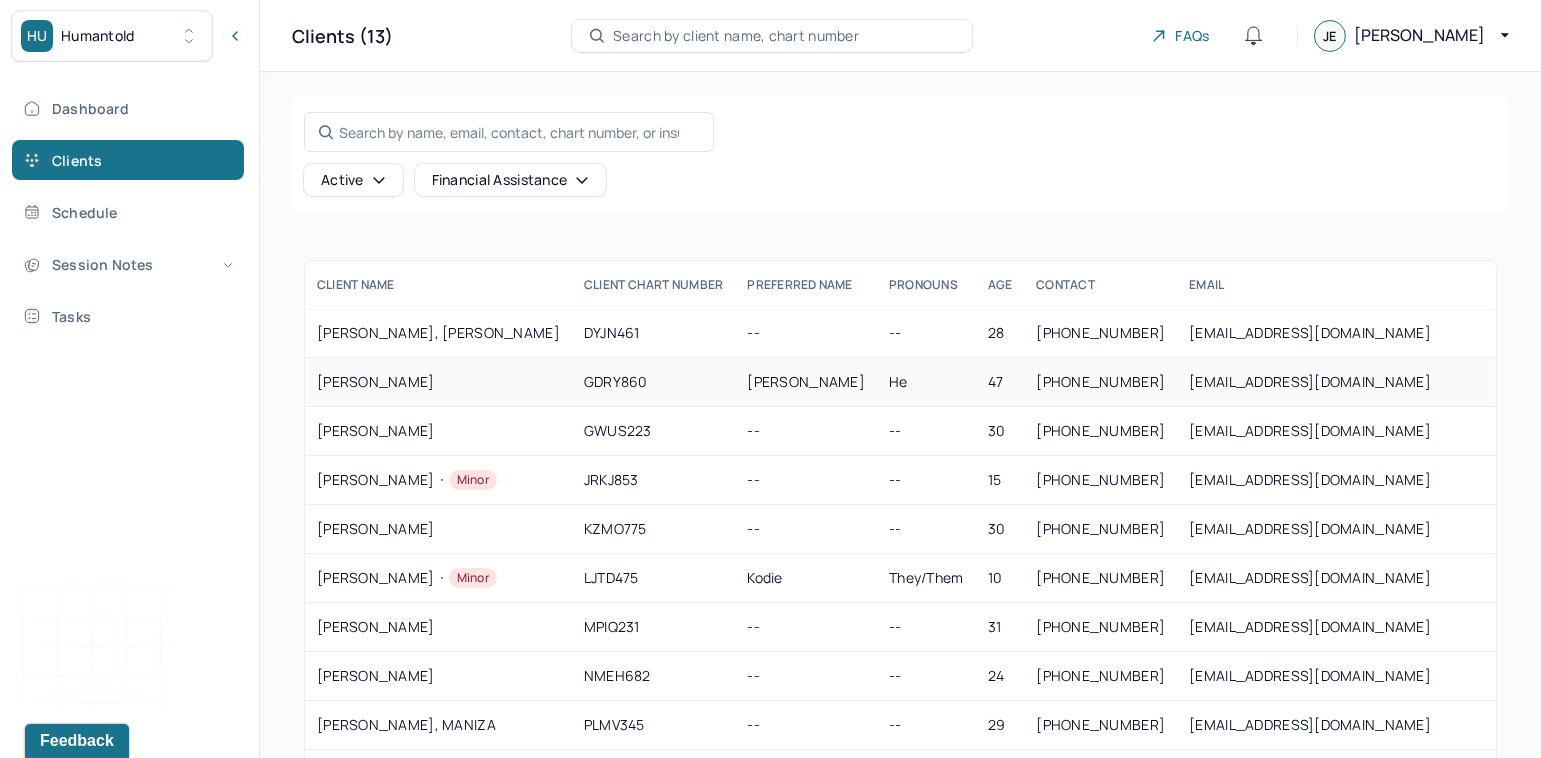 click on "GRANT, ROBERT" at bounding box center (438, 382) 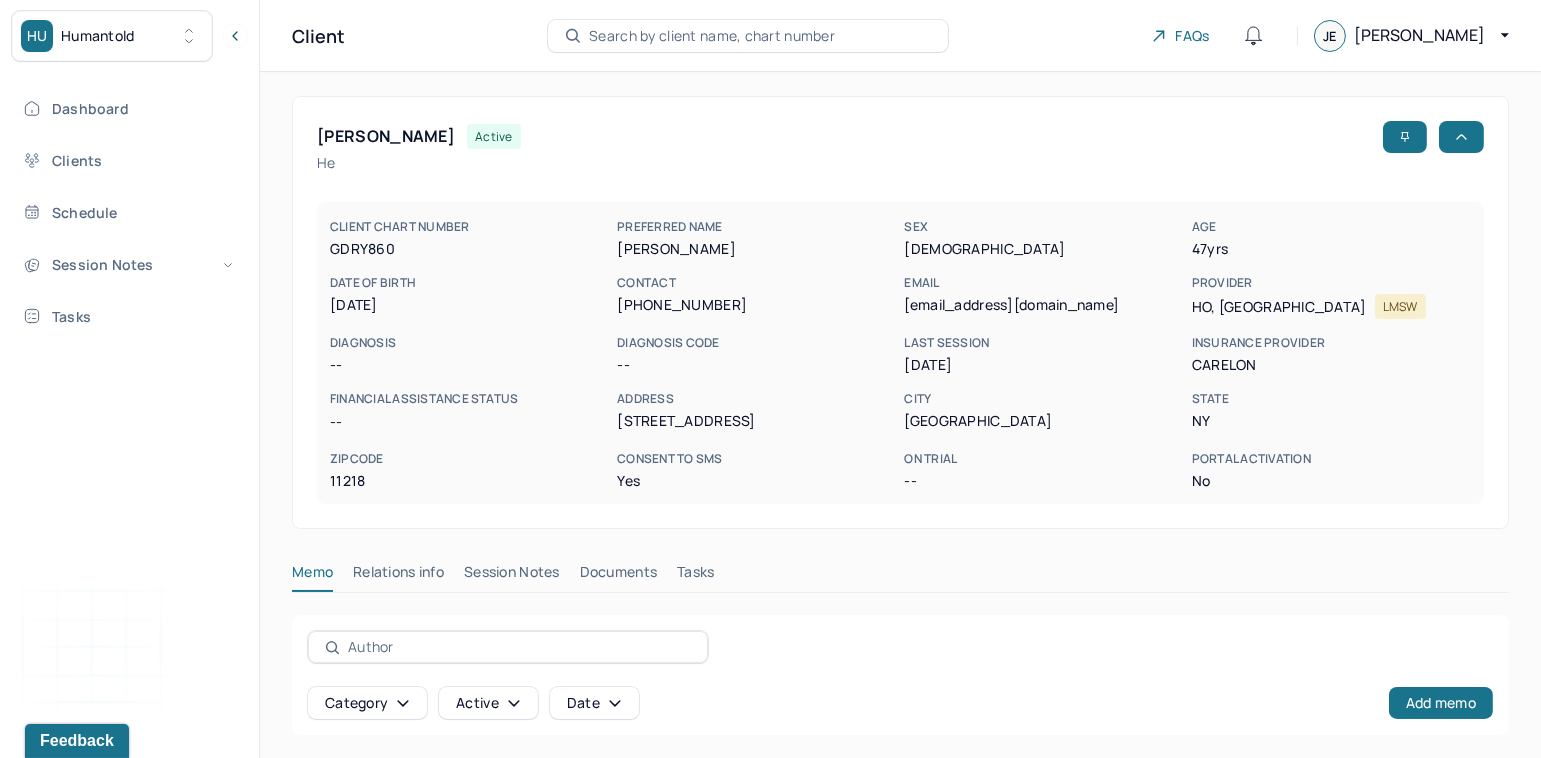 click on "Session Notes" at bounding box center [512, 576] 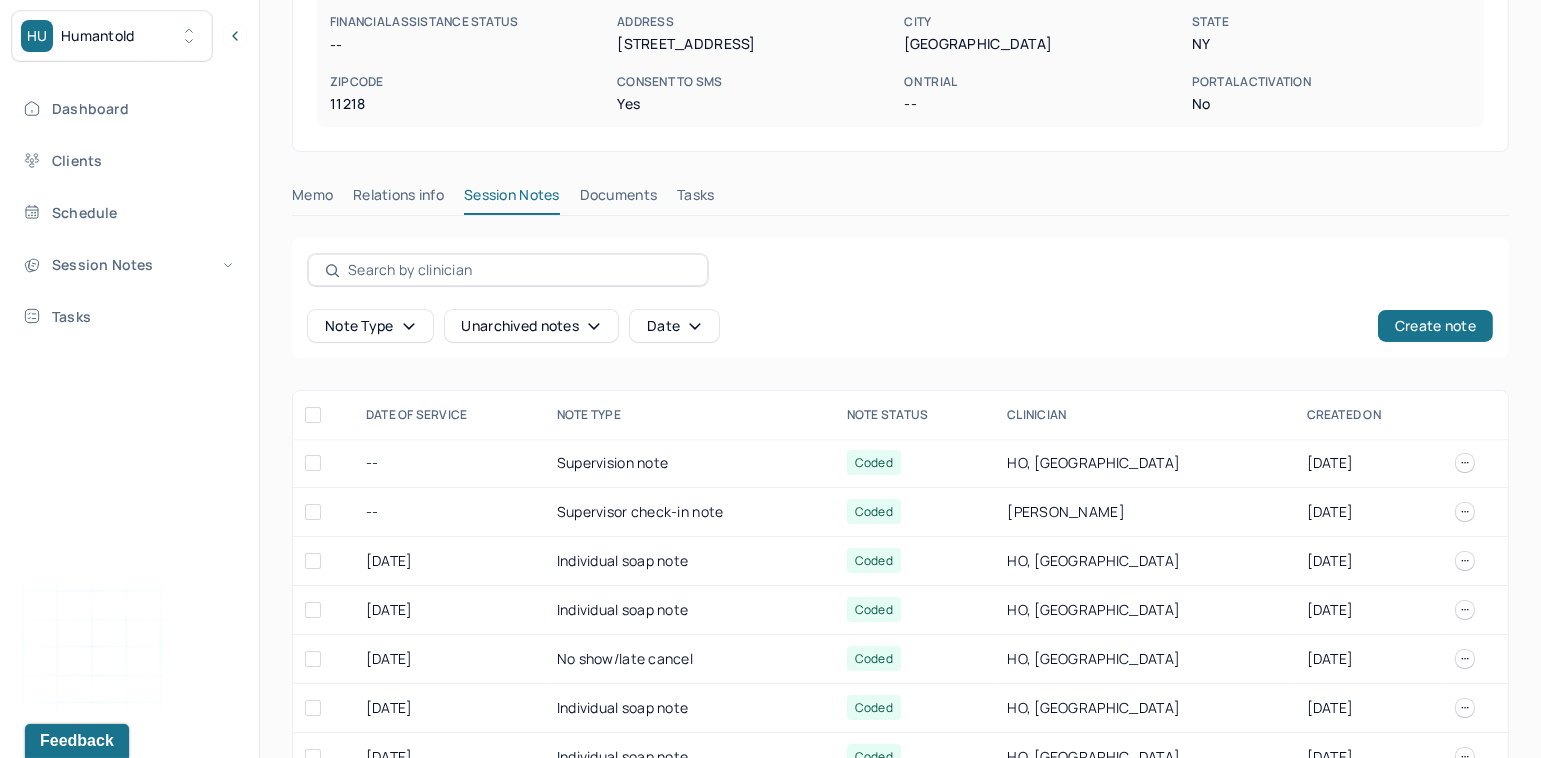 scroll, scrollTop: 564, scrollLeft: 0, axis: vertical 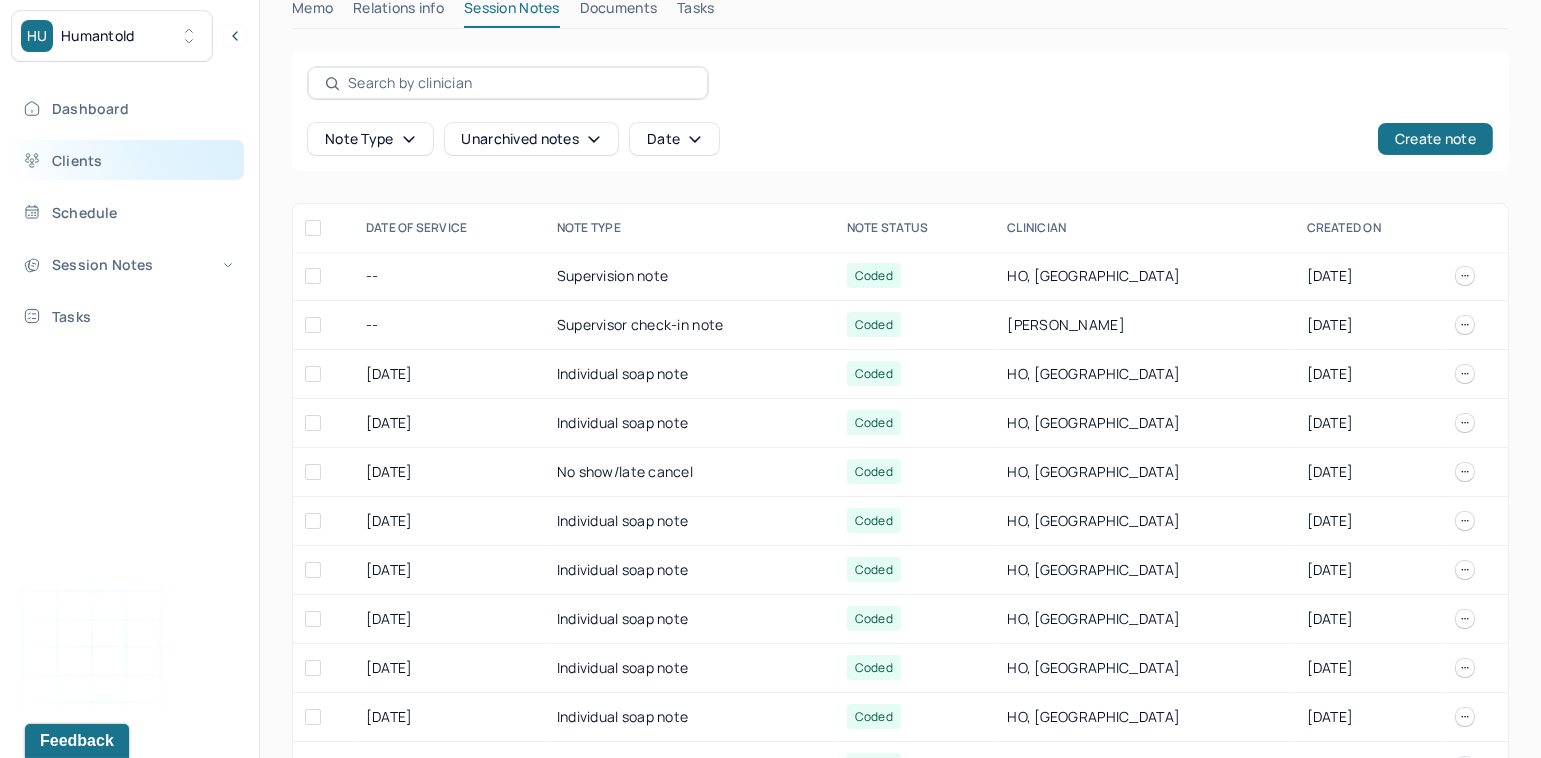 click on "Clients" at bounding box center [128, 160] 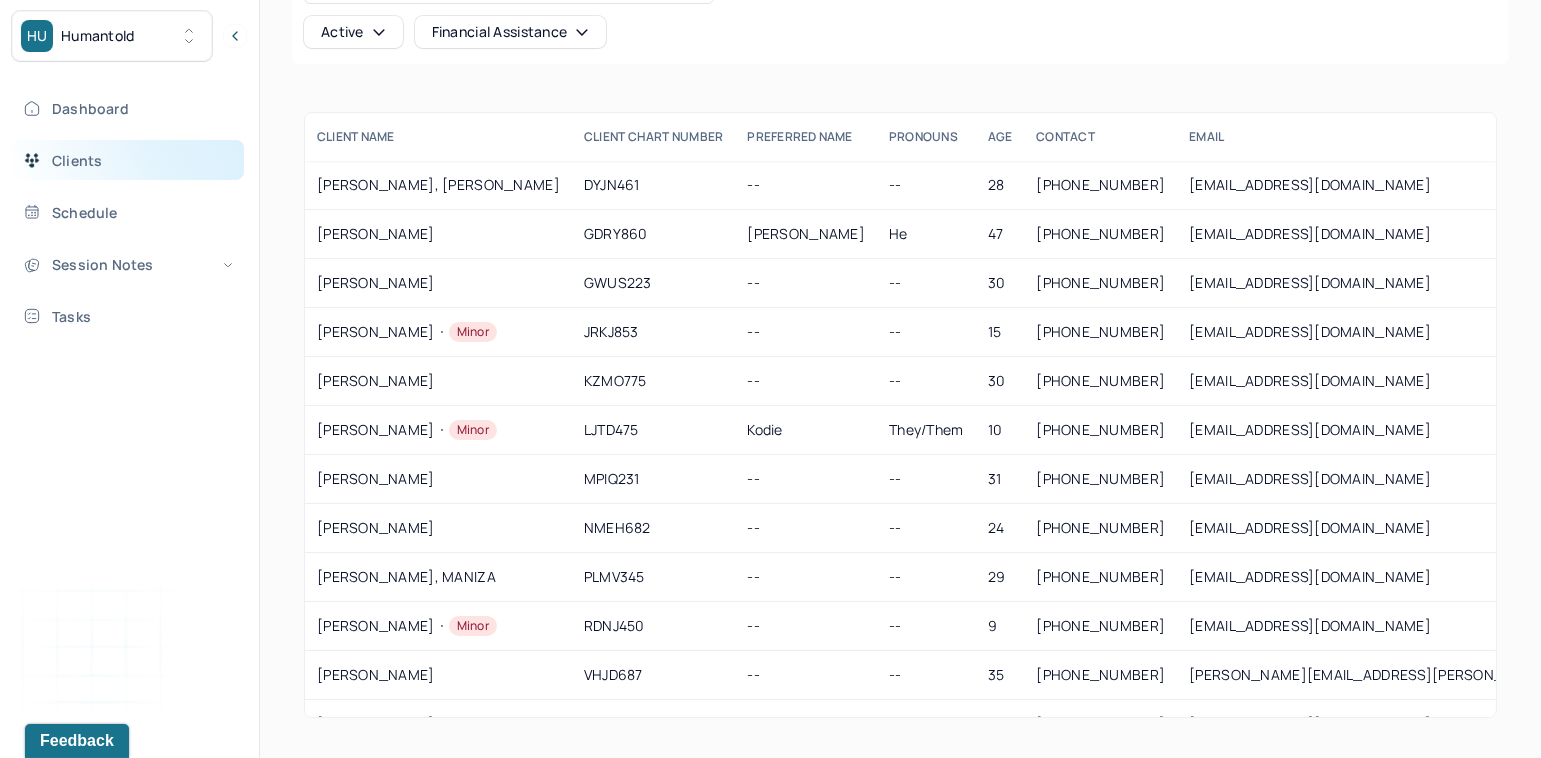 scroll, scrollTop: 148, scrollLeft: 0, axis: vertical 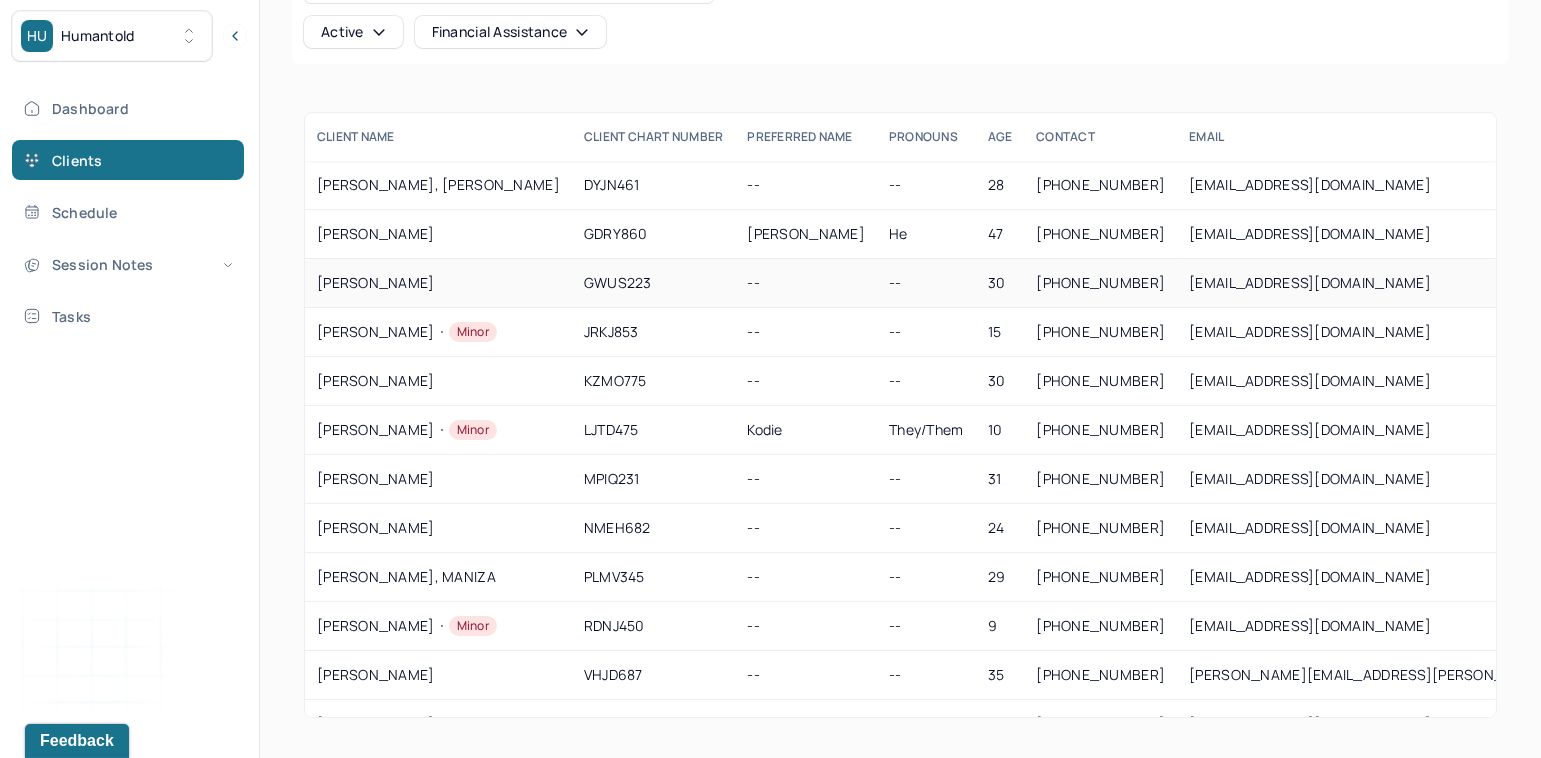 click on "GWUS223" at bounding box center (654, 283) 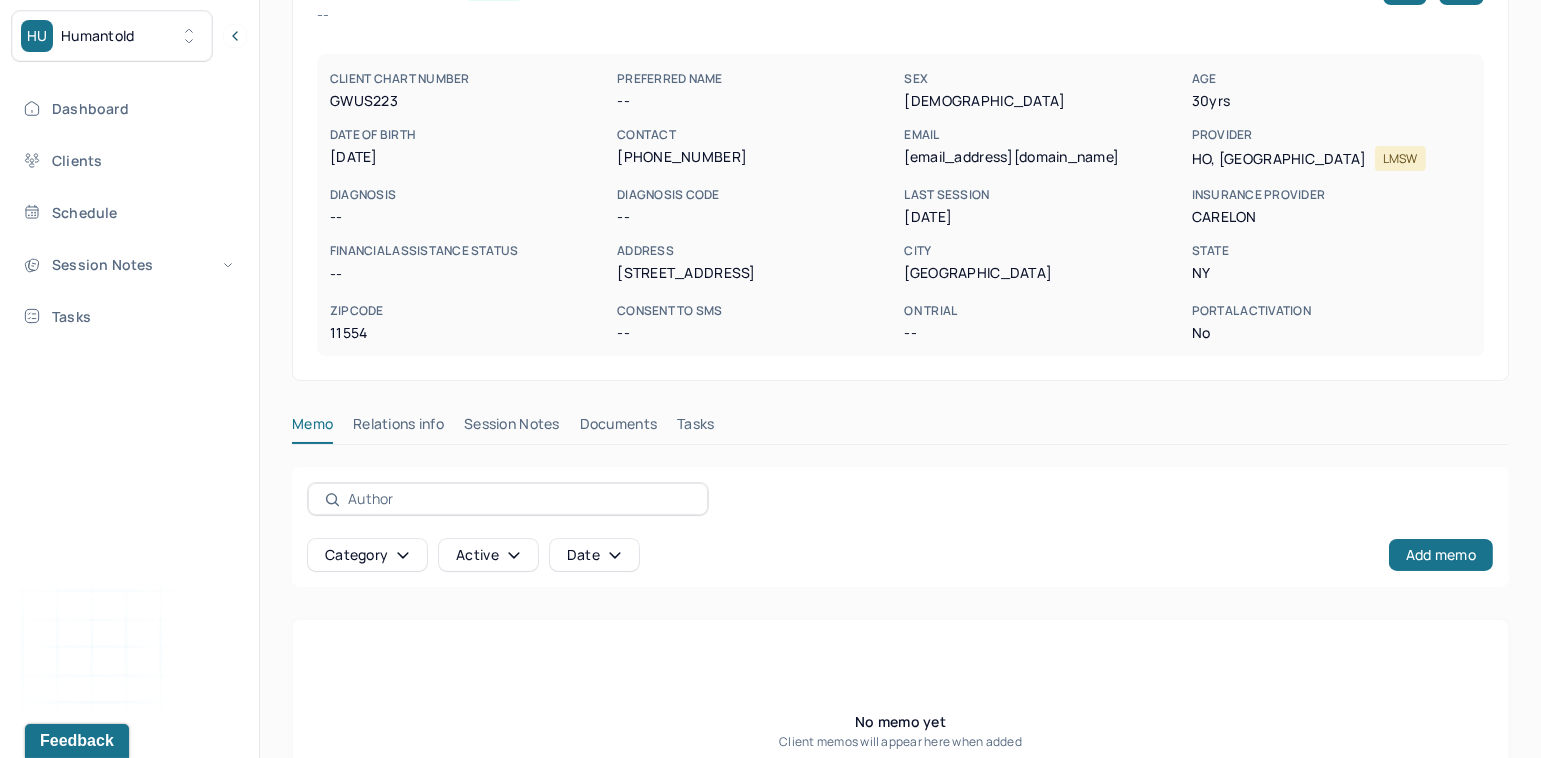 click on "Session Notes" at bounding box center (512, 428) 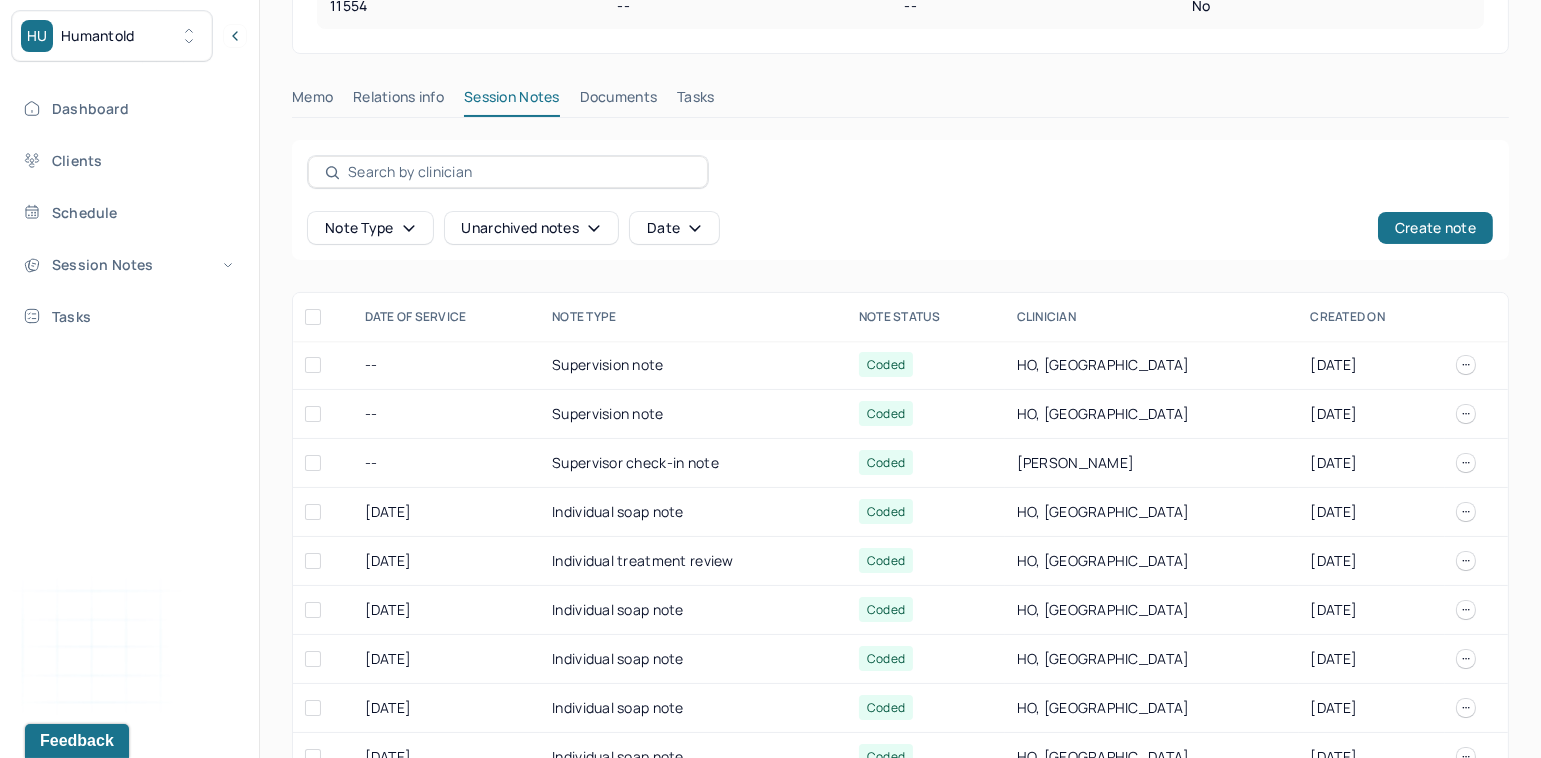 scroll, scrollTop: 512, scrollLeft: 0, axis: vertical 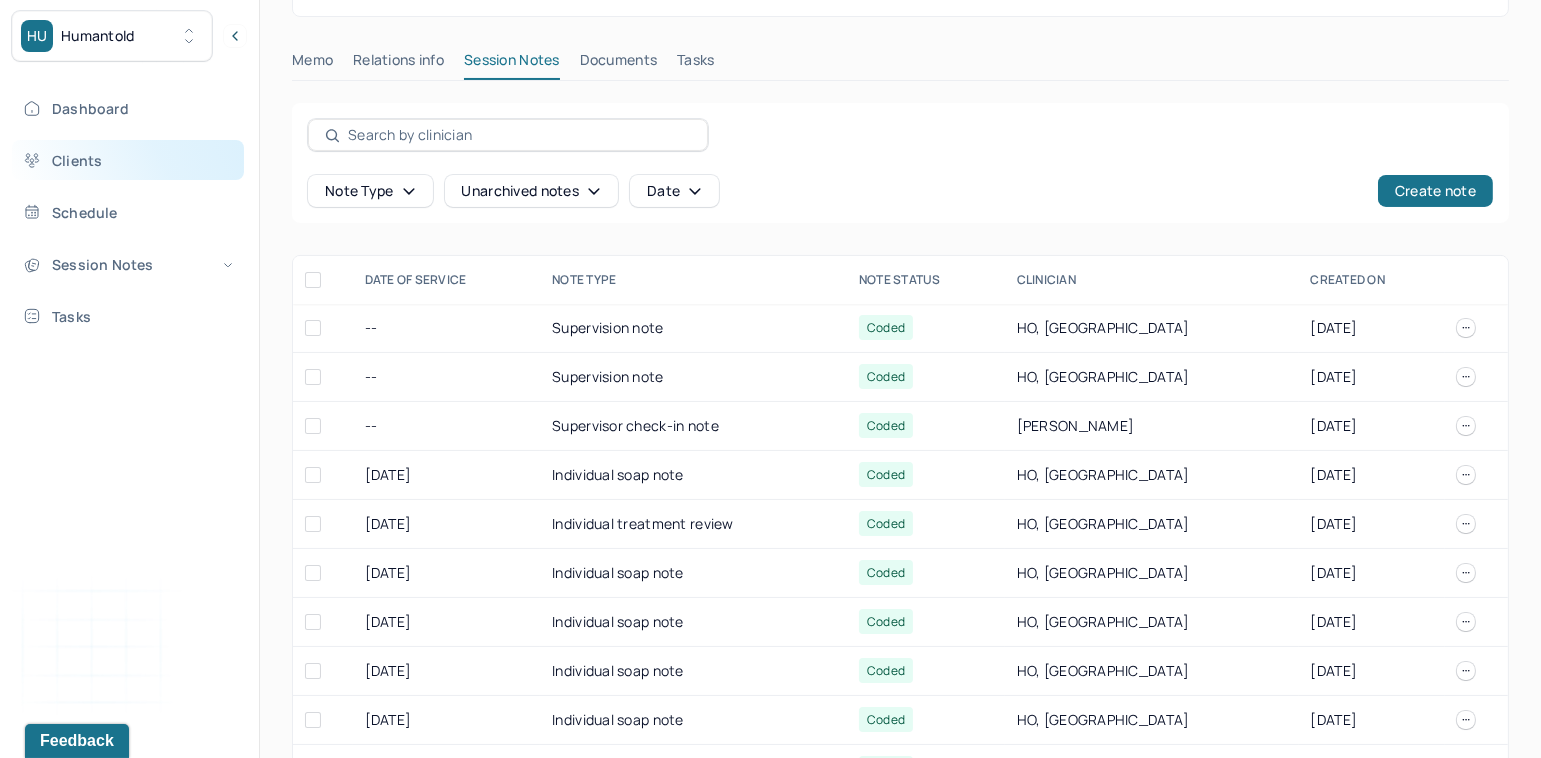 click on "Clients" at bounding box center [128, 160] 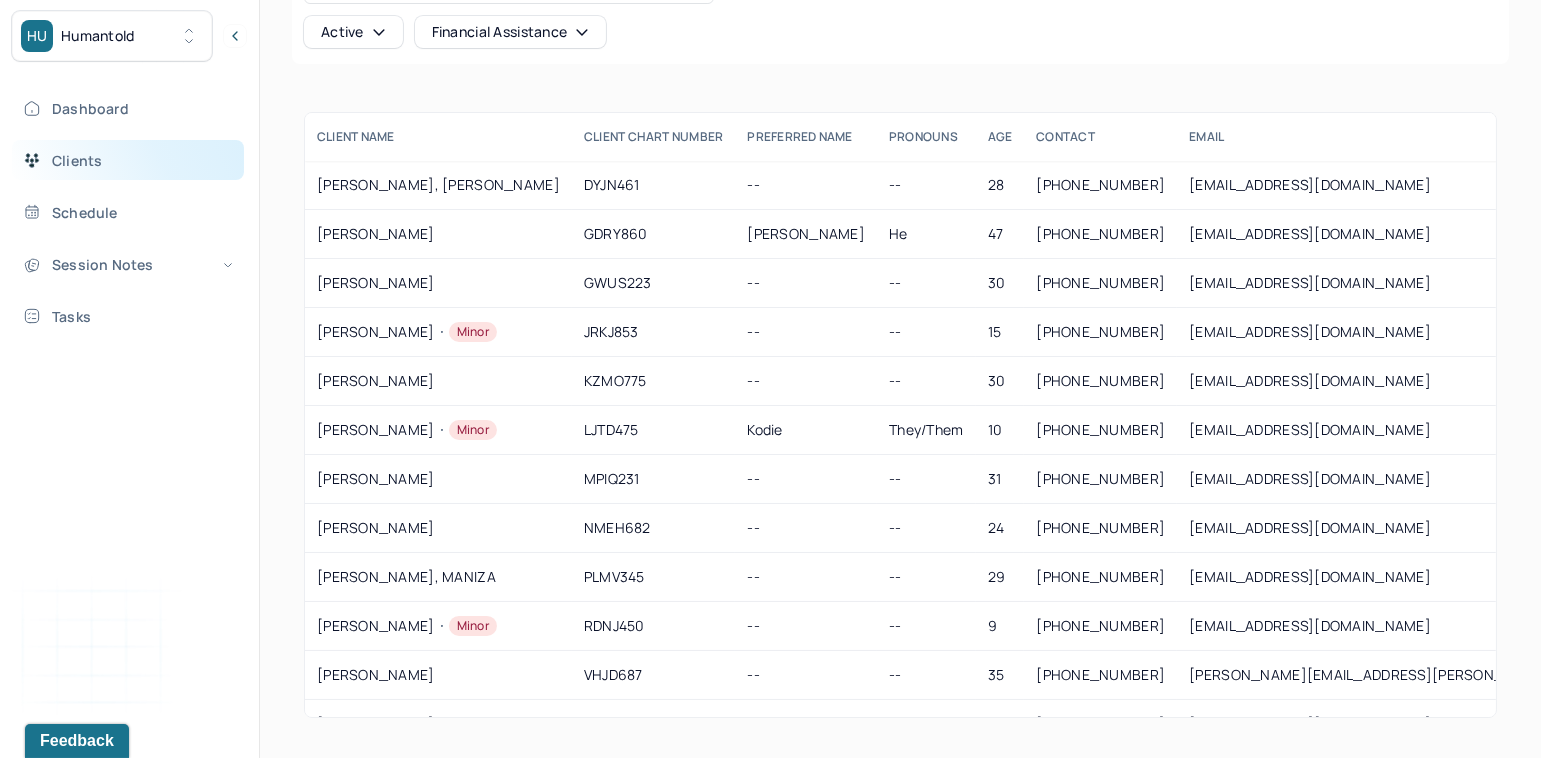 scroll, scrollTop: 148, scrollLeft: 0, axis: vertical 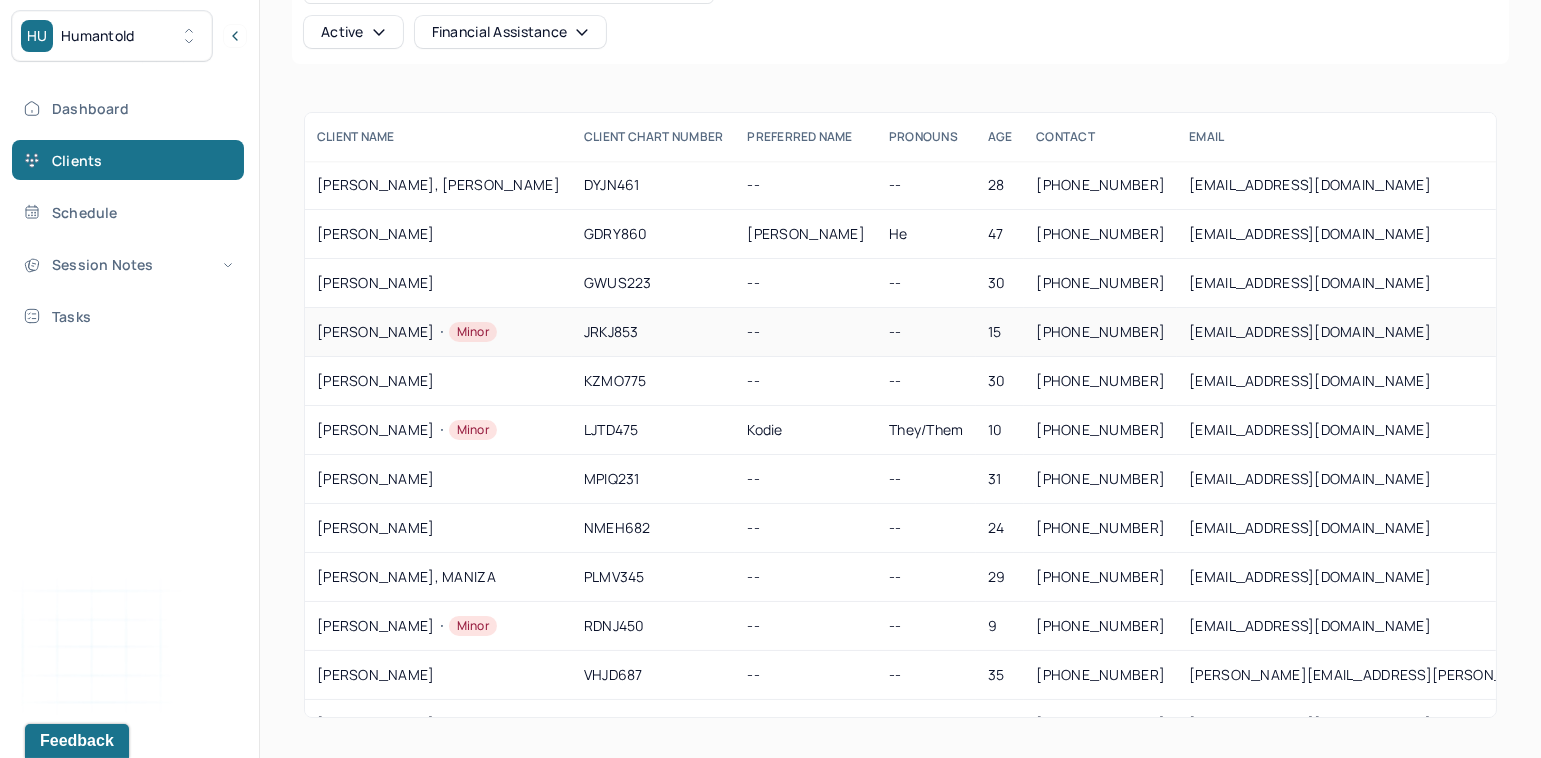 click on "JRKJ853" at bounding box center (654, 332) 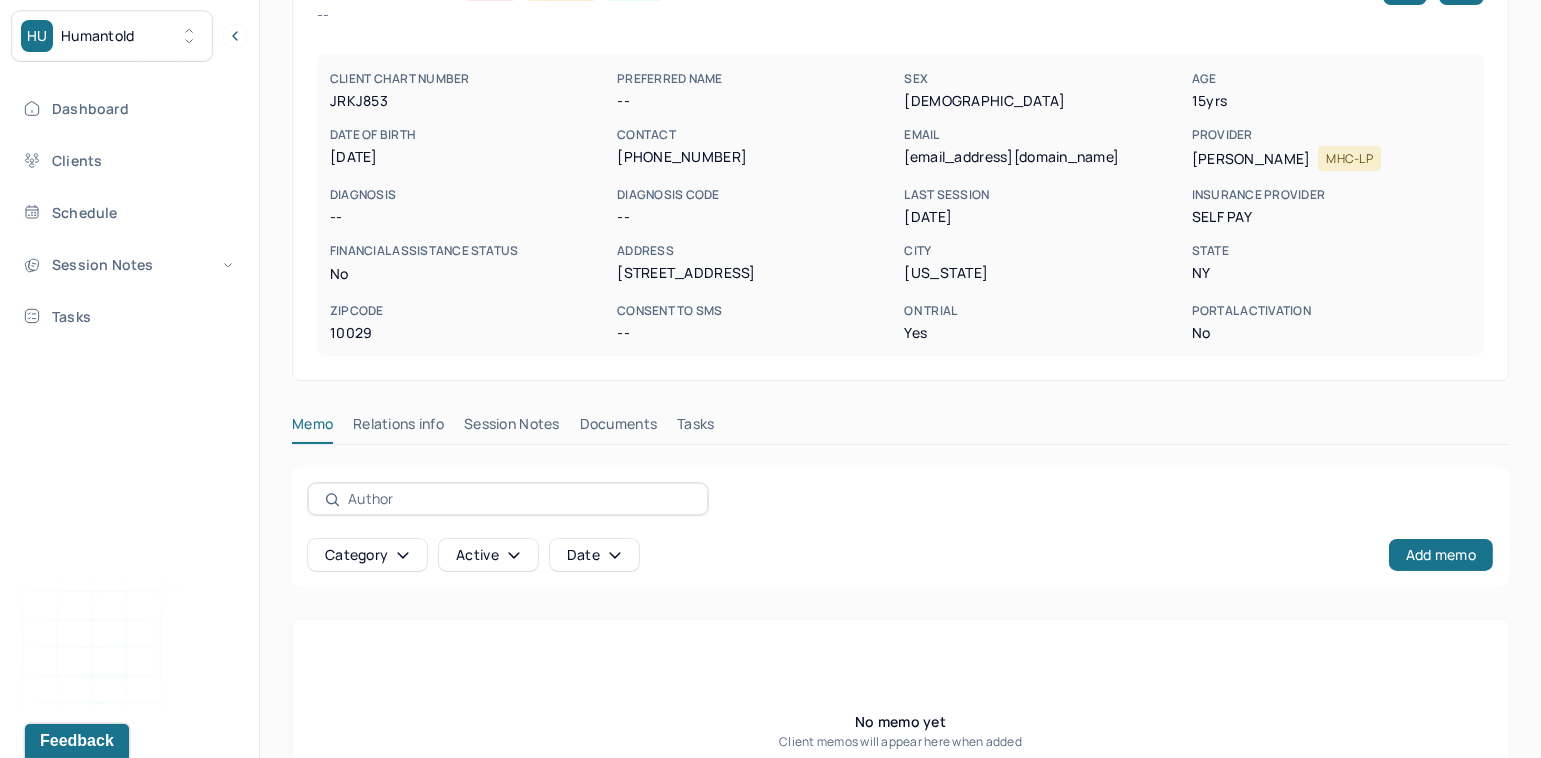 click on "Session Notes" at bounding box center [512, 428] 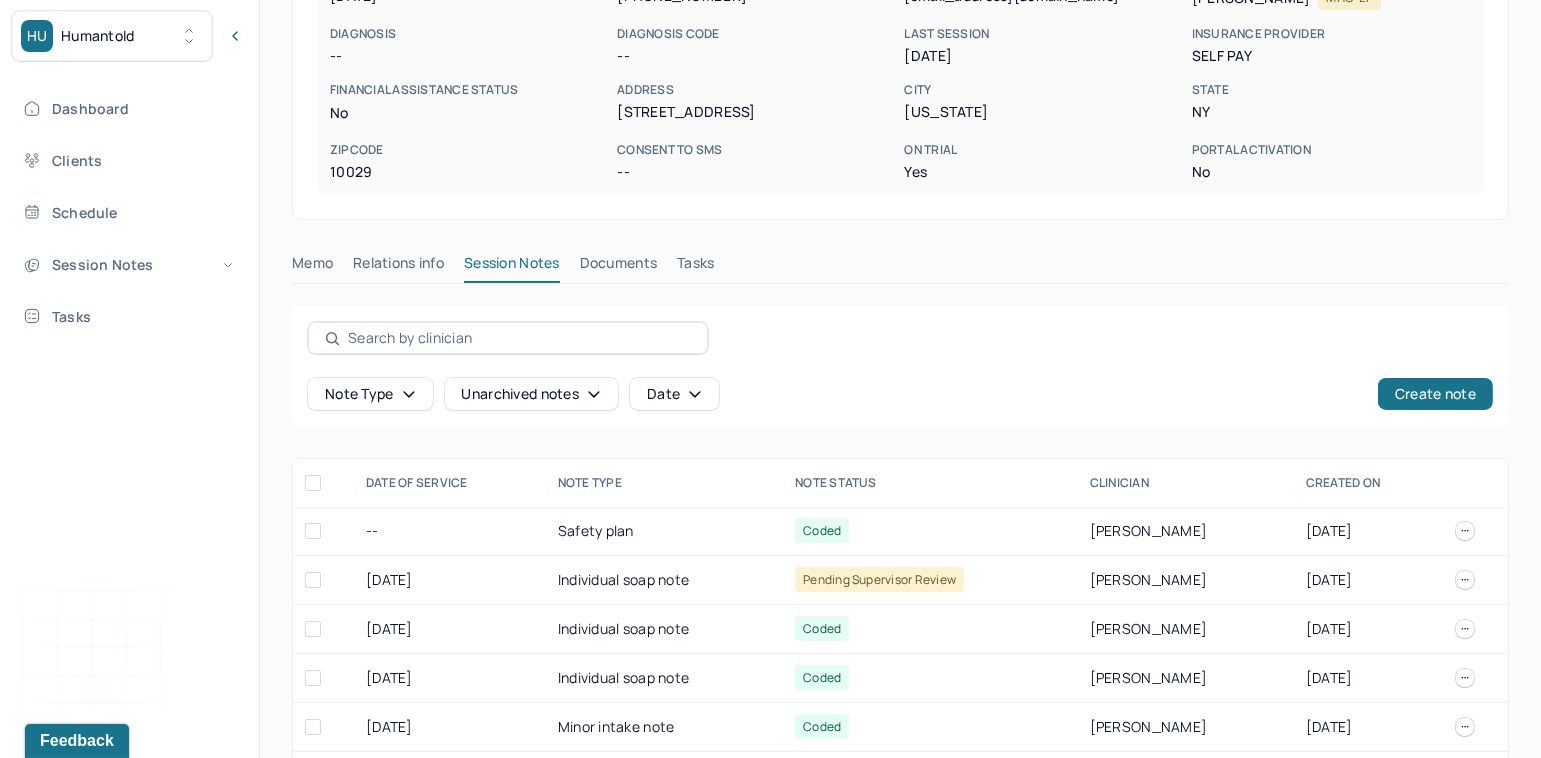 scroll, scrollTop: 371, scrollLeft: 0, axis: vertical 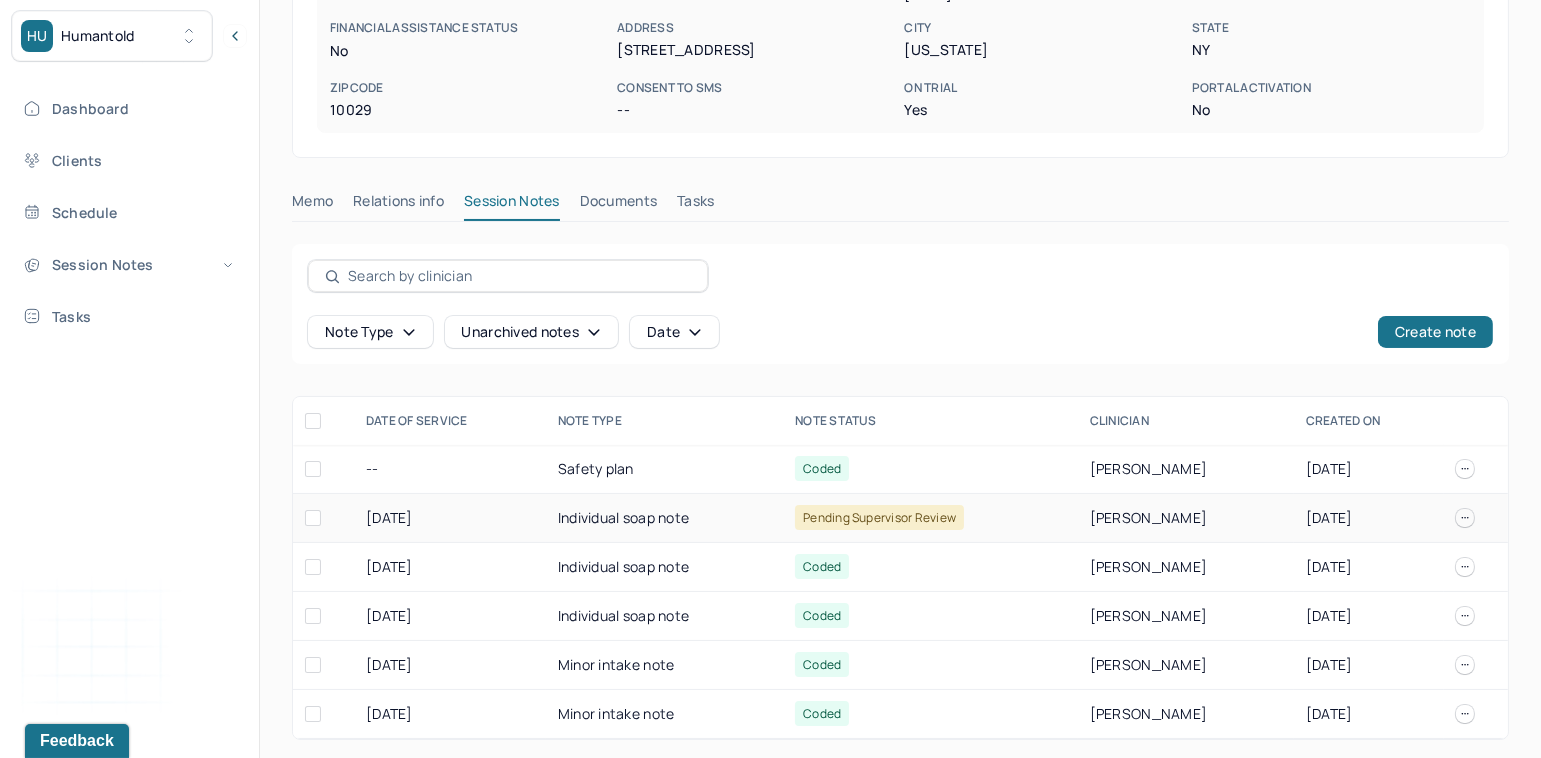 click on "Pending supervisor review" at bounding box center (879, 517) 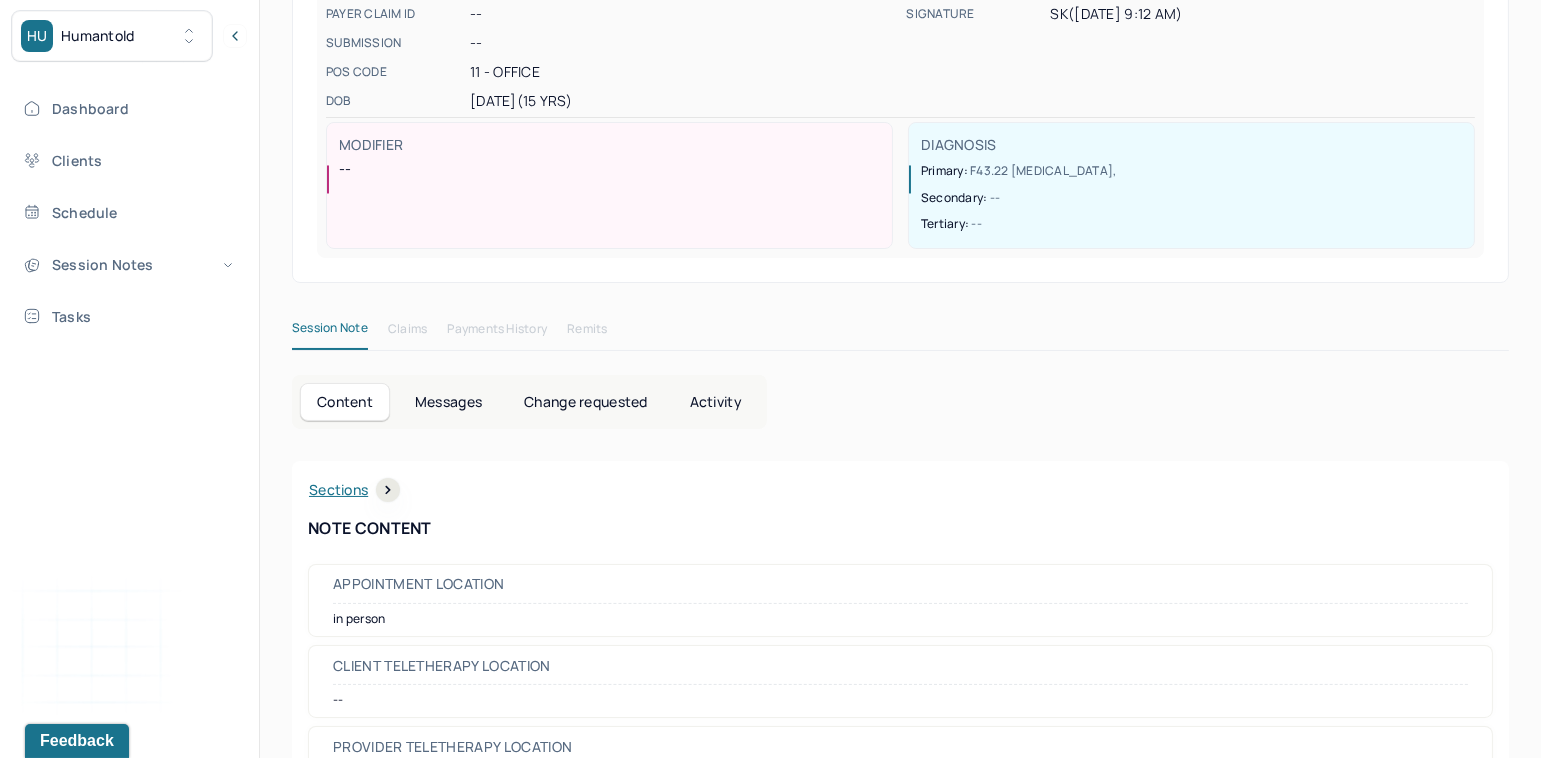 scroll, scrollTop: 0, scrollLeft: 0, axis: both 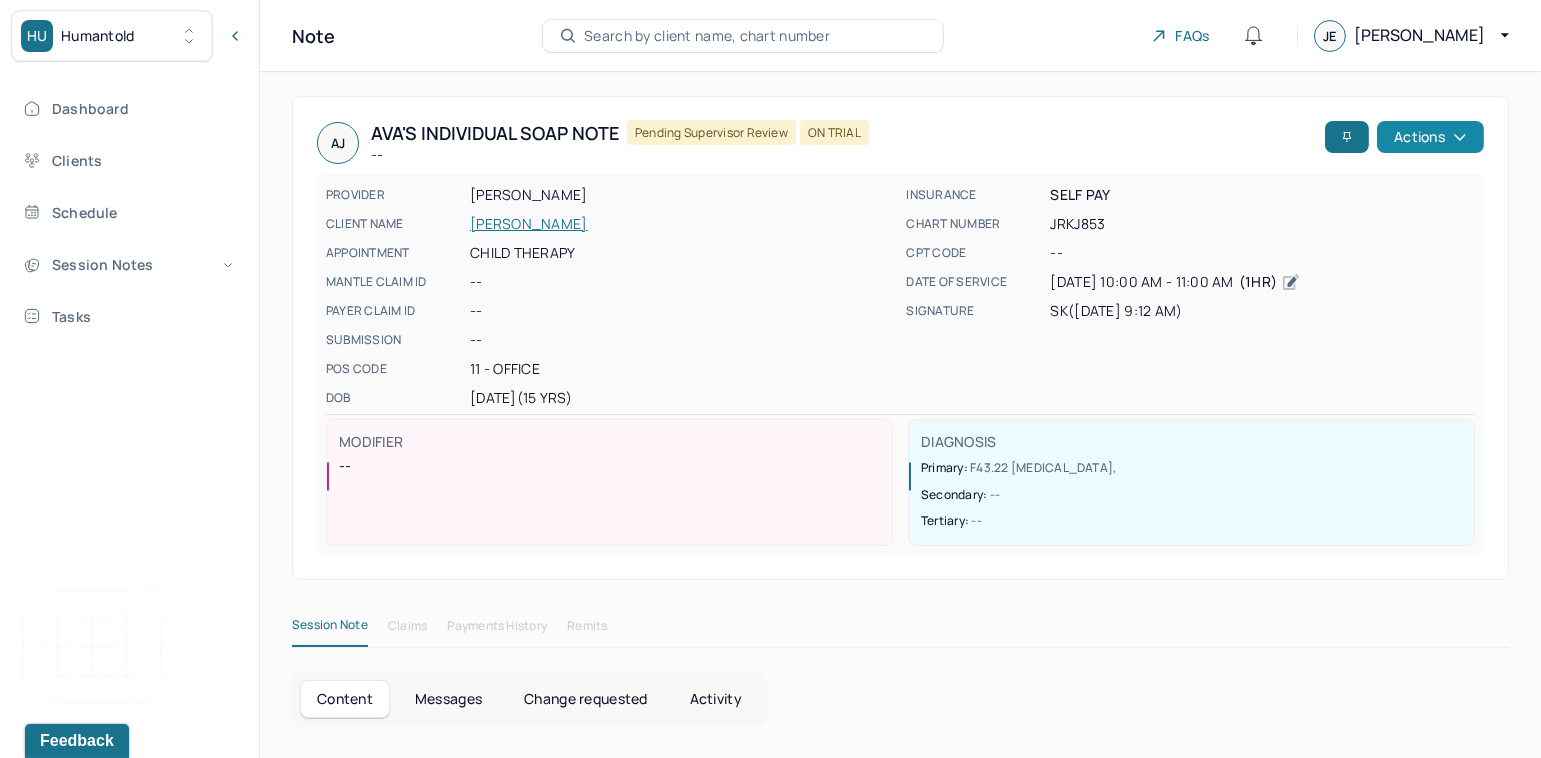 click on "Actions" at bounding box center [1430, 137] 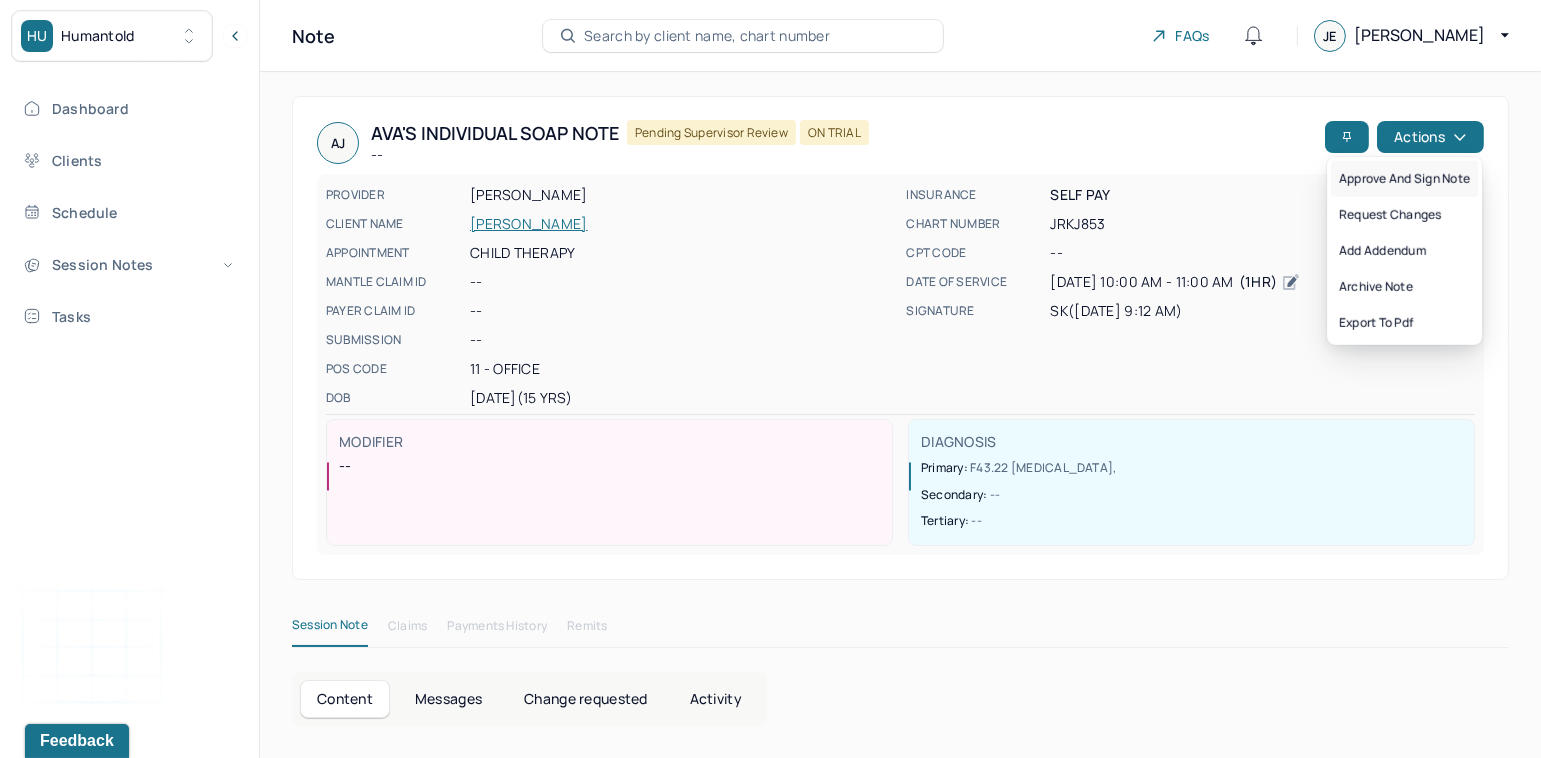 click on "Approve and sign note" at bounding box center (1404, 179) 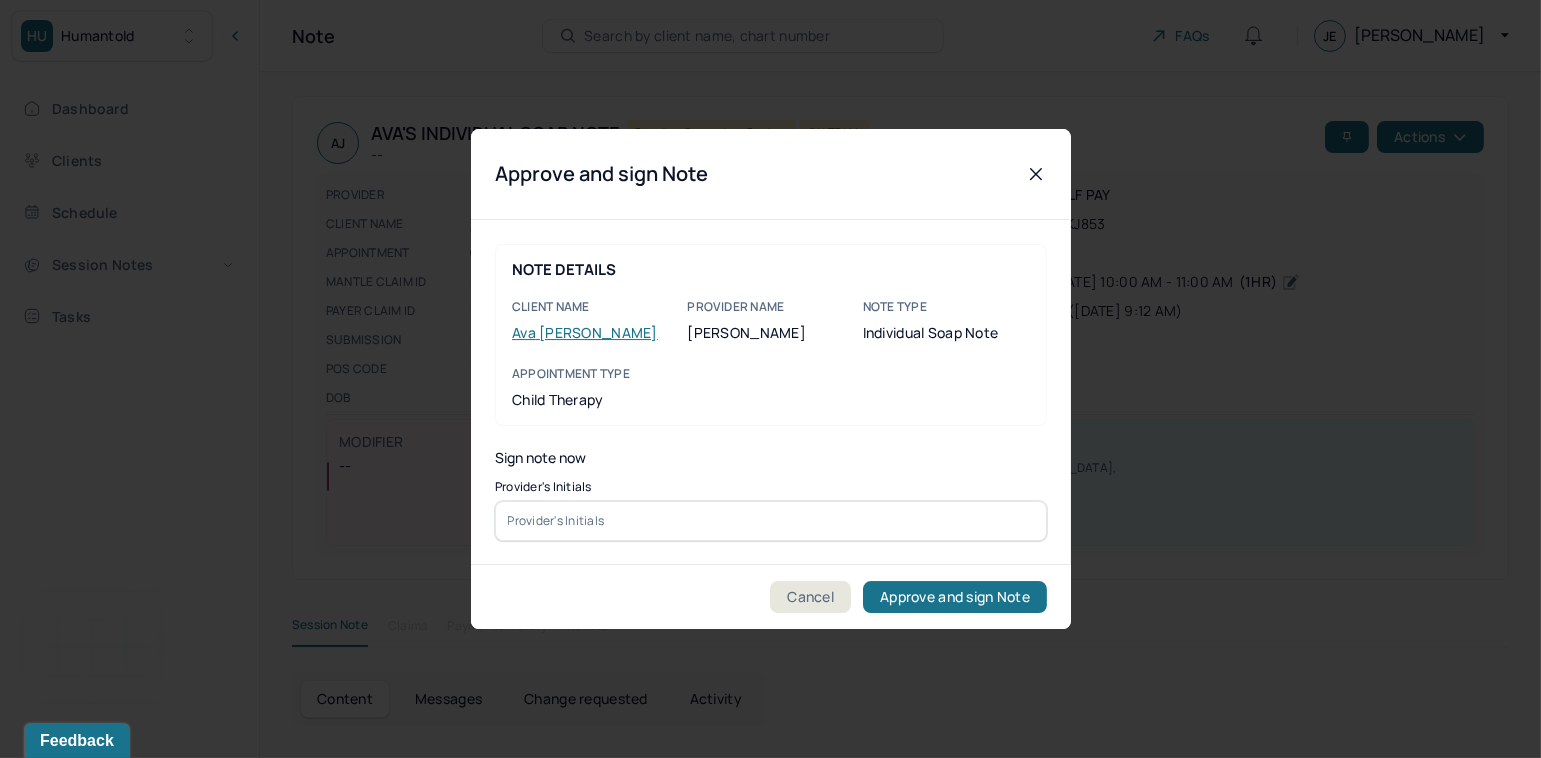 click at bounding box center [771, 521] 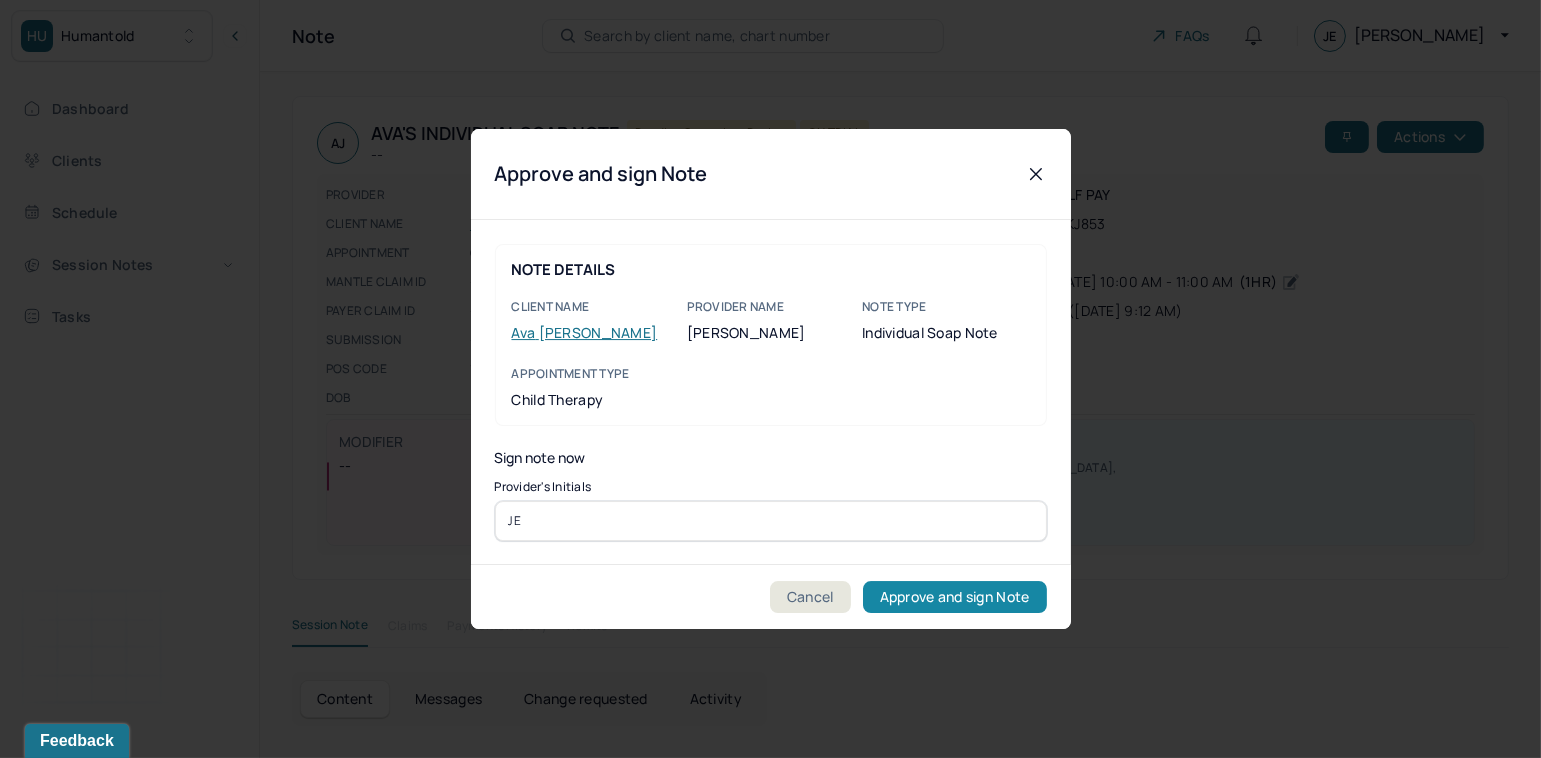 type on "JE" 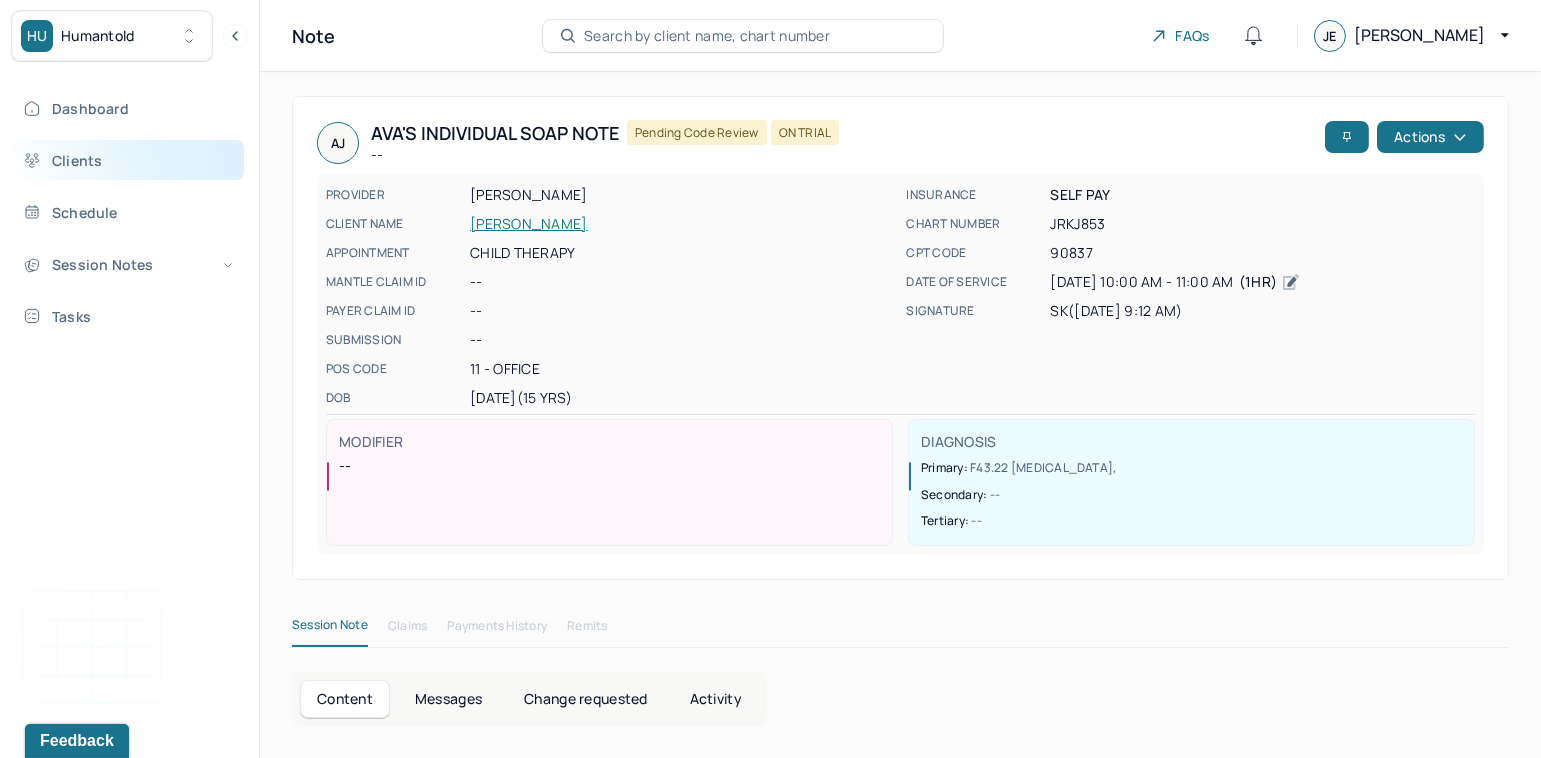 click on "Clients" at bounding box center [128, 160] 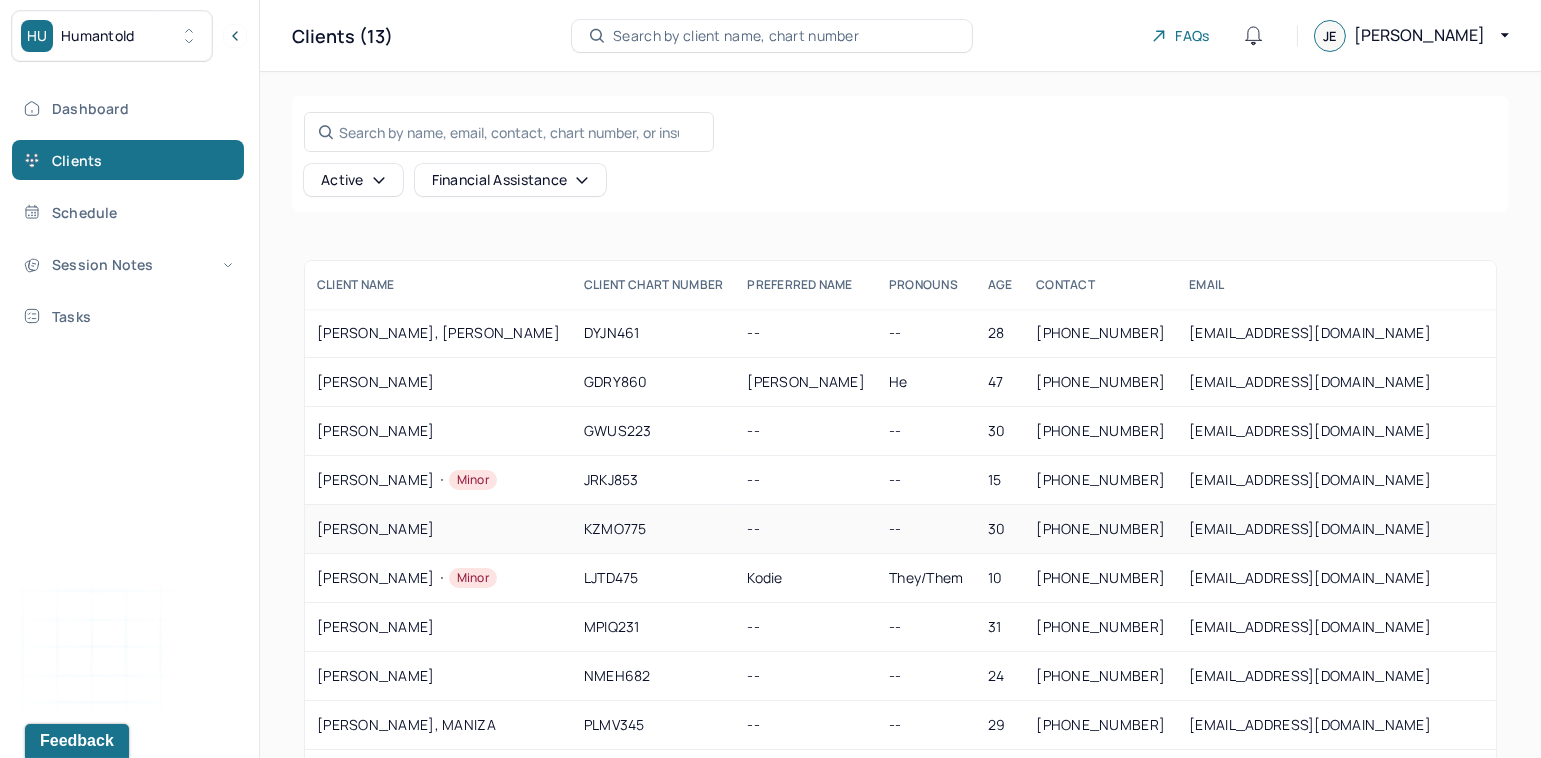 click on "KZMO775" at bounding box center [654, 529] 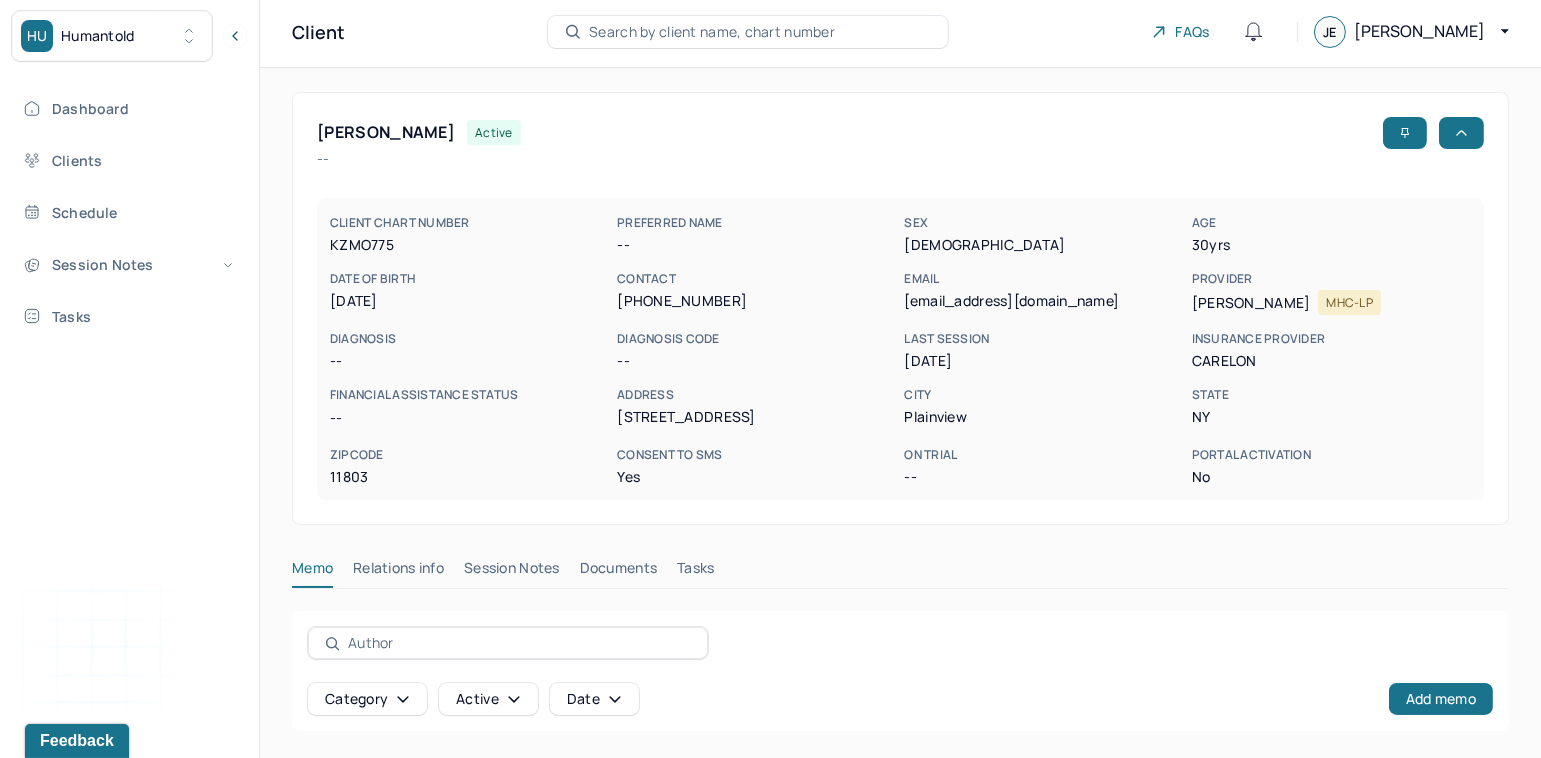 click on "Session Notes" at bounding box center (512, 572) 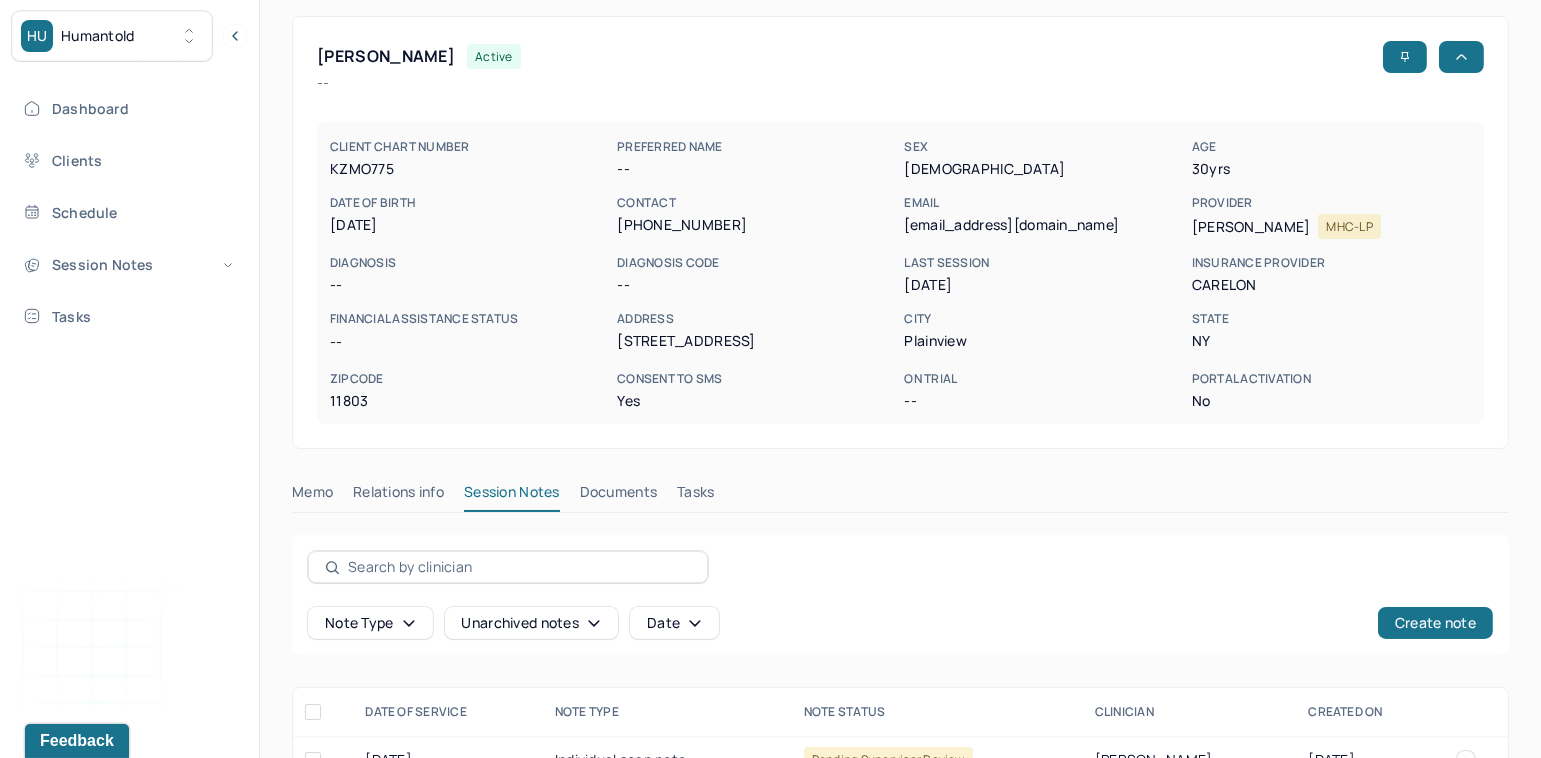 scroll, scrollTop: 371, scrollLeft: 0, axis: vertical 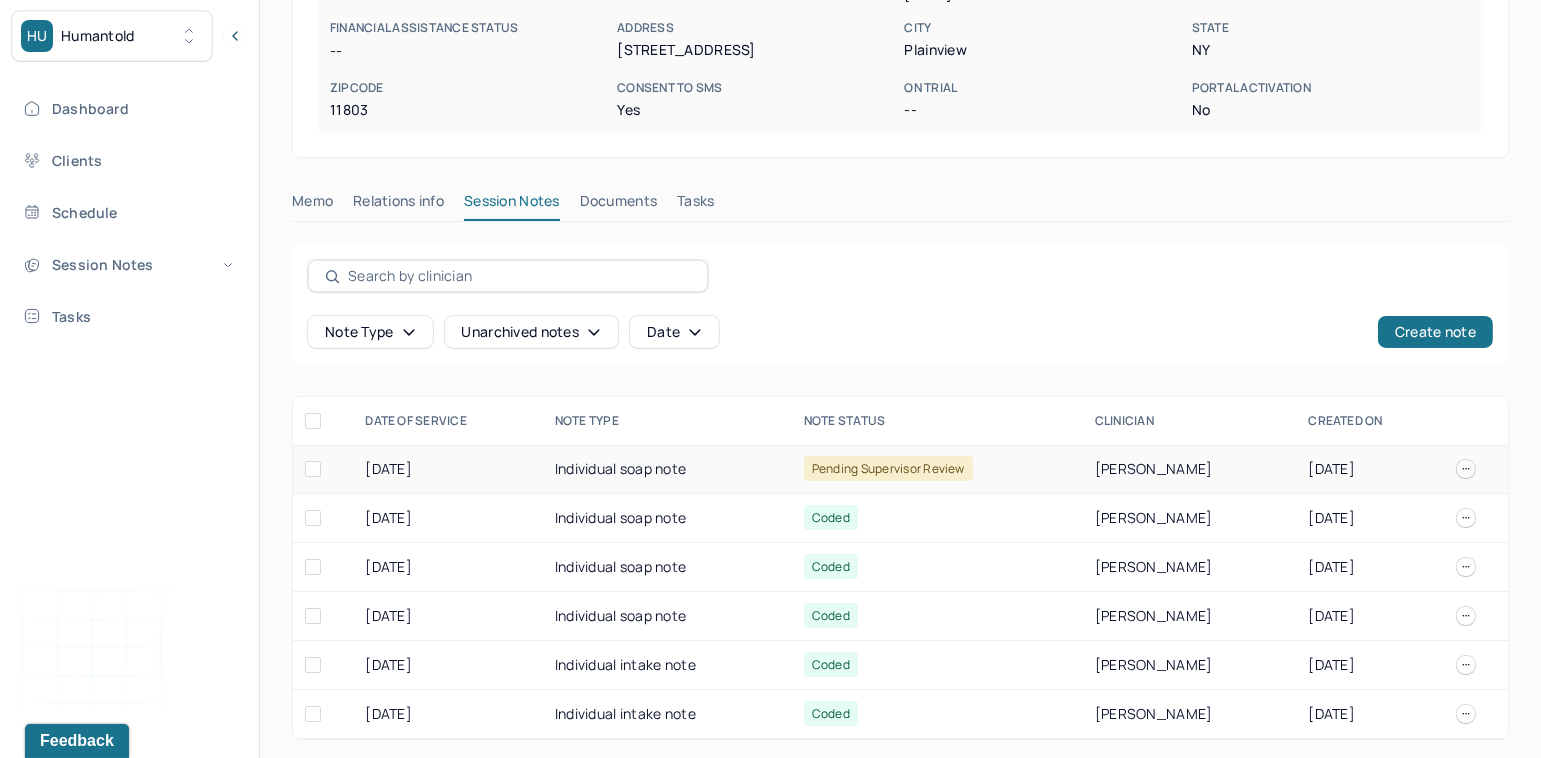 click on "Pending supervisor review" at bounding box center [888, 468] 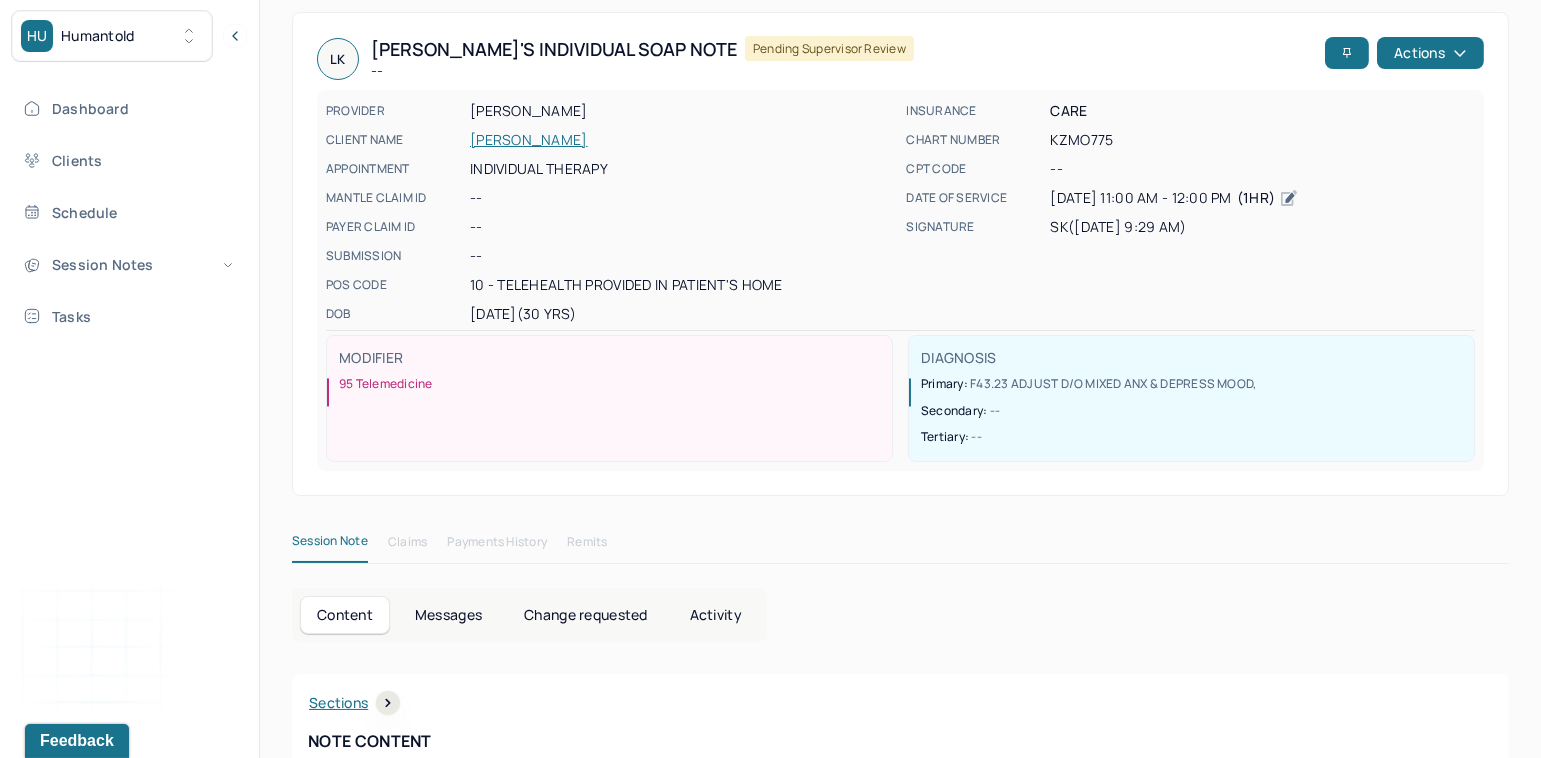 scroll, scrollTop: 0, scrollLeft: 0, axis: both 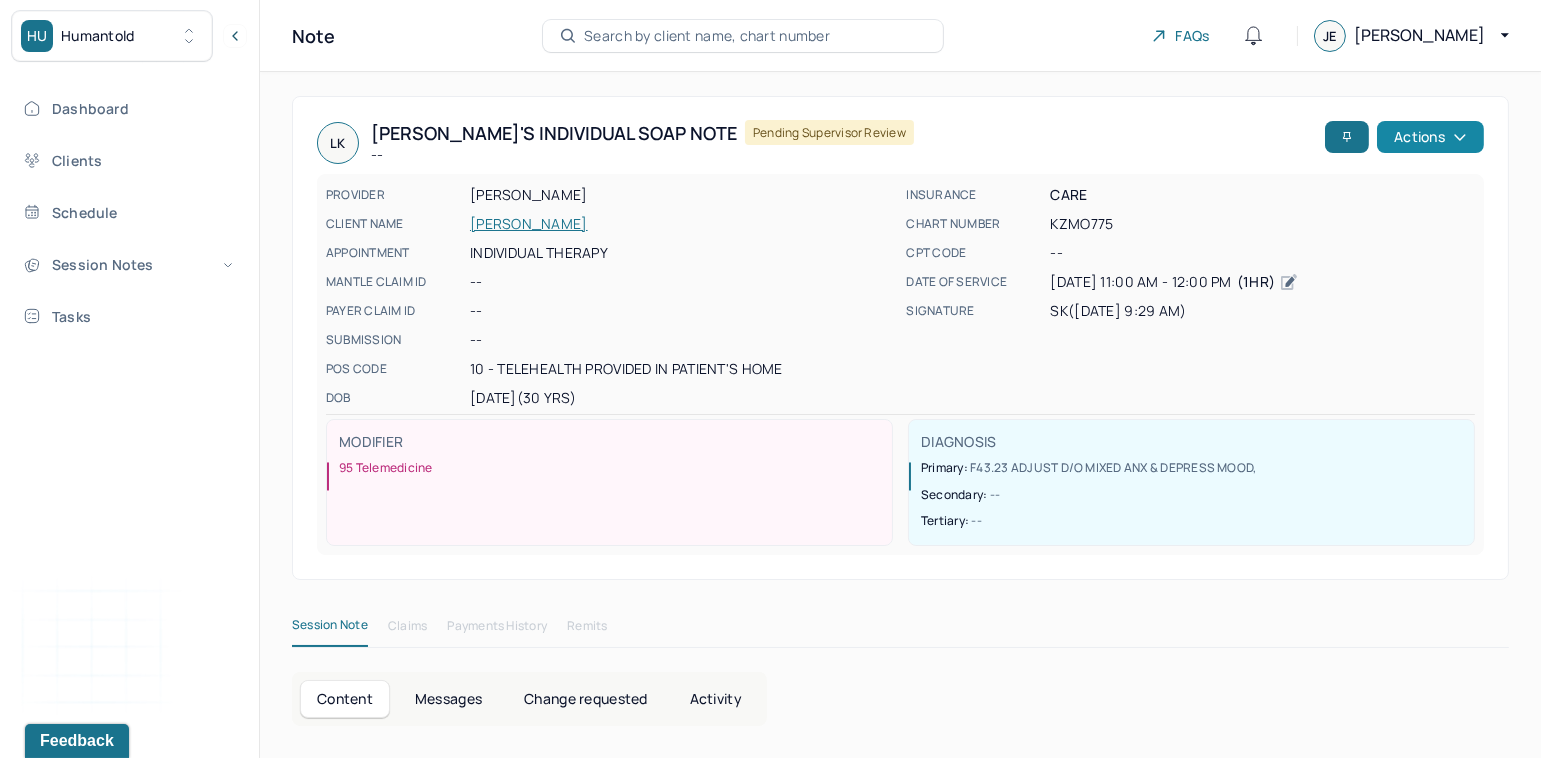click on "Actions" at bounding box center [1430, 137] 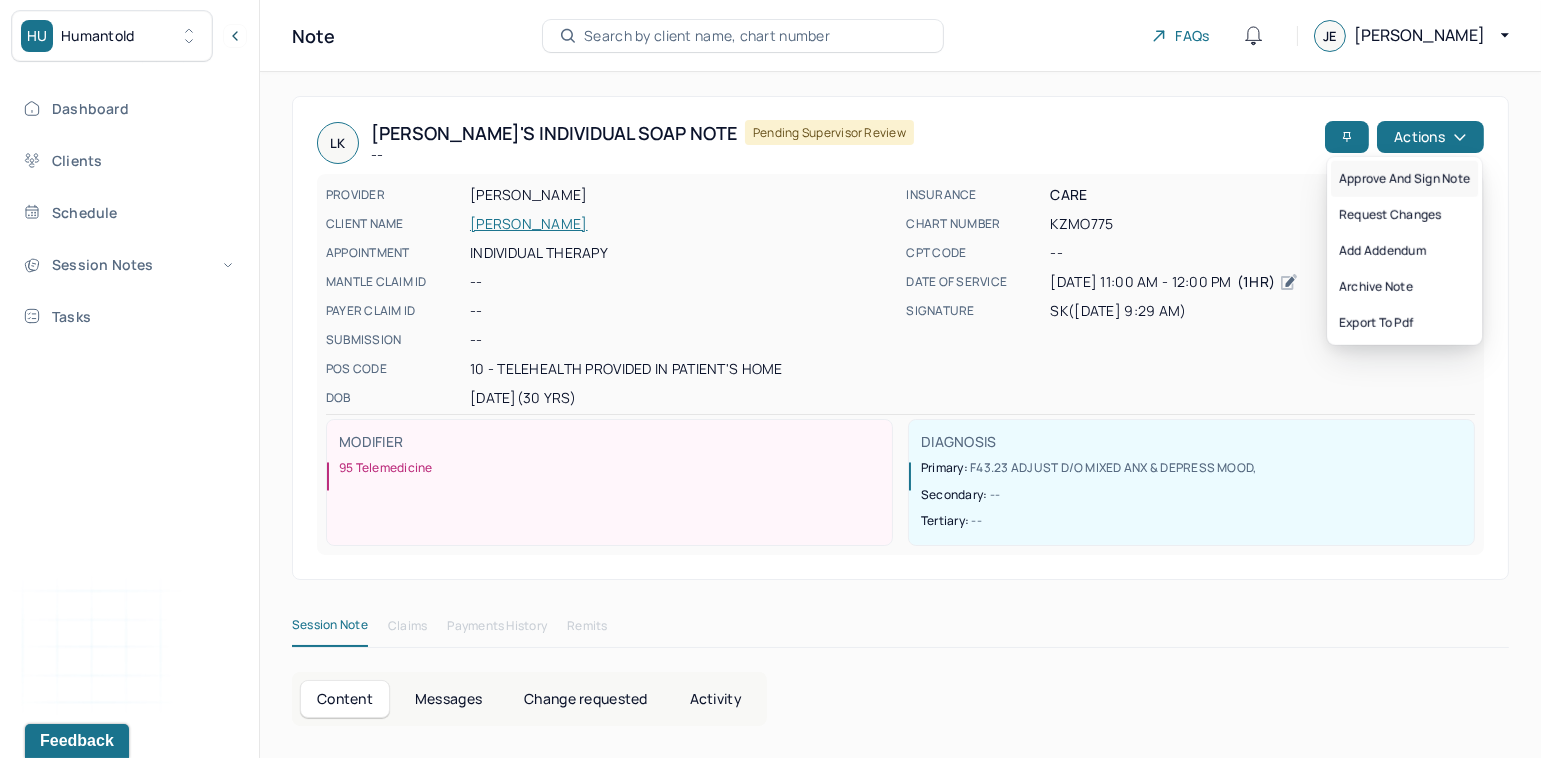 click on "Approve and sign note" at bounding box center (1404, 179) 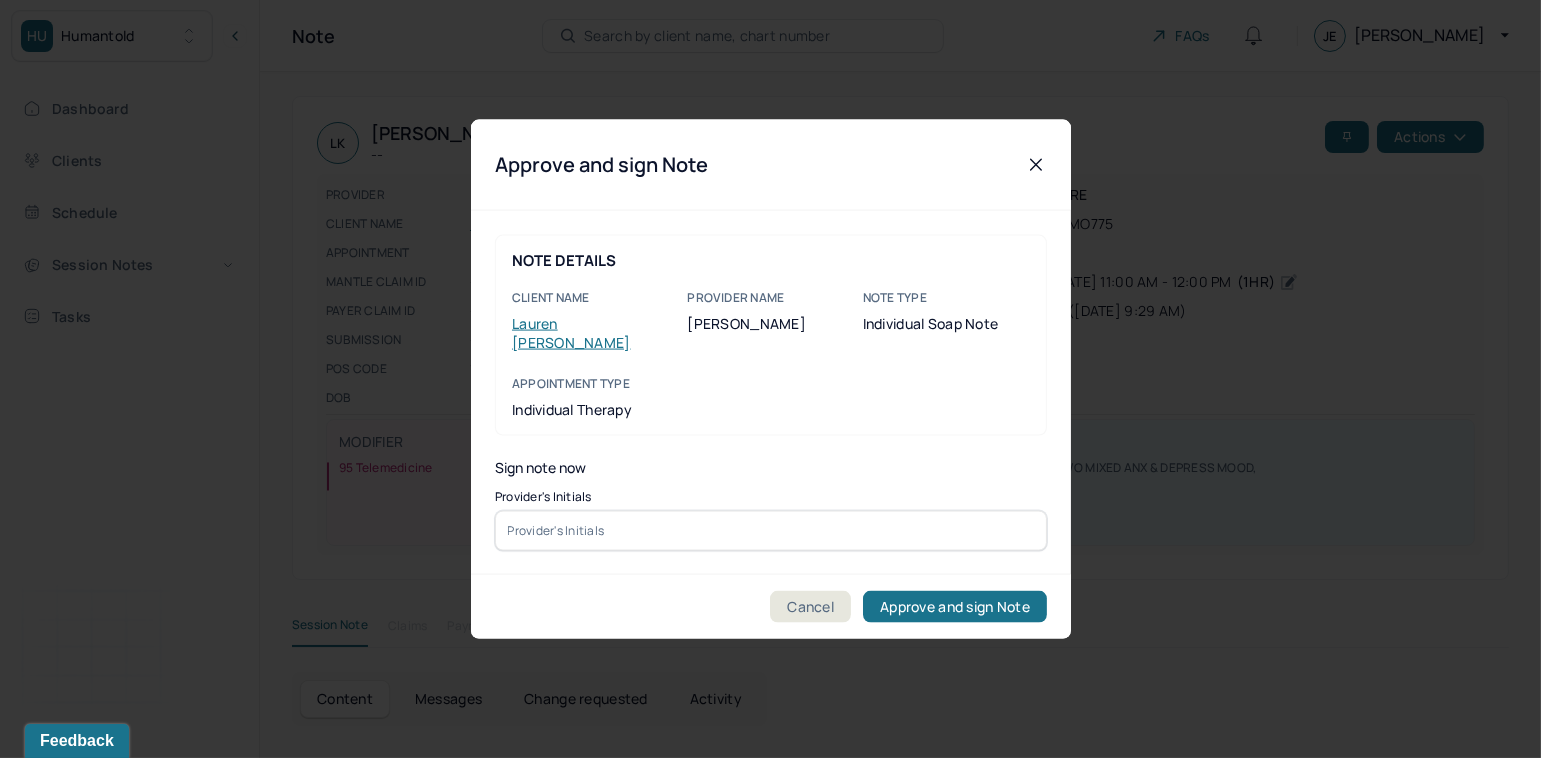 click at bounding box center (771, 530) 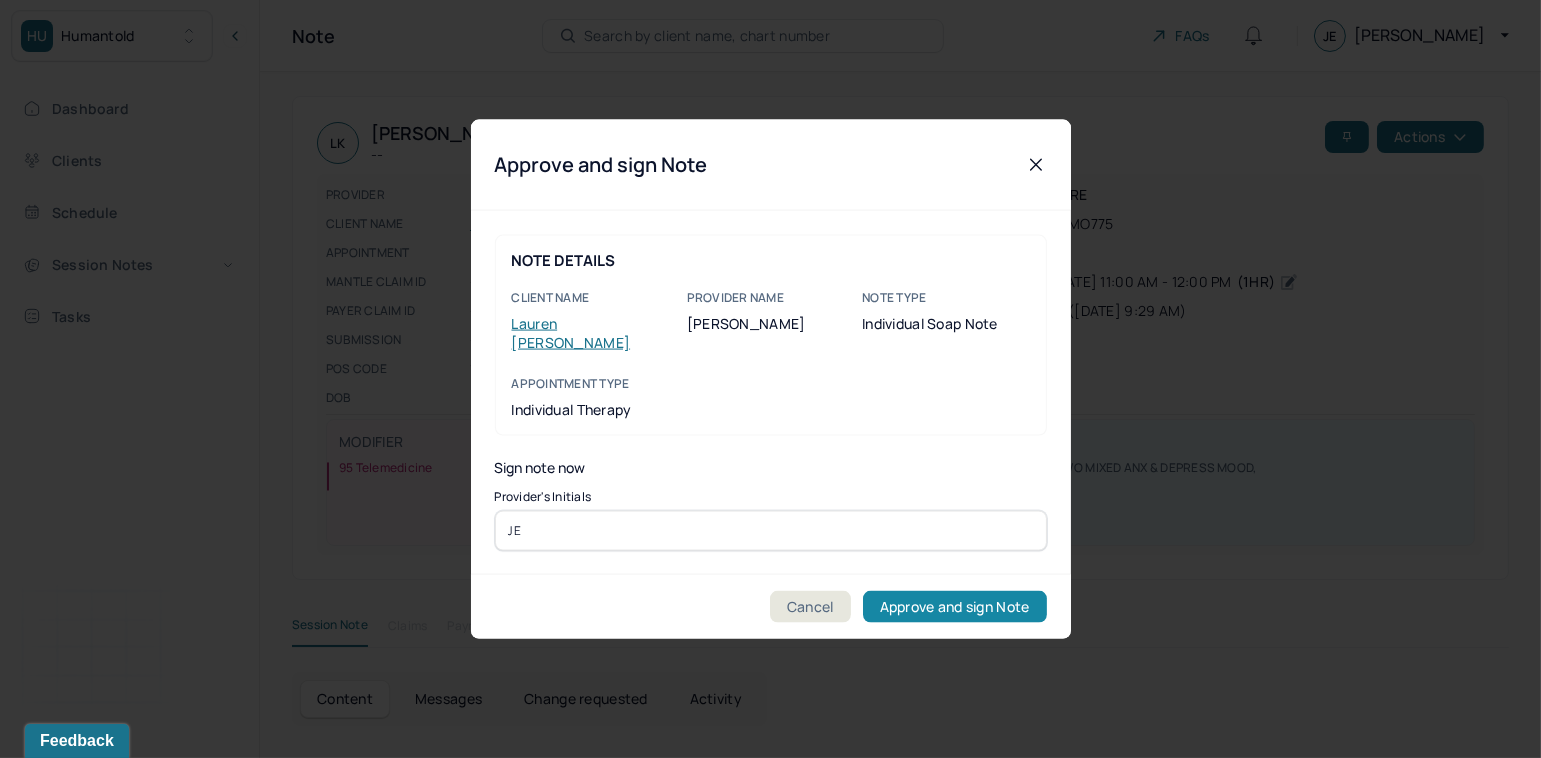 type on "JE" 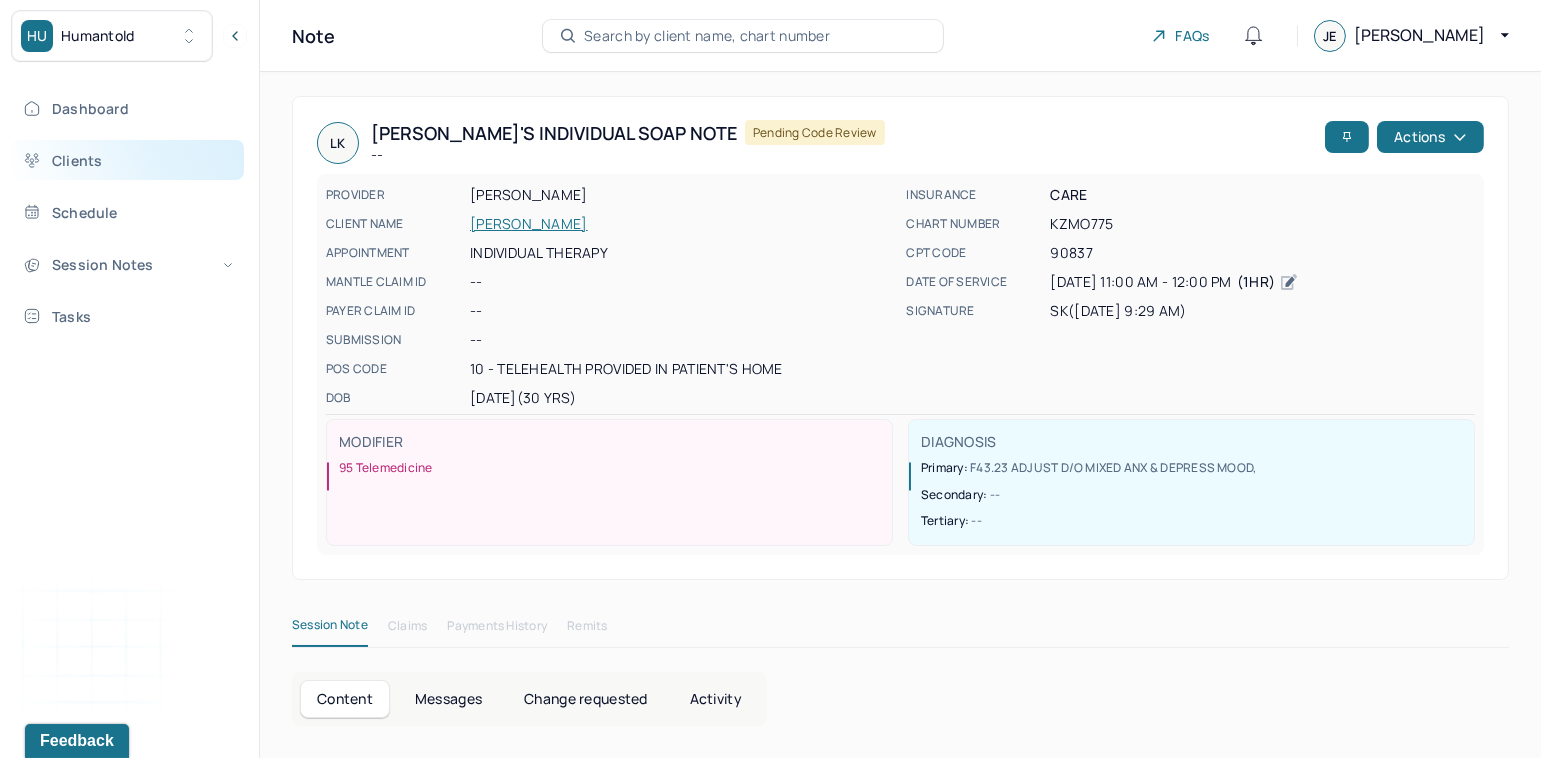click on "Clients" at bounding box center [128, 160] 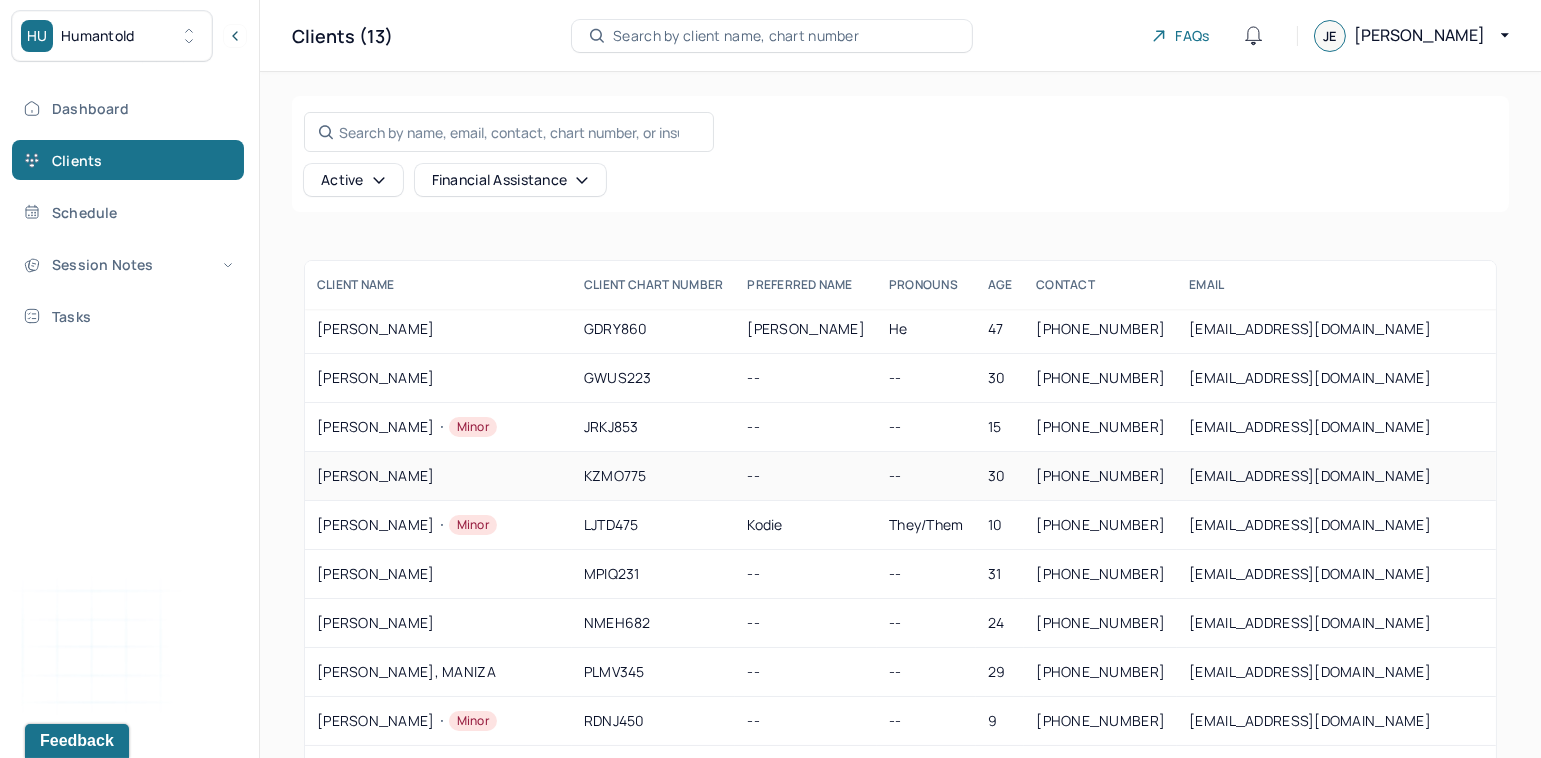scroll, scrollTop: 73, scrollLeft: 0, axis: vertical 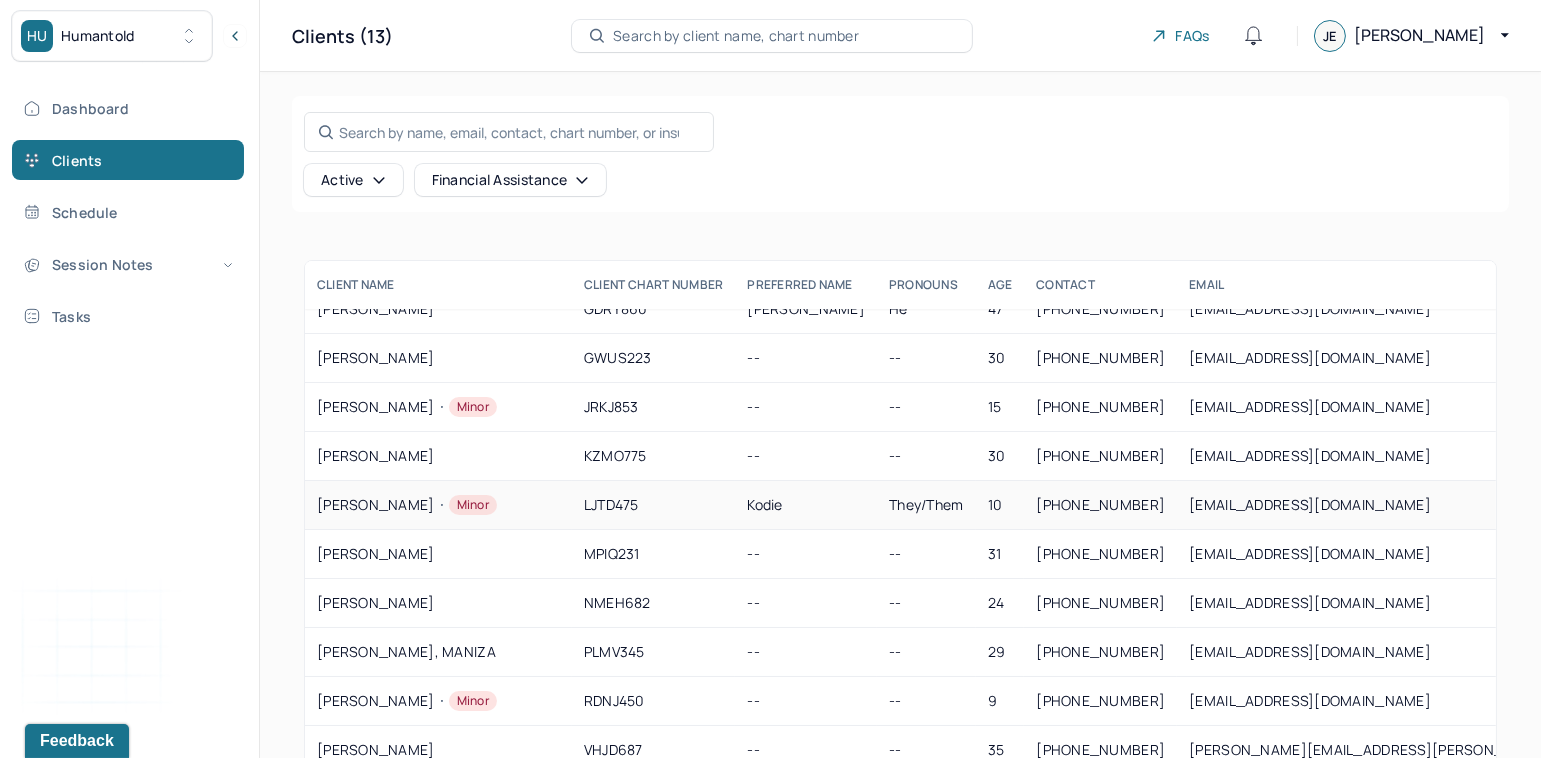 click on "LJTD475" at bounding box center (654, 505) 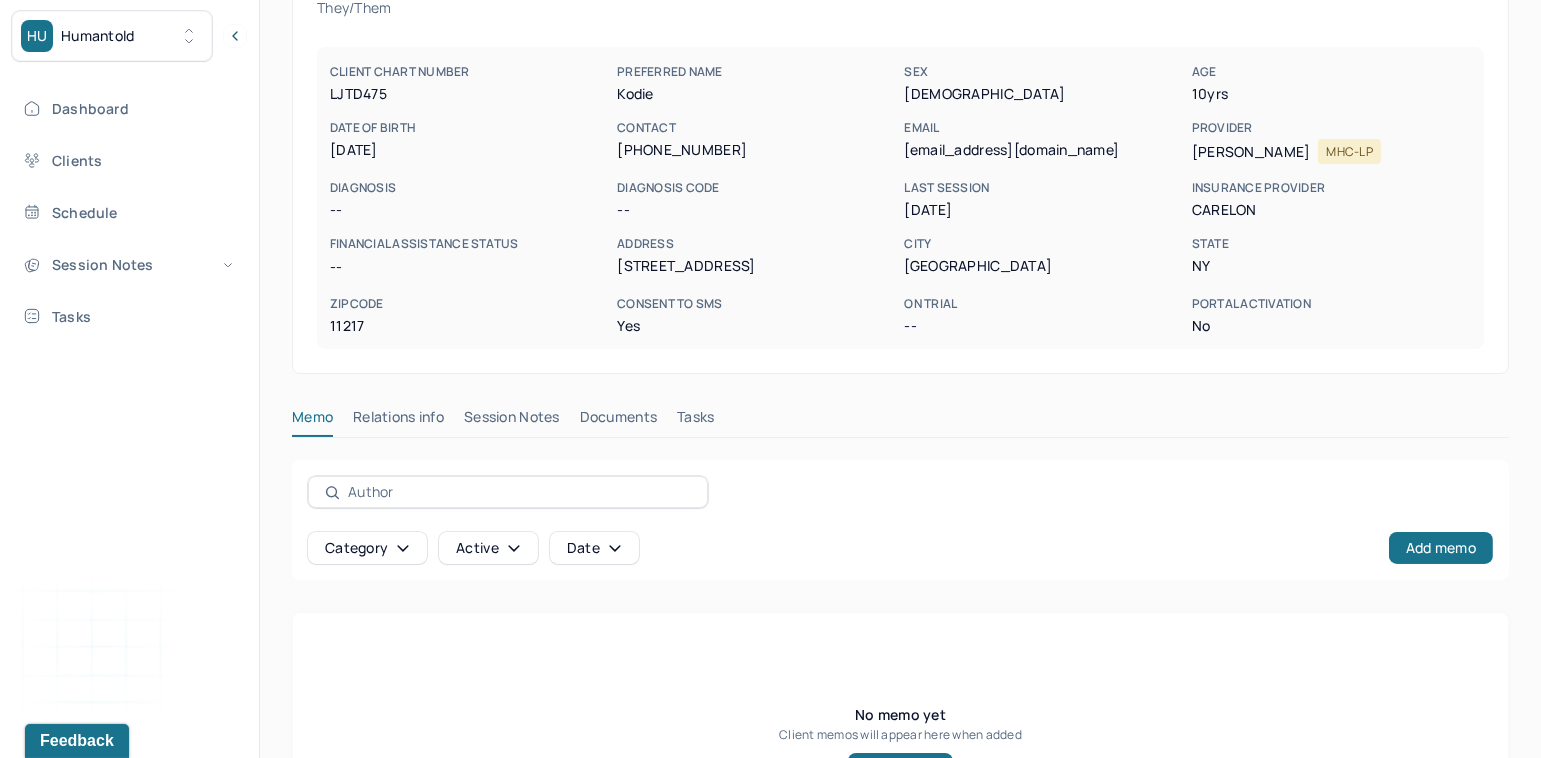 scroll, scrollTop: 184, scrollLeft: 0, axis: vertical 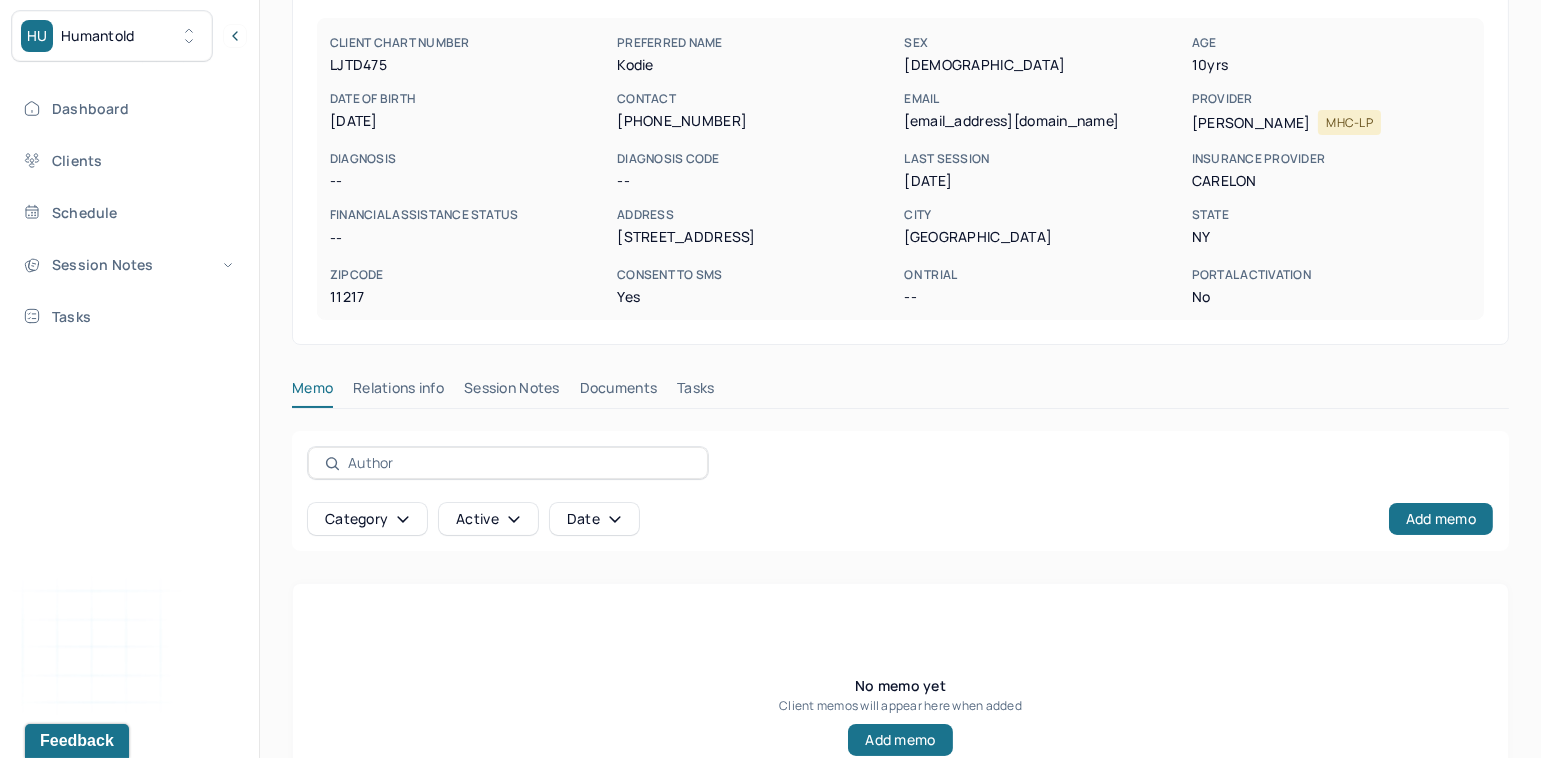 click on "Session Notes" at bounding box center [512, 392] 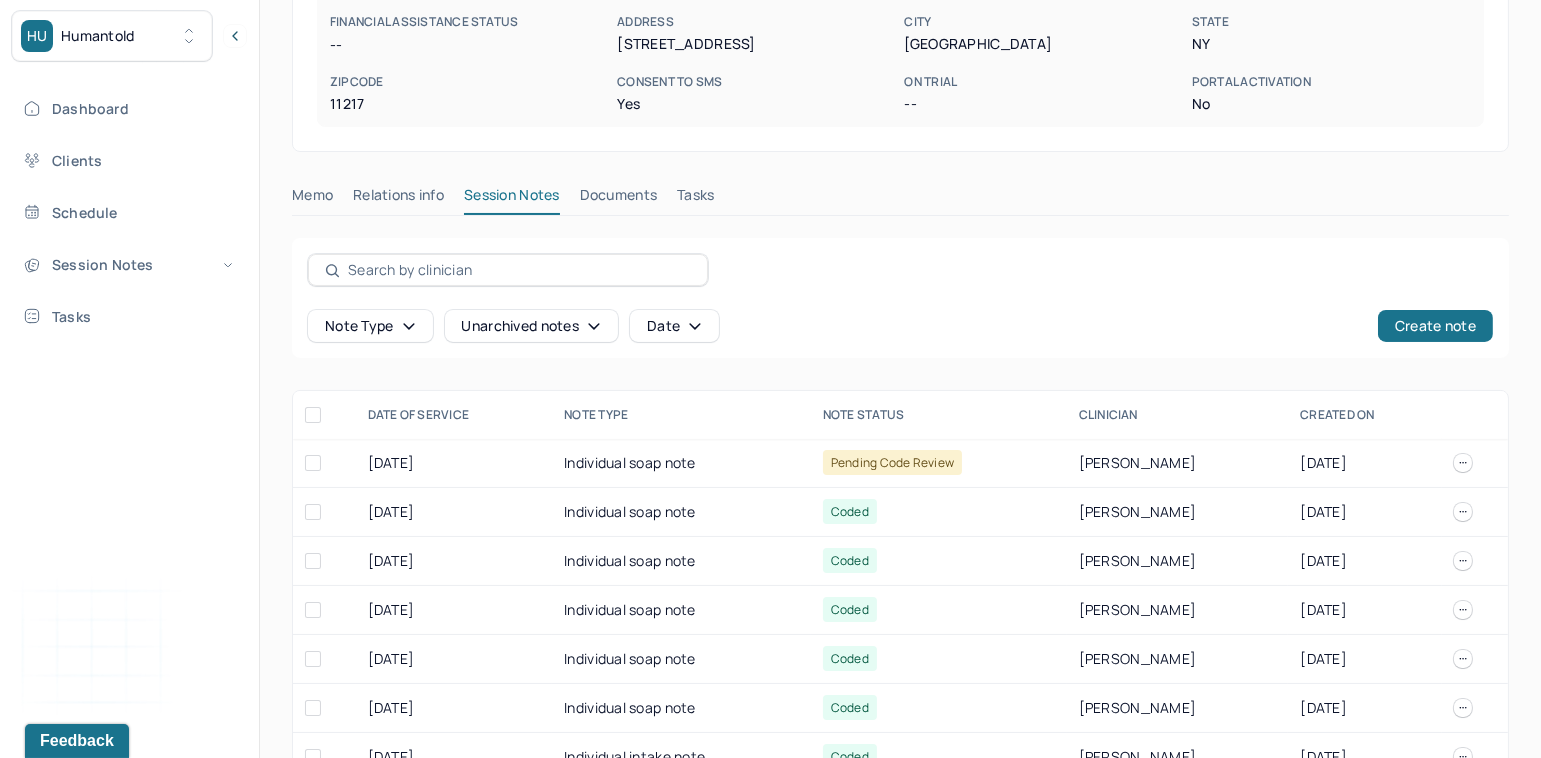scroll, scrollTop: 387, scrollLeft: 0, axis: vertical 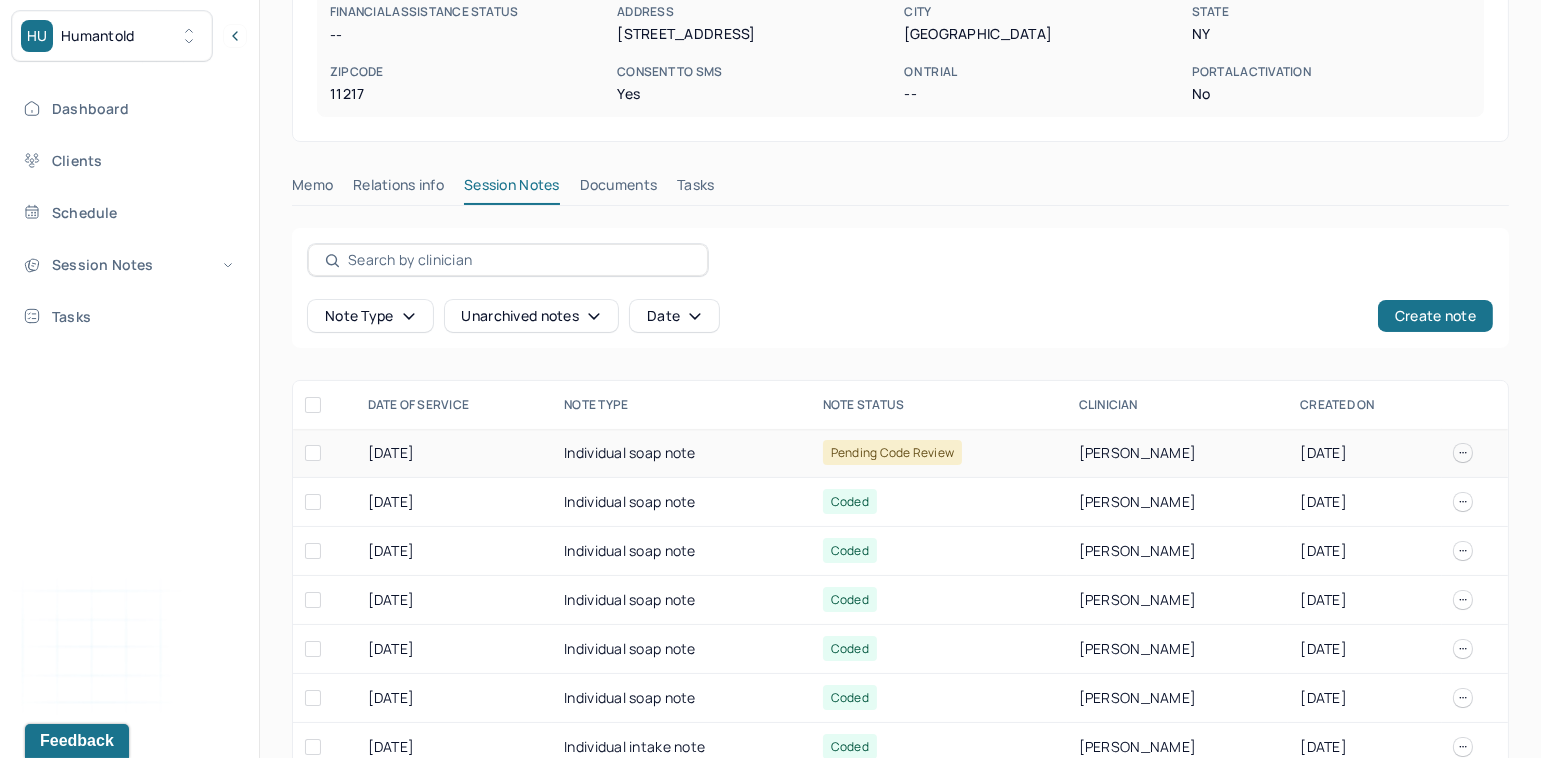 click on "Pending code review" at bounding box center (893, 452) 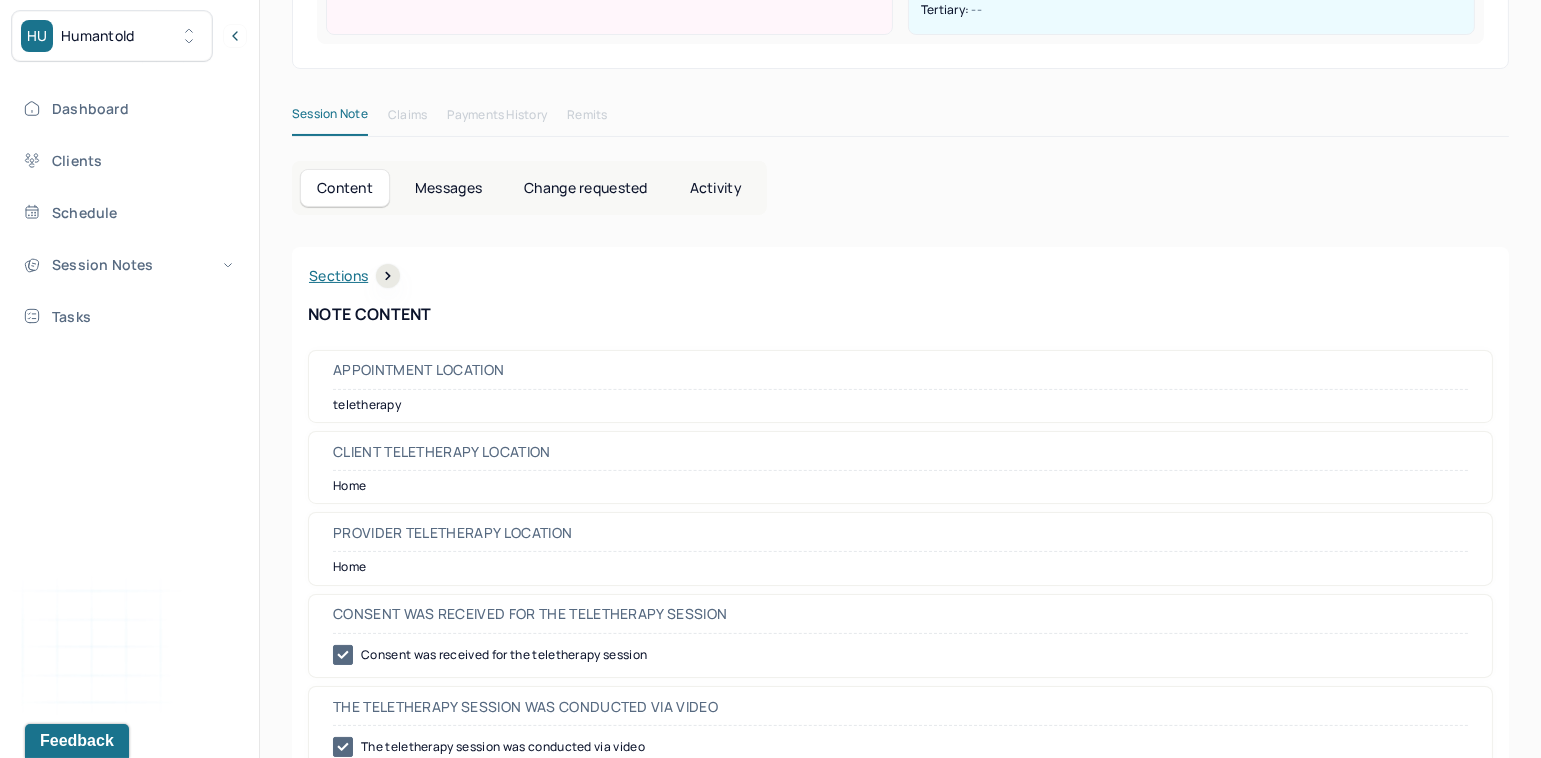 scroll, scrollTop: 0, scrollLeft: 0, axis: both 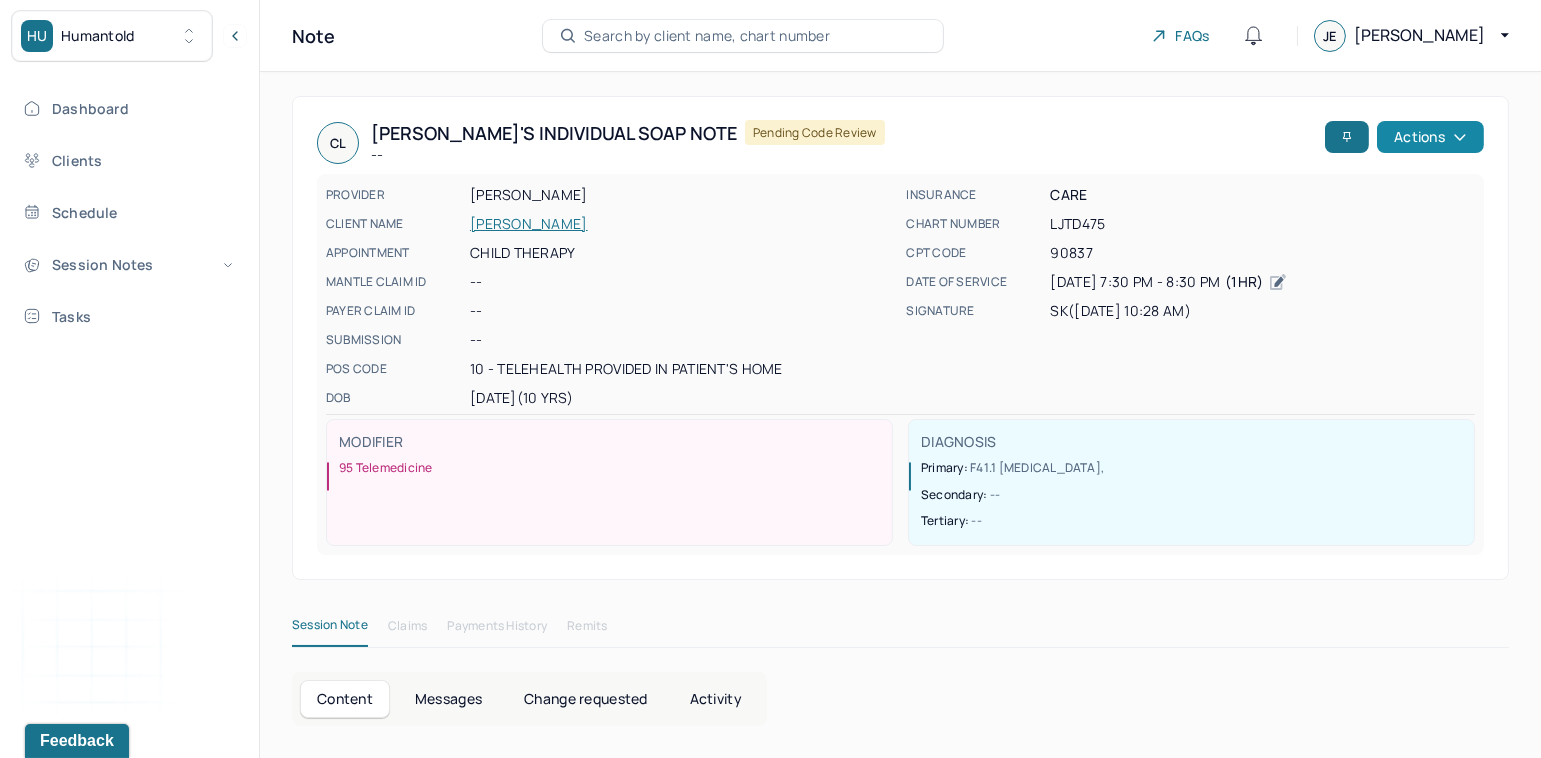 click on "Actions" at bounding box center (1430, 137) 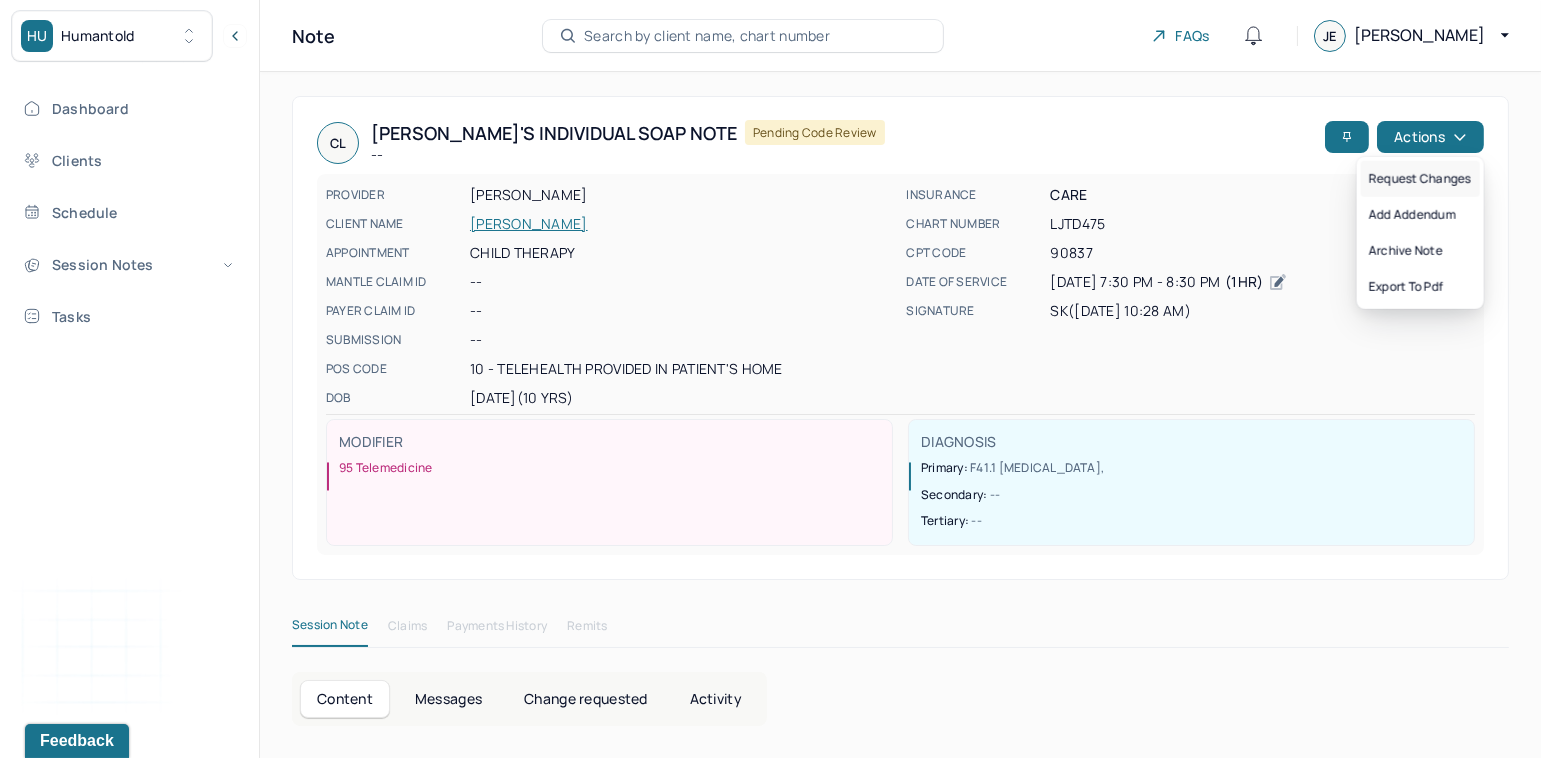 click on "Request changes" at bounding box center (1420, 179) 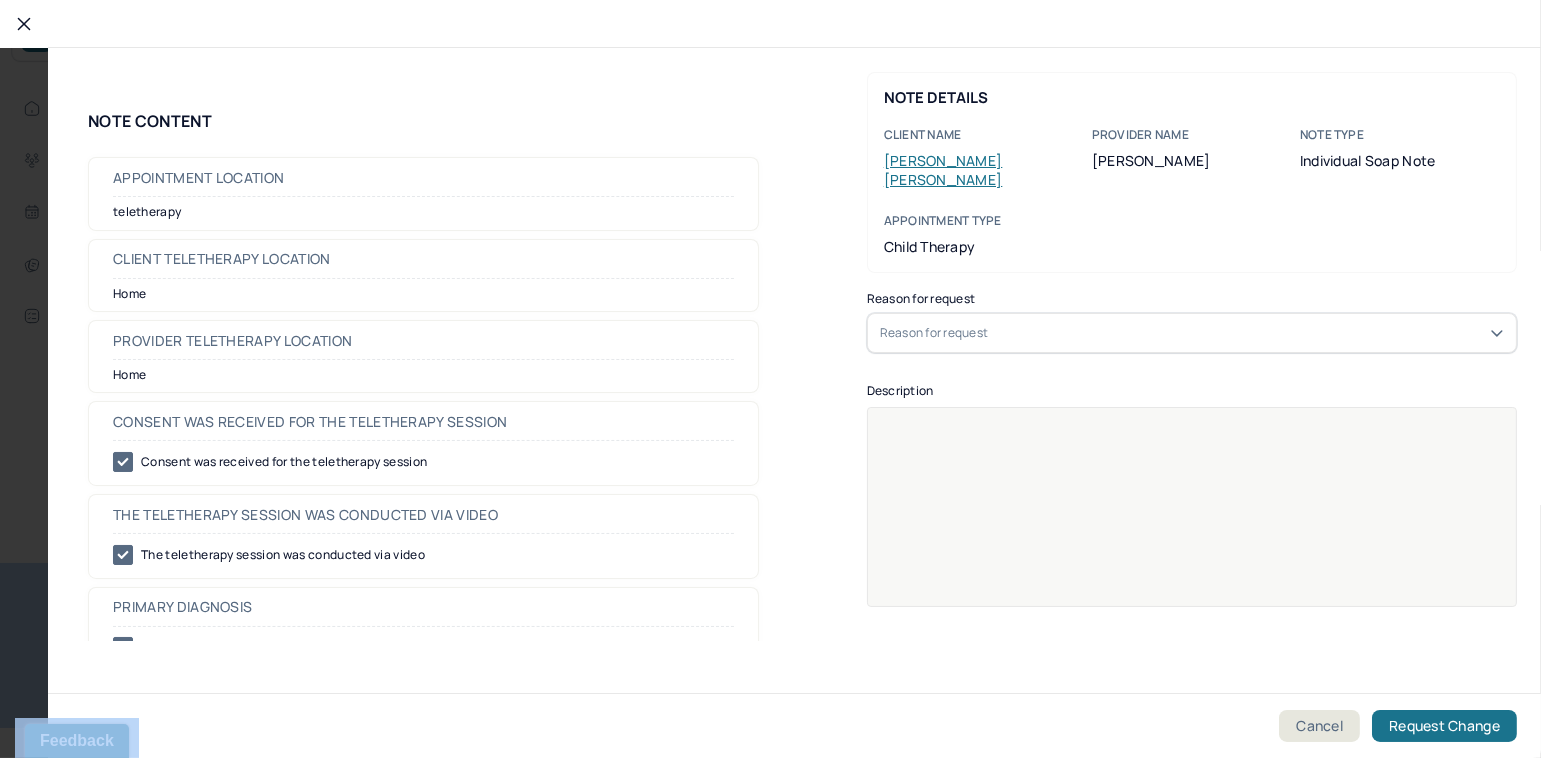 click on "Client name Cecilia   Logan Provider name Sarah Kinane Note type Individual soap note Appointment Type child therapy" at bounding box center (1192, 191) 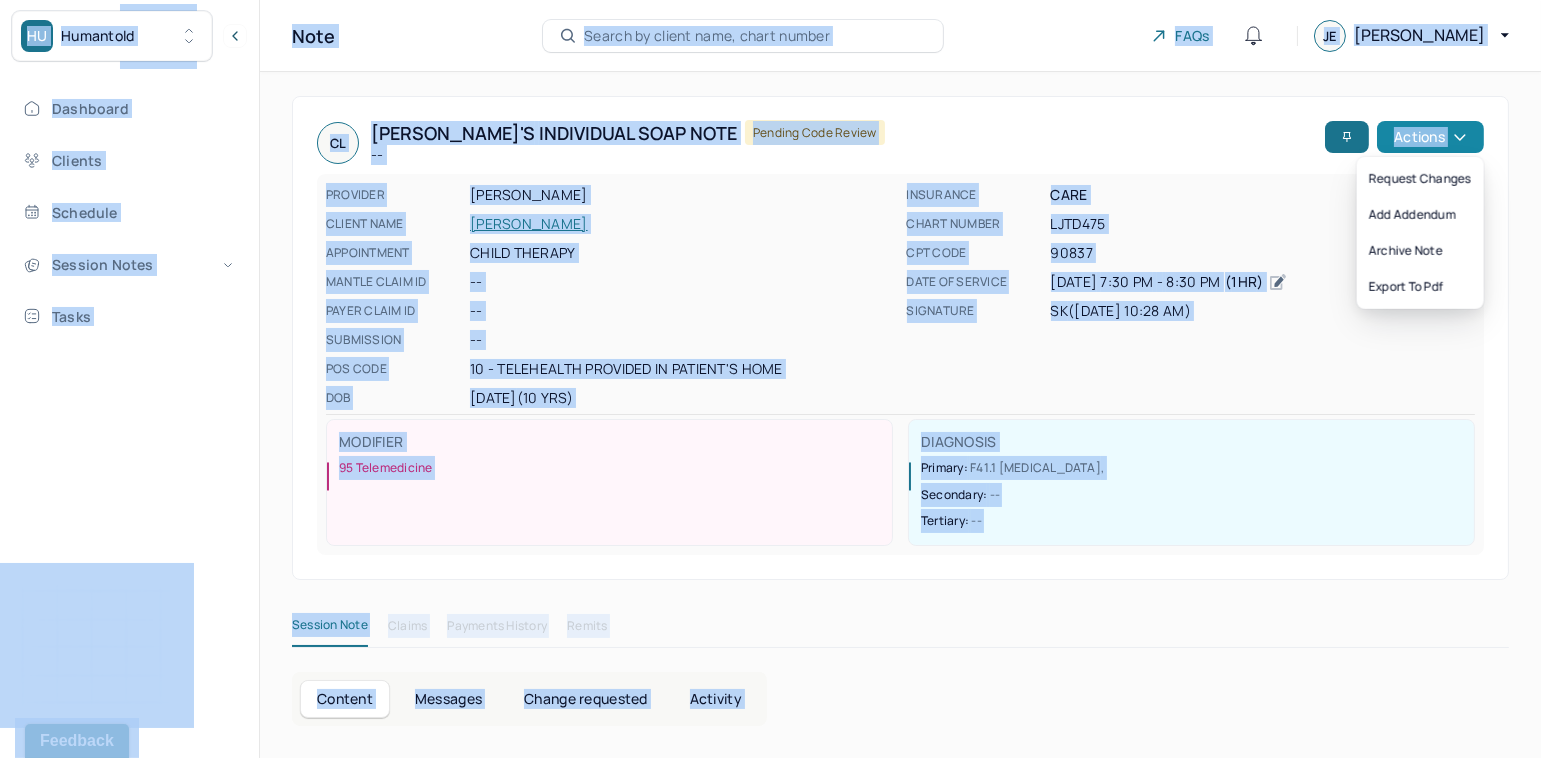 click on "Actions" at bounding box center [1430, 137] 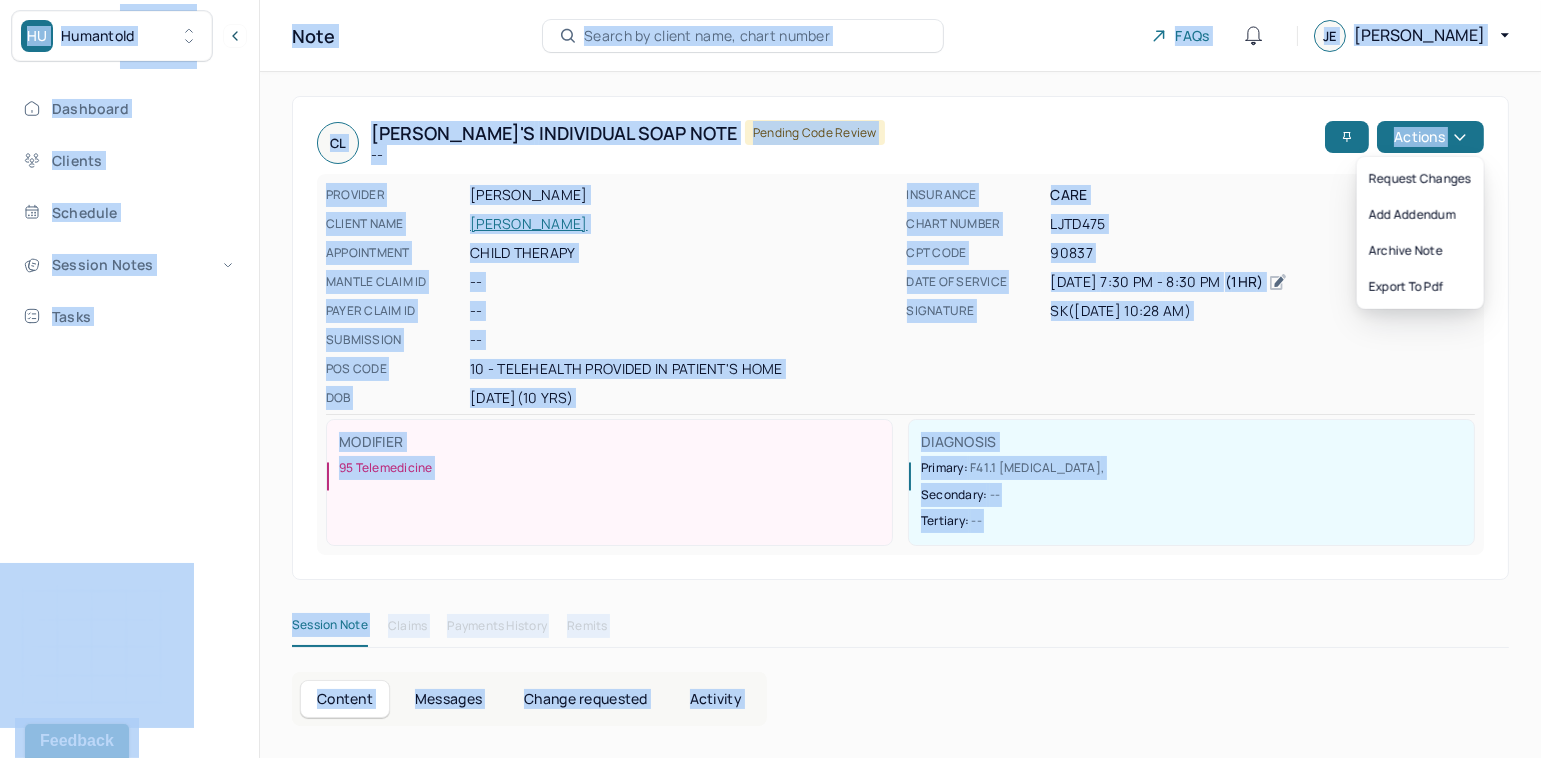 click on "CL Cecilia's   Individual soap note -- Pending code review" at bounding box center [817, 143] 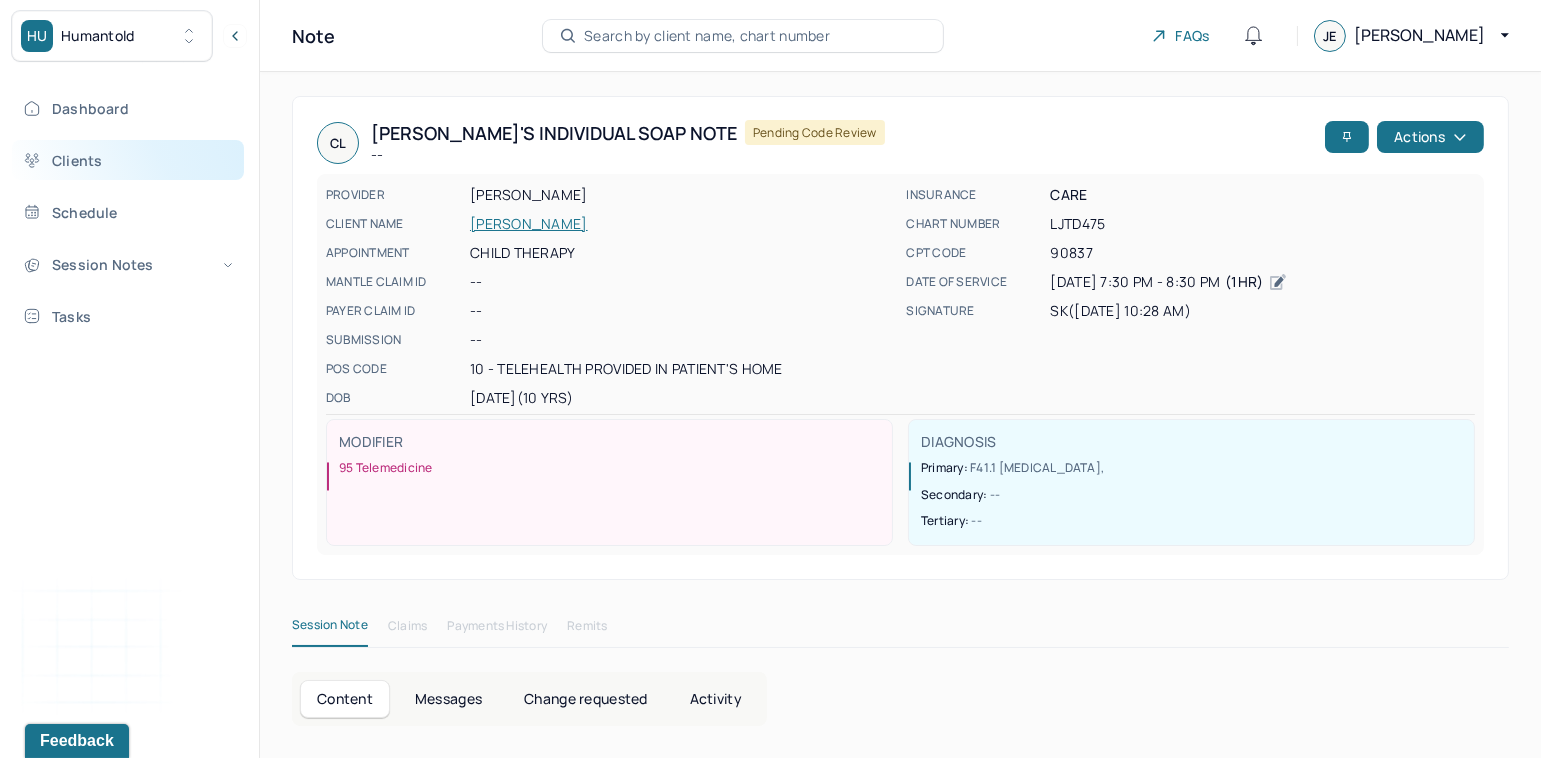 click on "Clients" at bounding box center (128, 160) 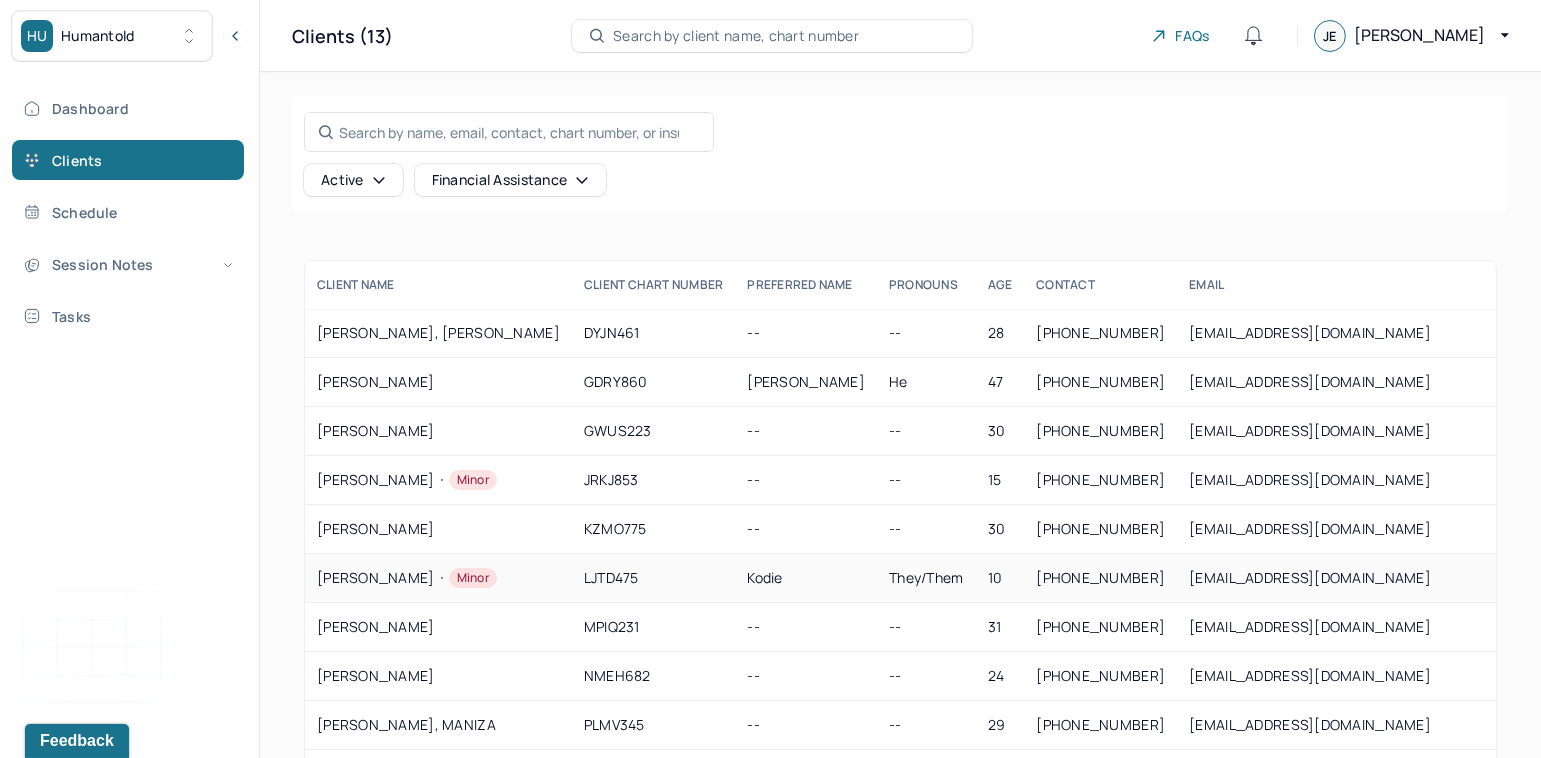click on "LJTD475" at bounding box center (654, 578) 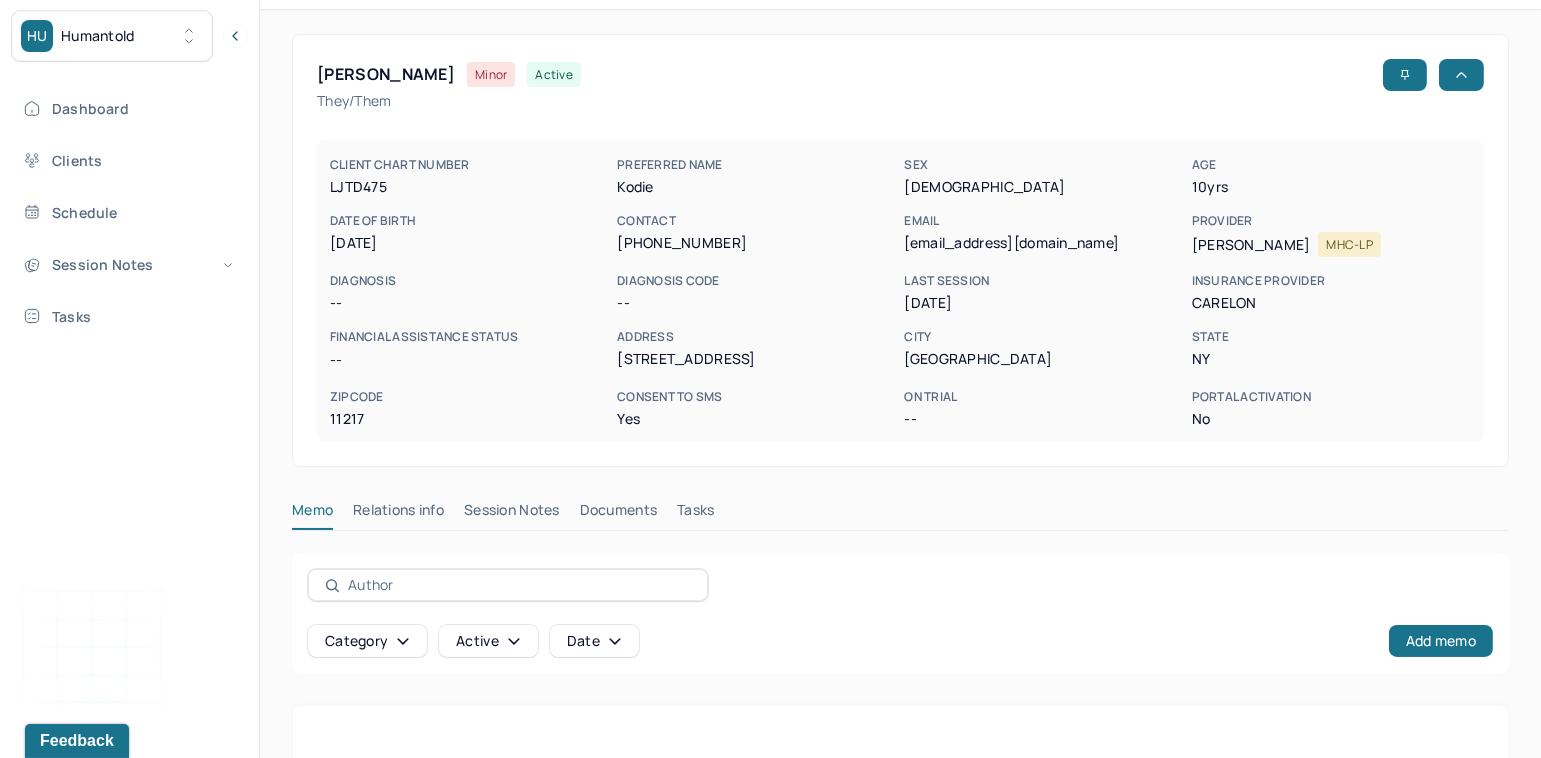 click on "Relations info" at bounding box center (398, 514) 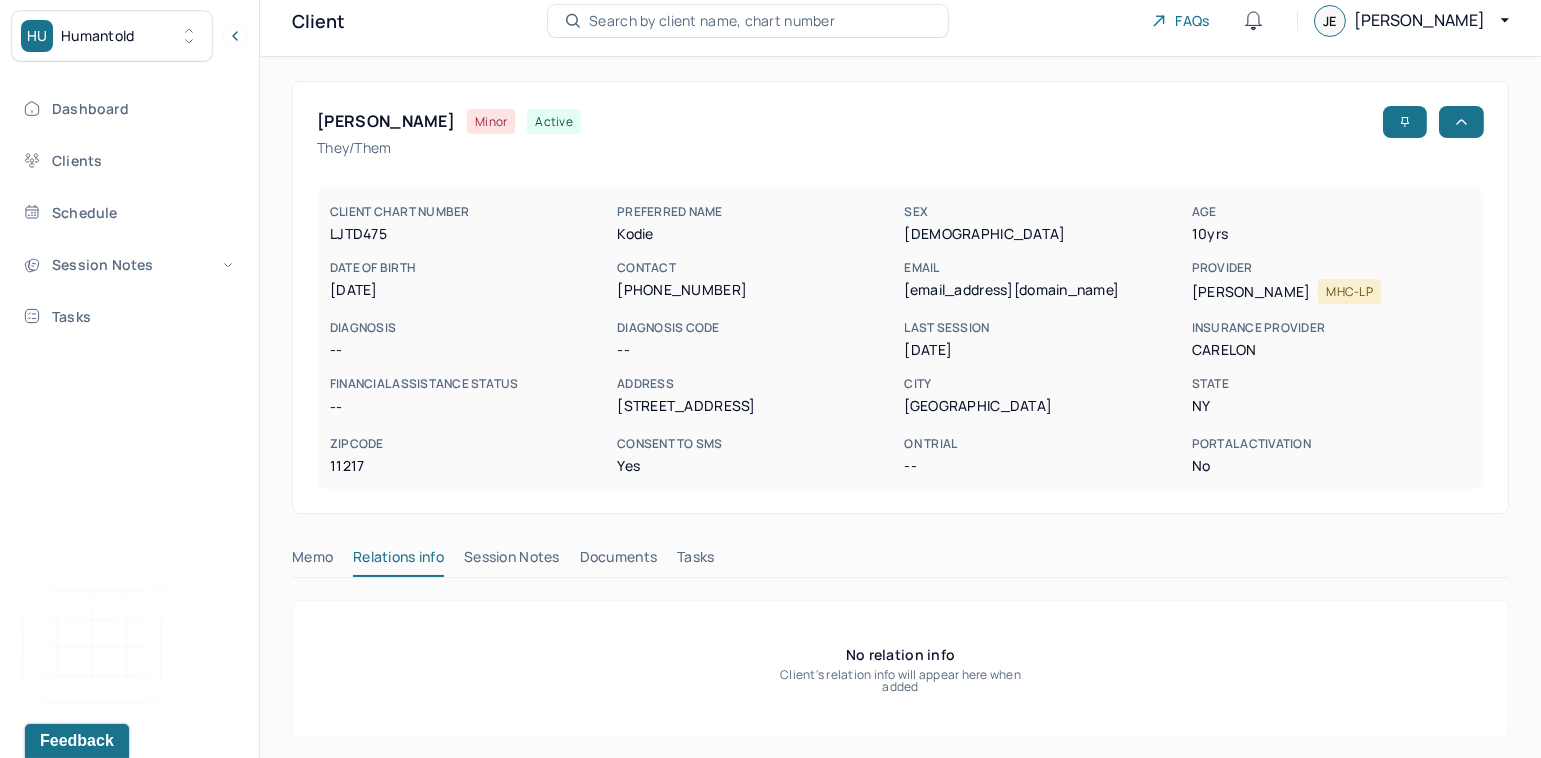 scroll, scrollTop: 15, scrollLeft: 0, axis: vertical 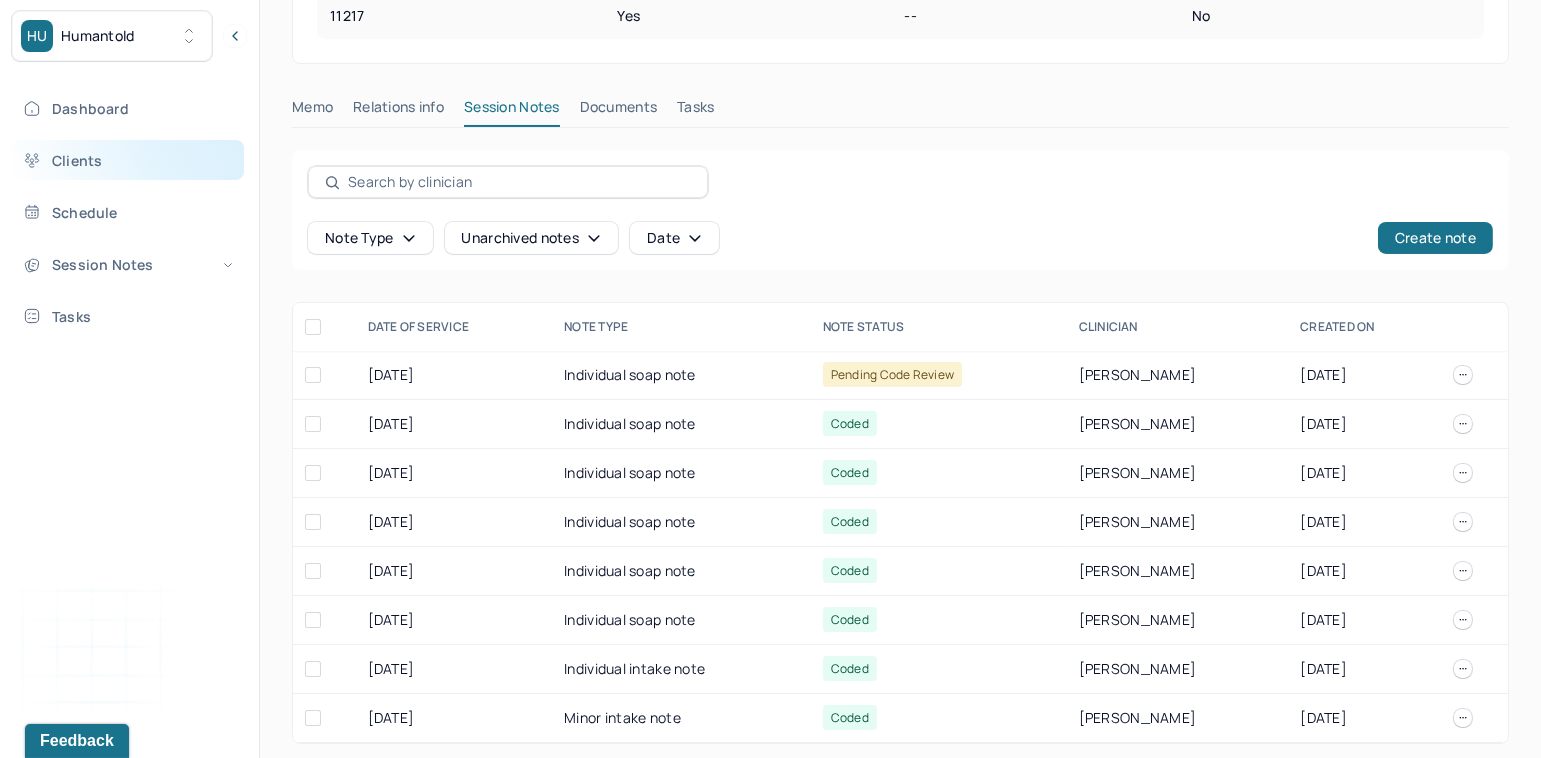 click on "Clients" at bounding box center (128, 160) 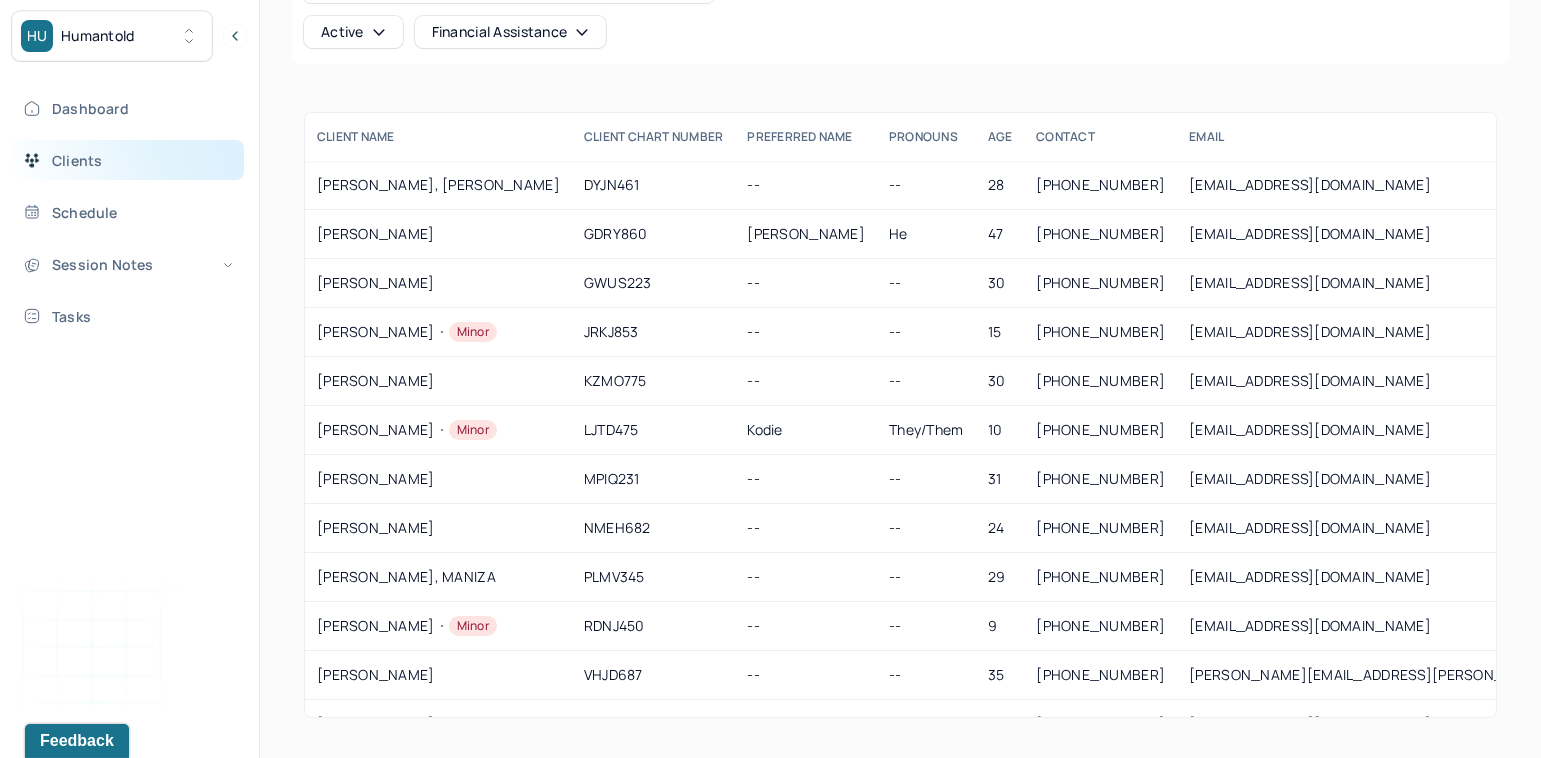 scroll, scrollTop: 148, scrollLeft: 0, axis: vertical 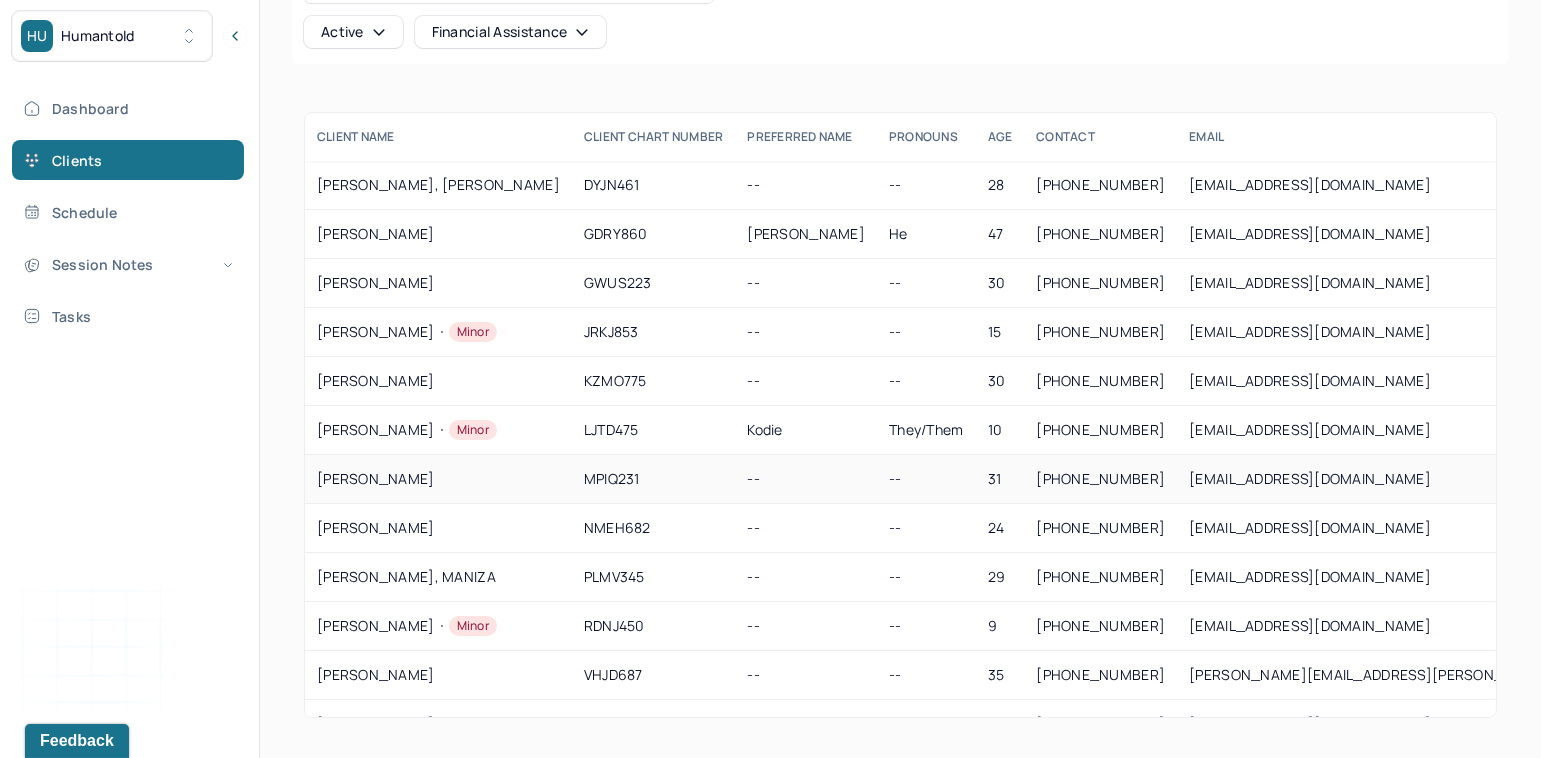 click on "MISSALE, JOSEPH" at bounding box center (438, 479) 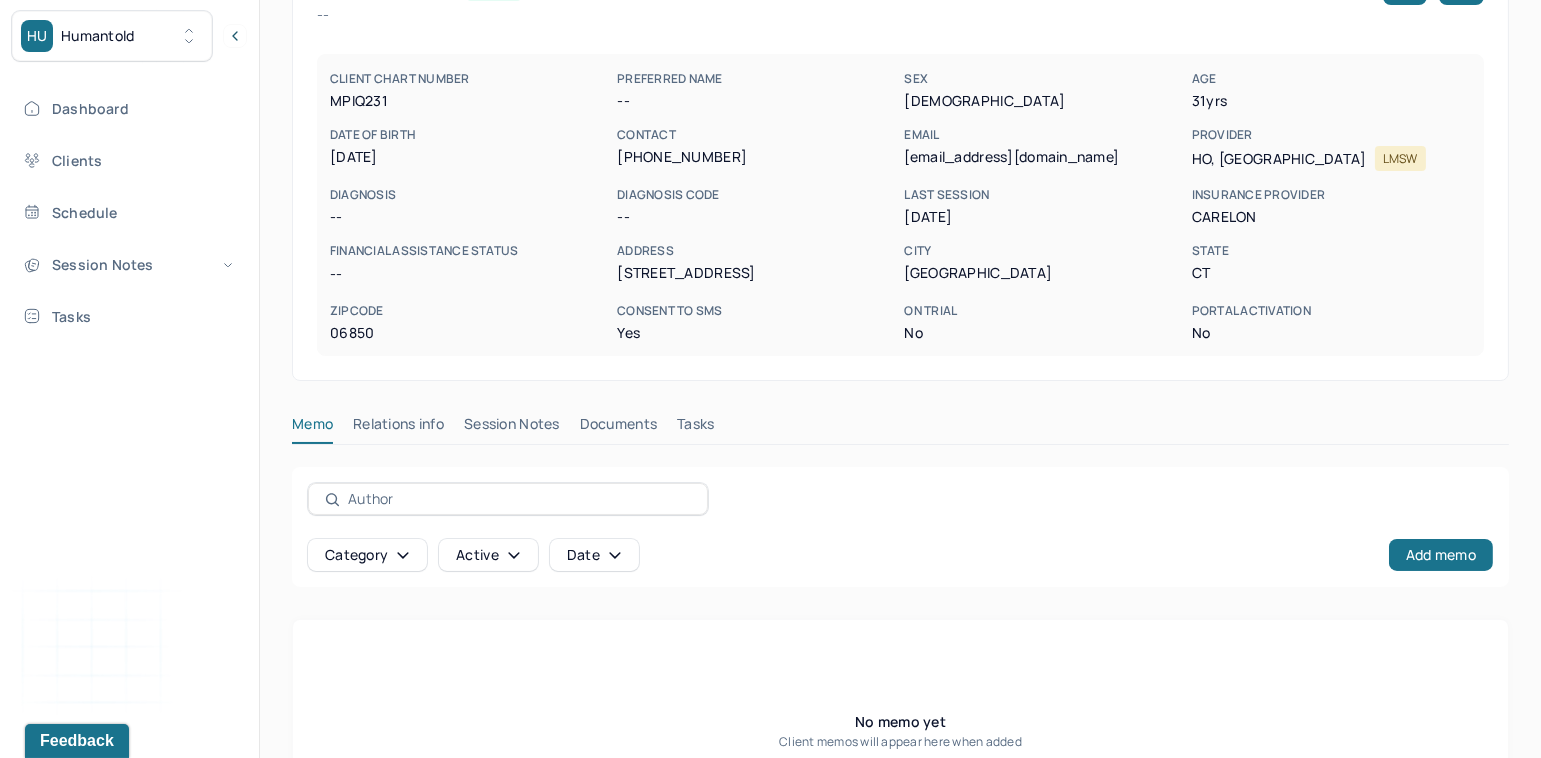 click on "Session Notes" at bounding box center (512, 428) 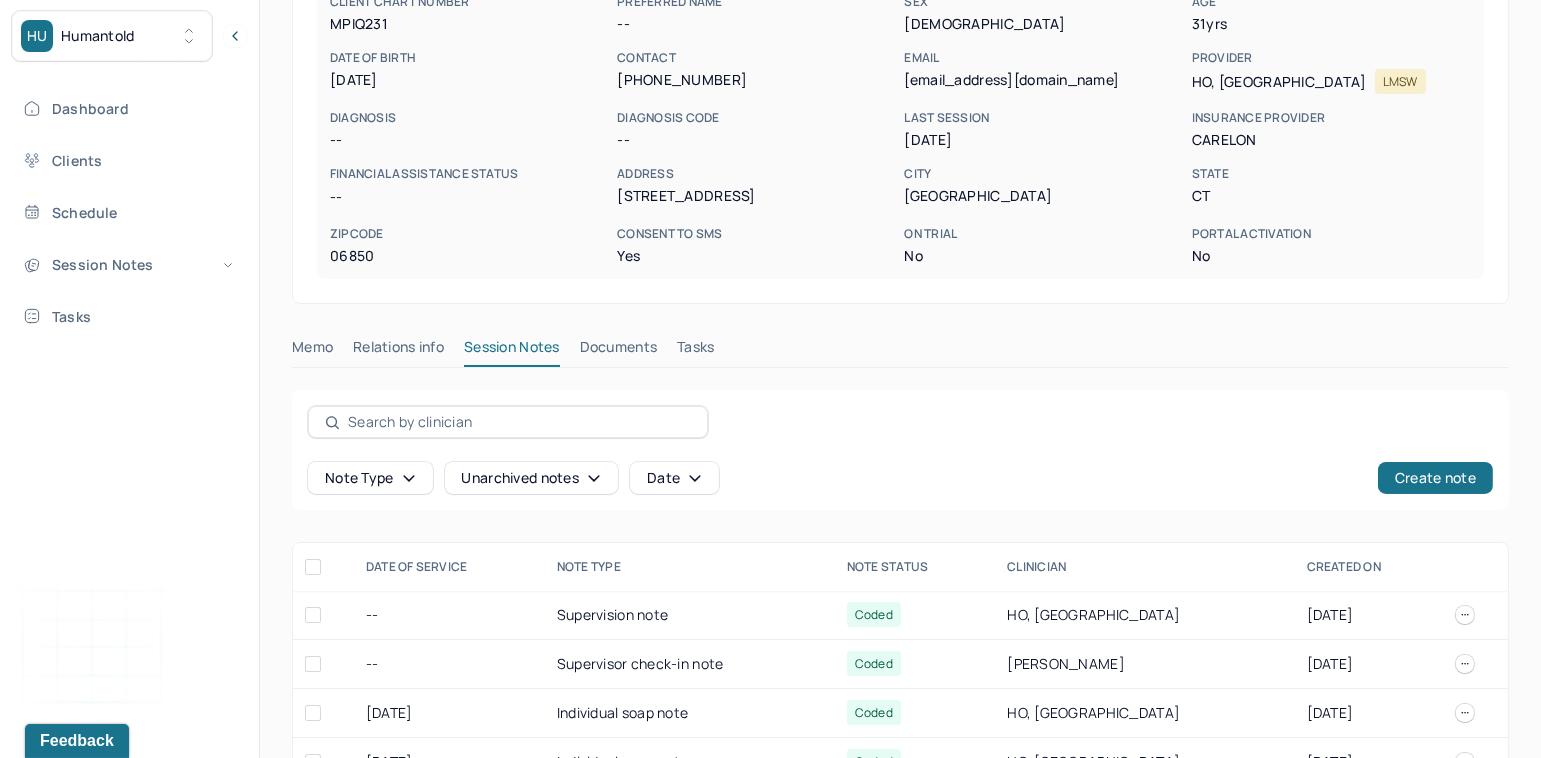scroll, scrollTop: 380, scrollLeft: 0, axis: vertical 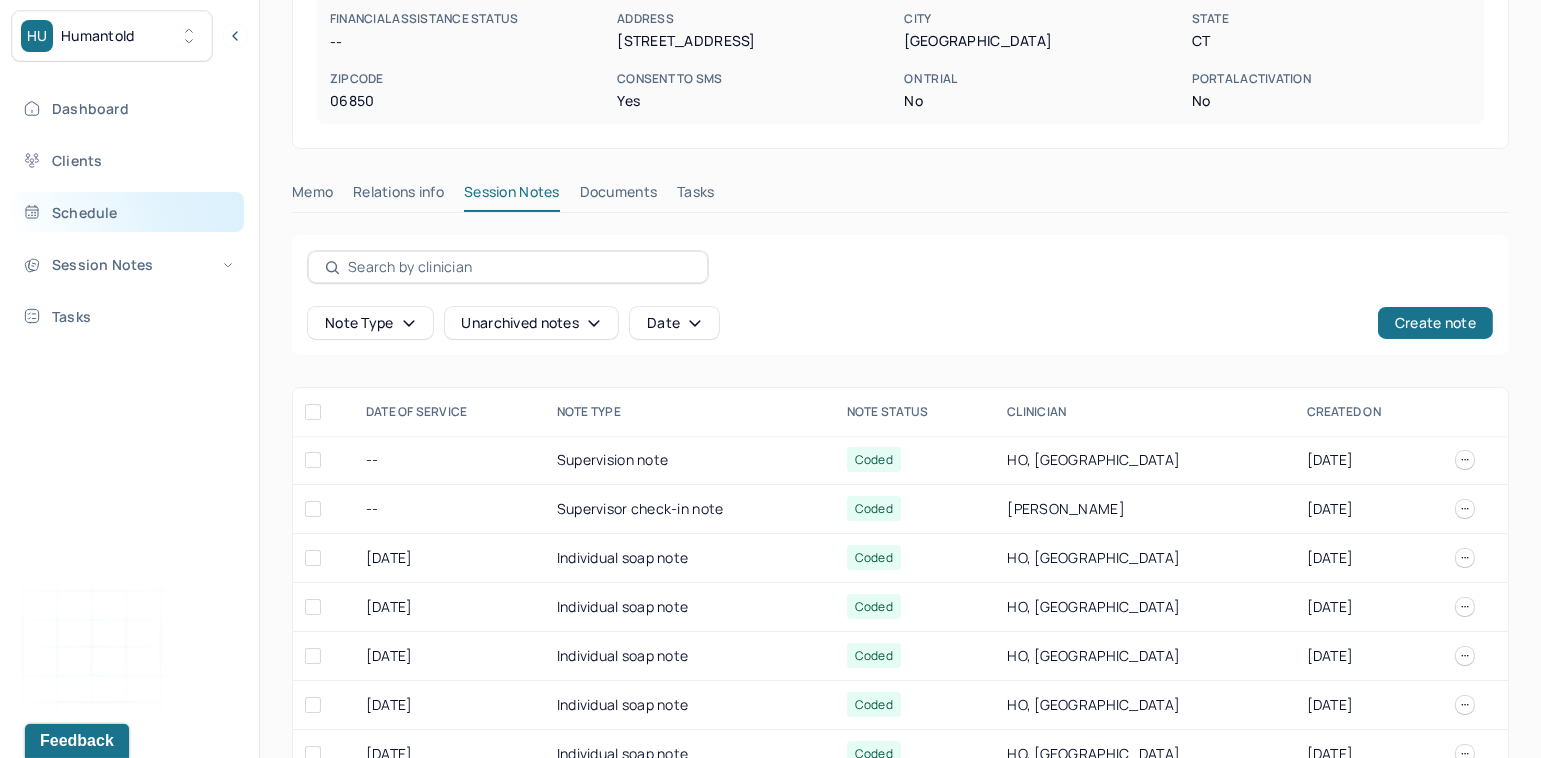 click on "Schedule" at bounding box center (128, 212) 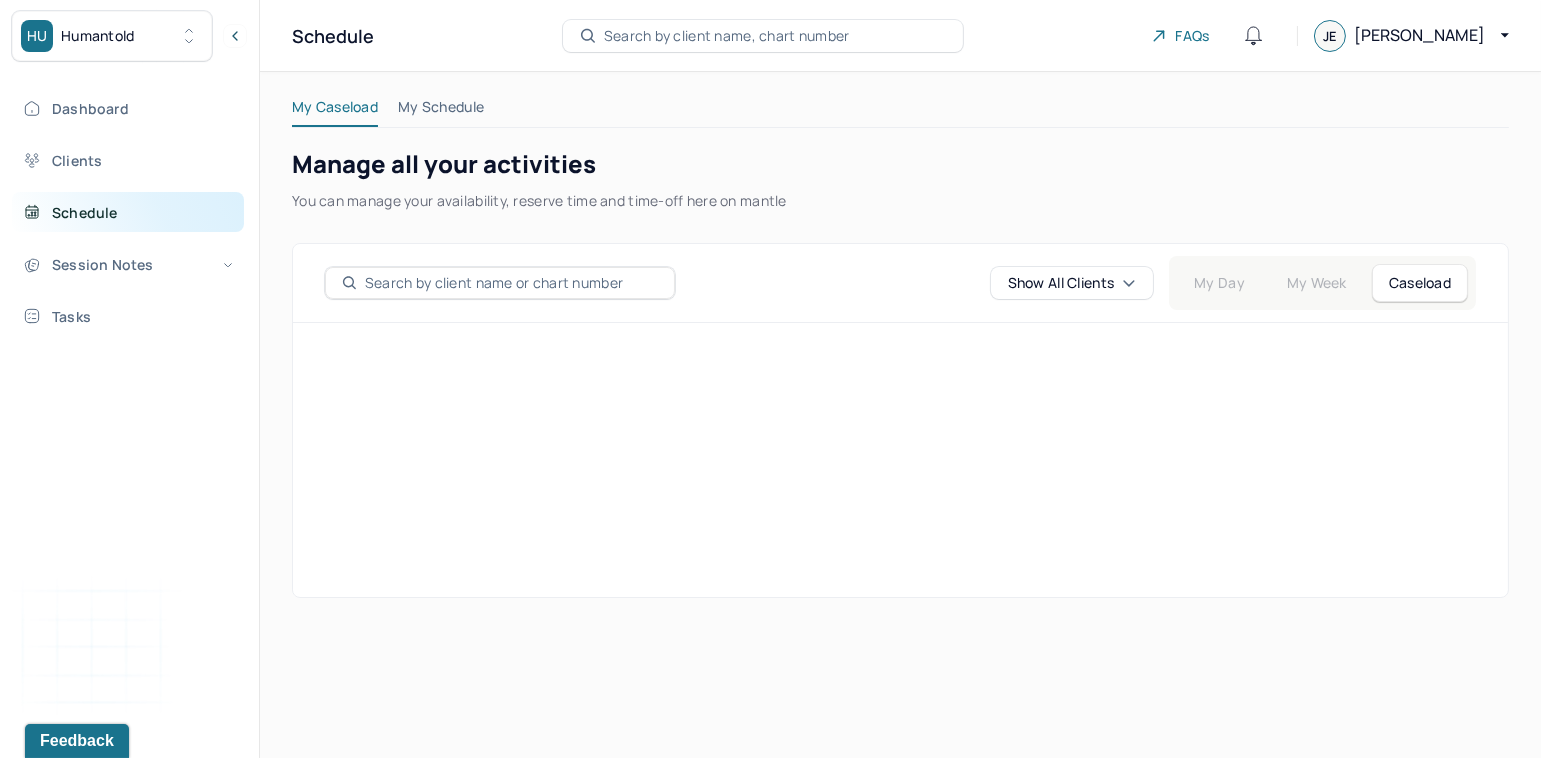 scroll, scrollTop: 0, scrollLeft: 0, axis: both 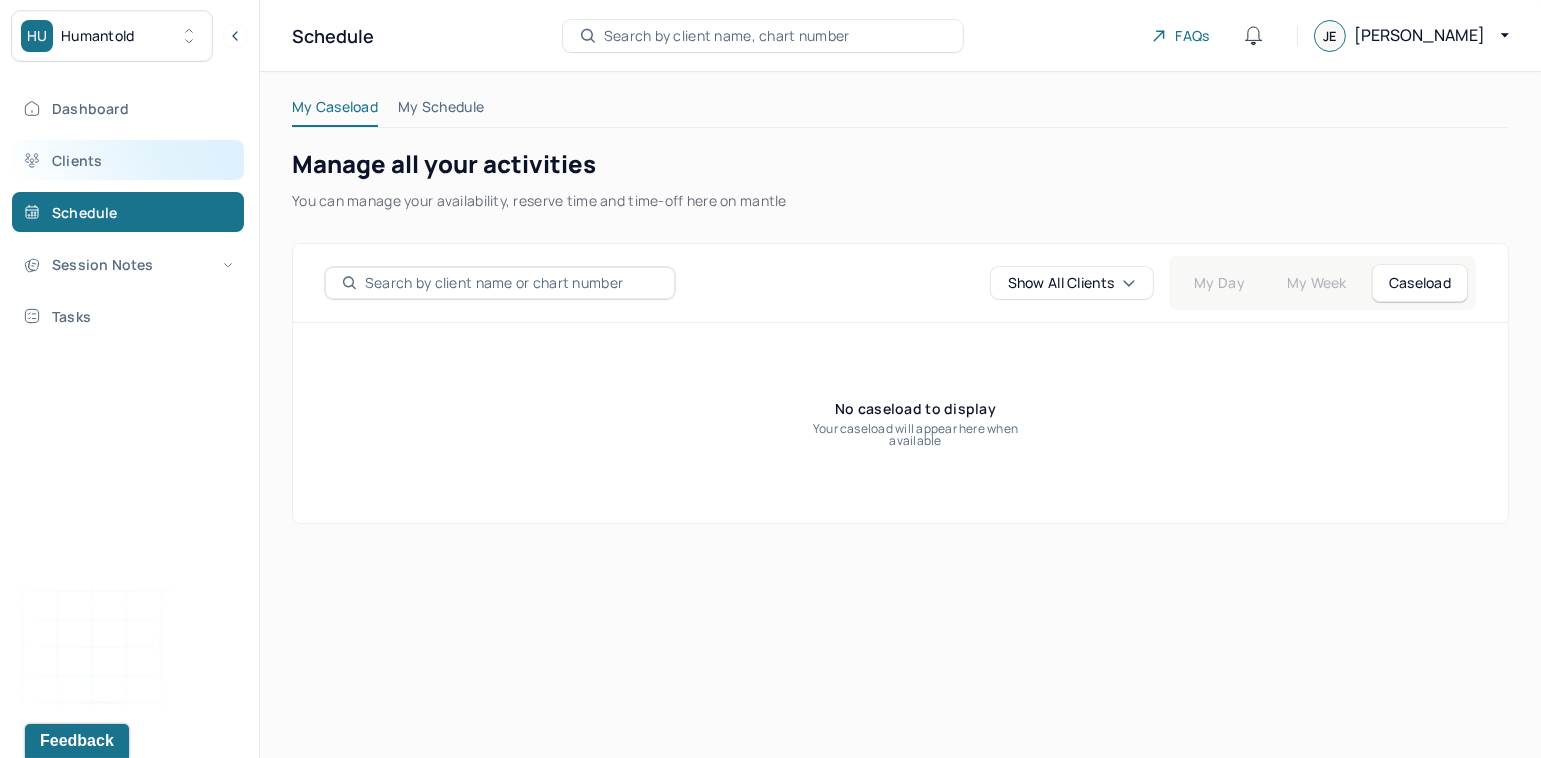 click on "Clients" at bounding box center (128, 160) 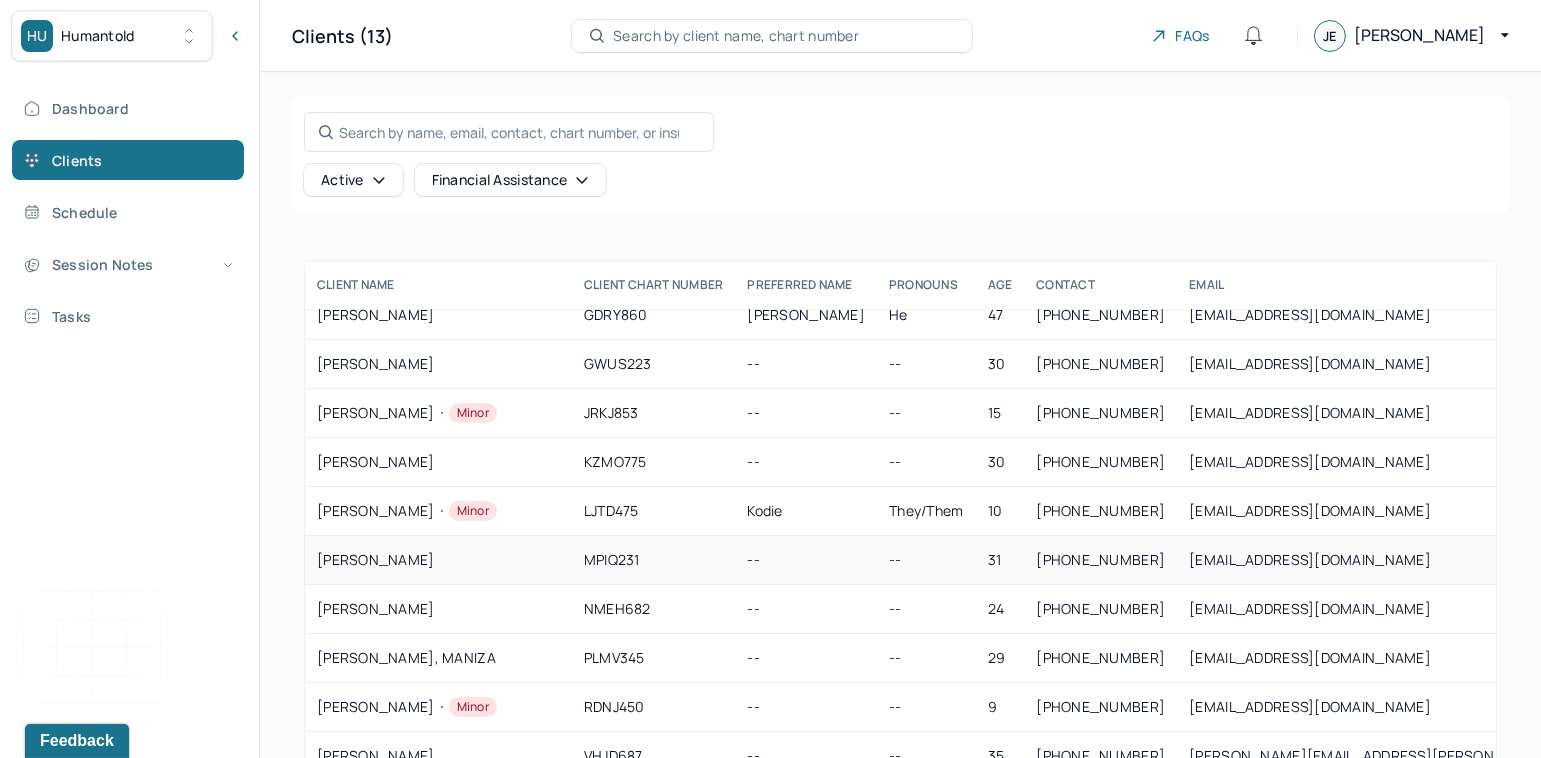 scroll, scrollTop: 73, scrollLeft: 0, axis: vertical 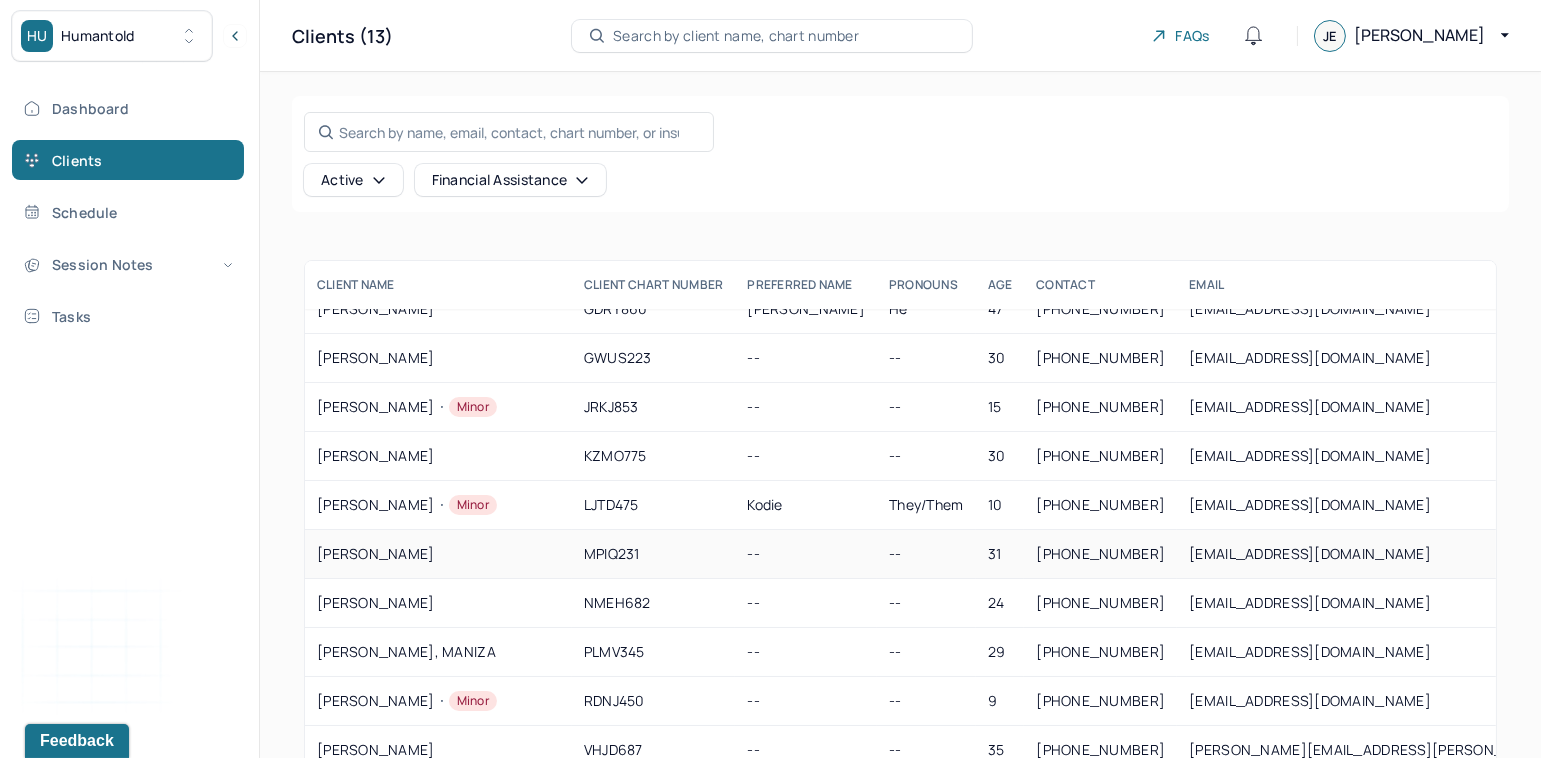 click on "MISSALE, JOSEPH" at bounding box center (438, 554) 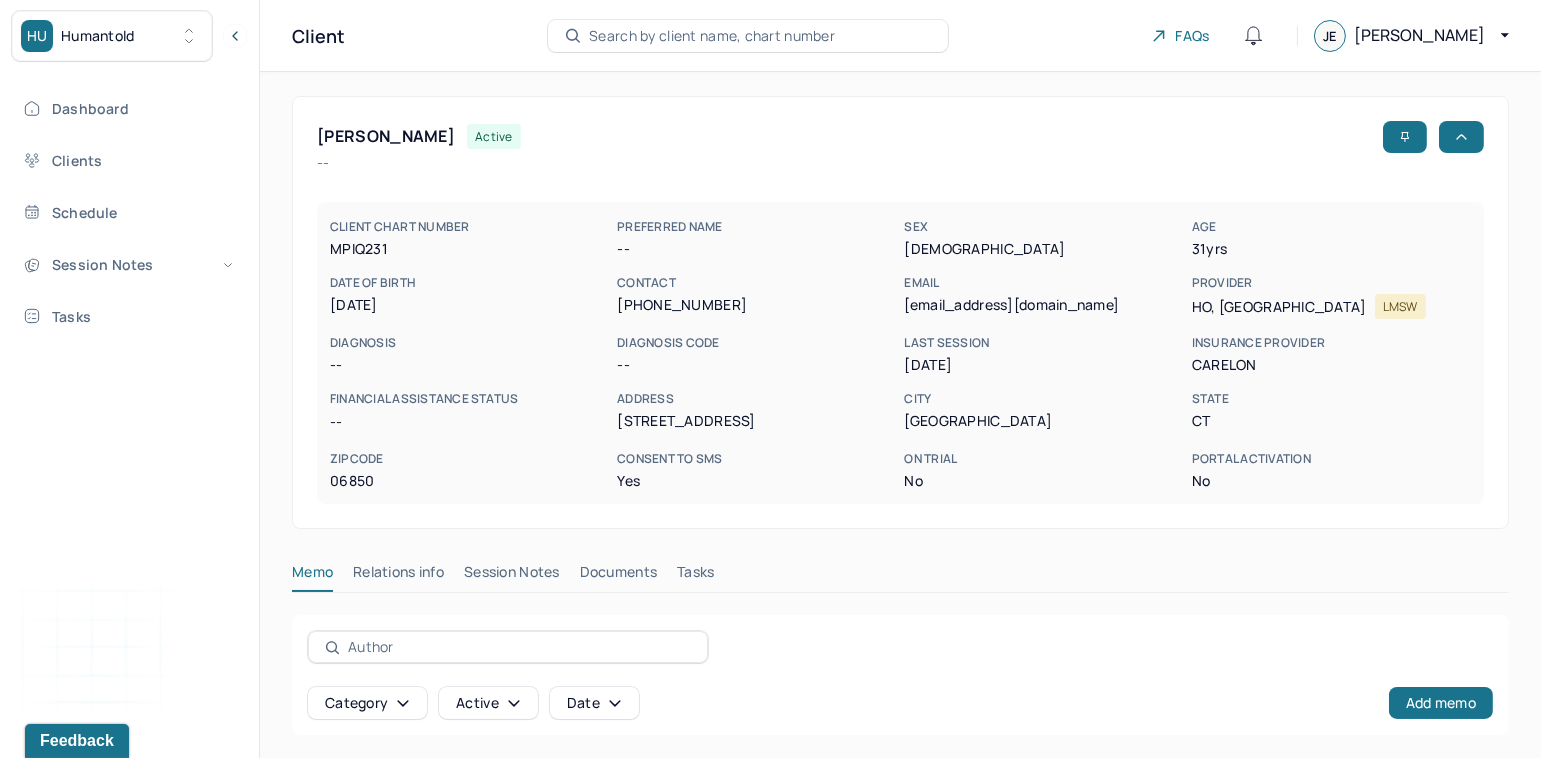 click on "Session Notes" at bounding box center (512, 576) 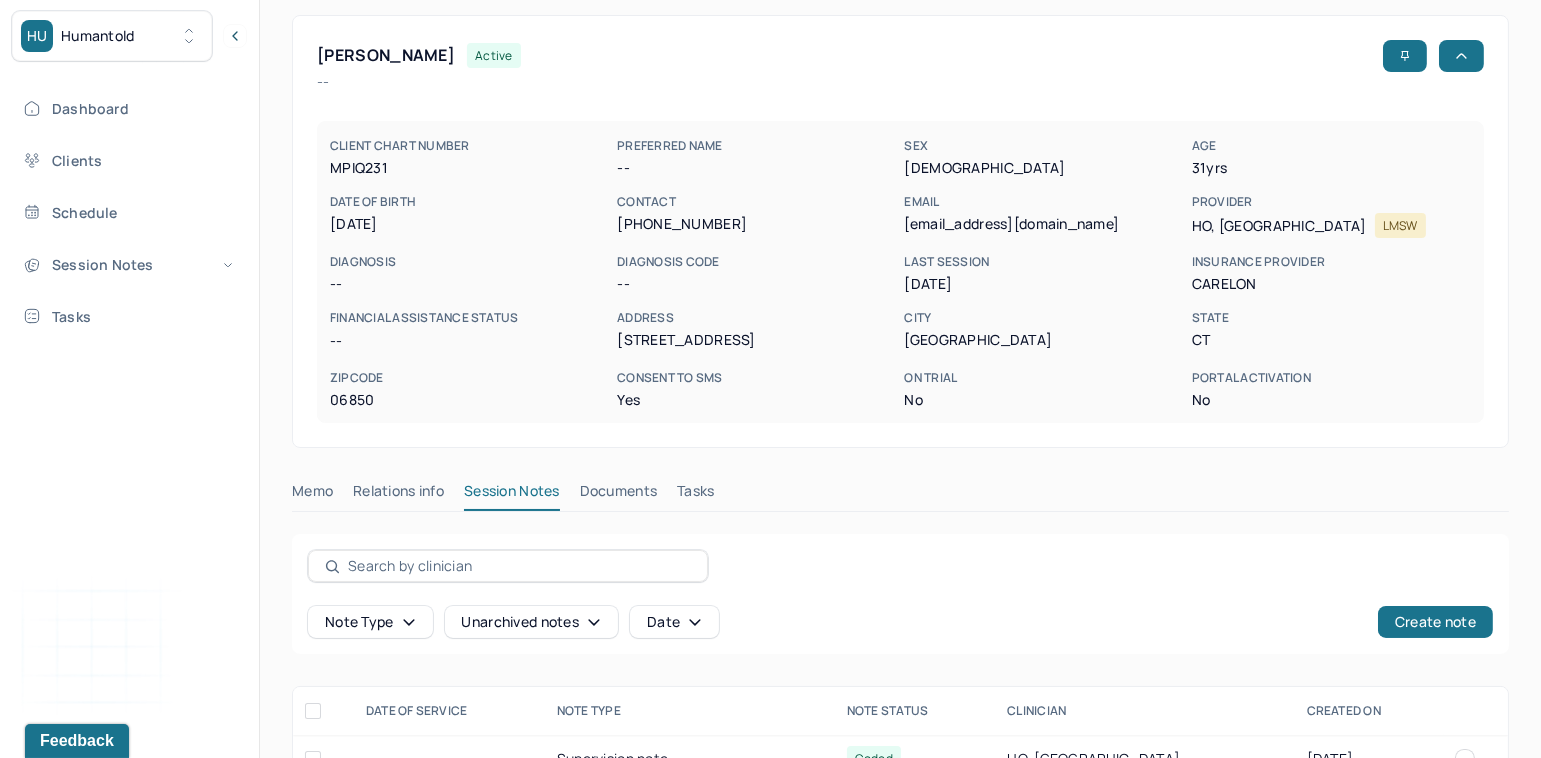 scroll, scrollTop: 601, scrollLeft: 0, axis: vertical 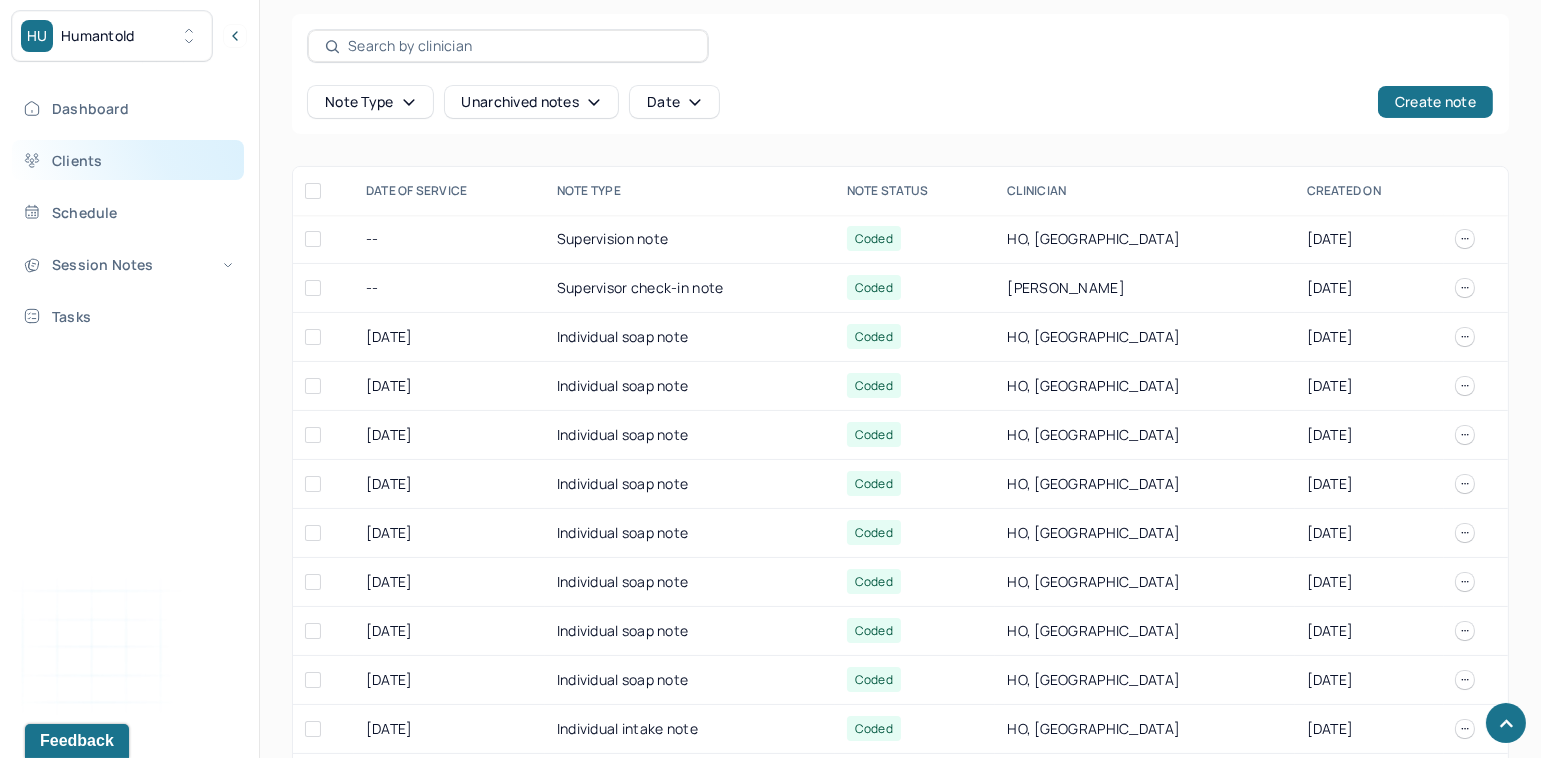 click on "Clients" at bounding box center [128, 160] 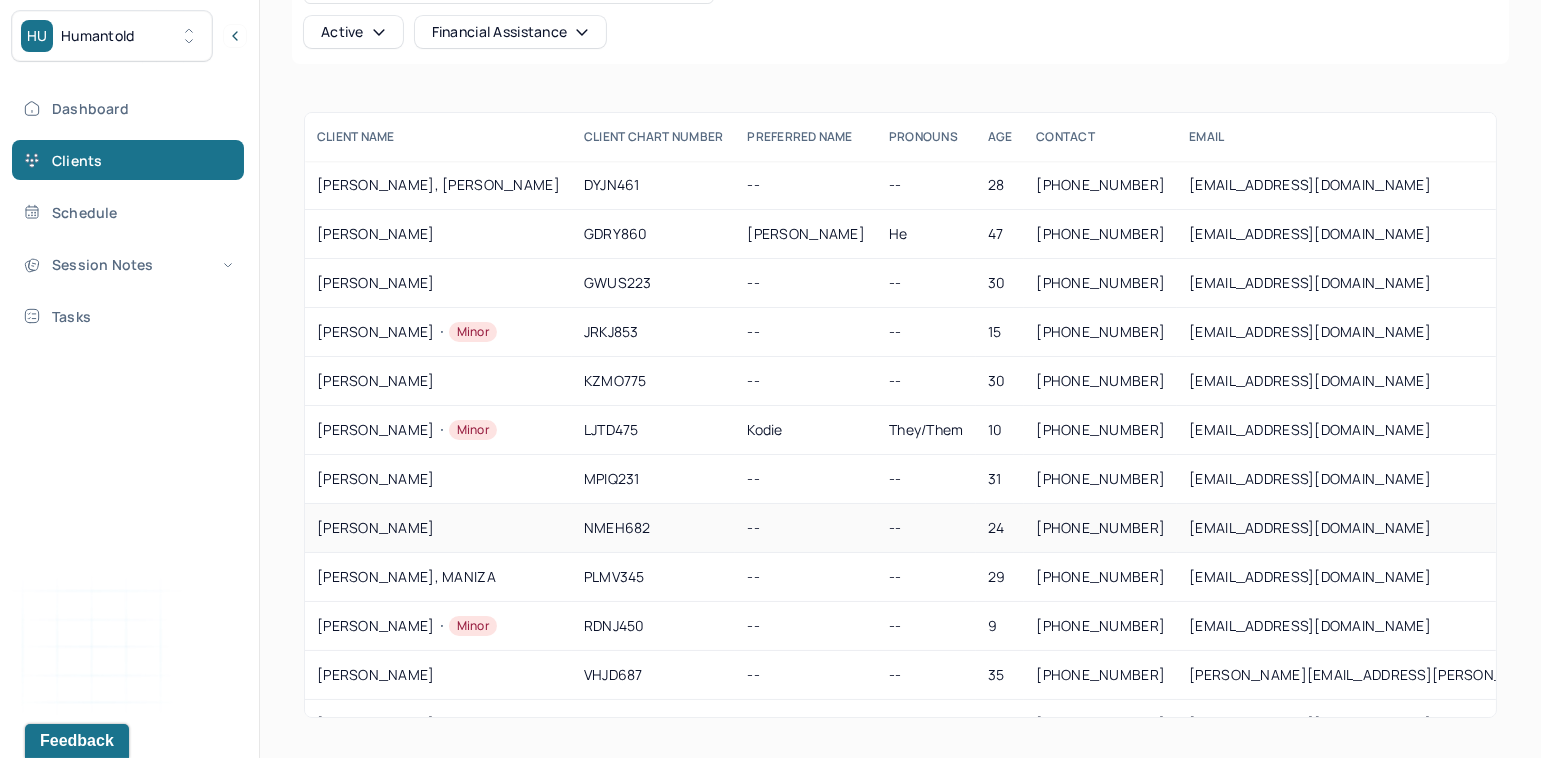 click on "NGUYEN, KARLY" at bounding box center [438, 528] 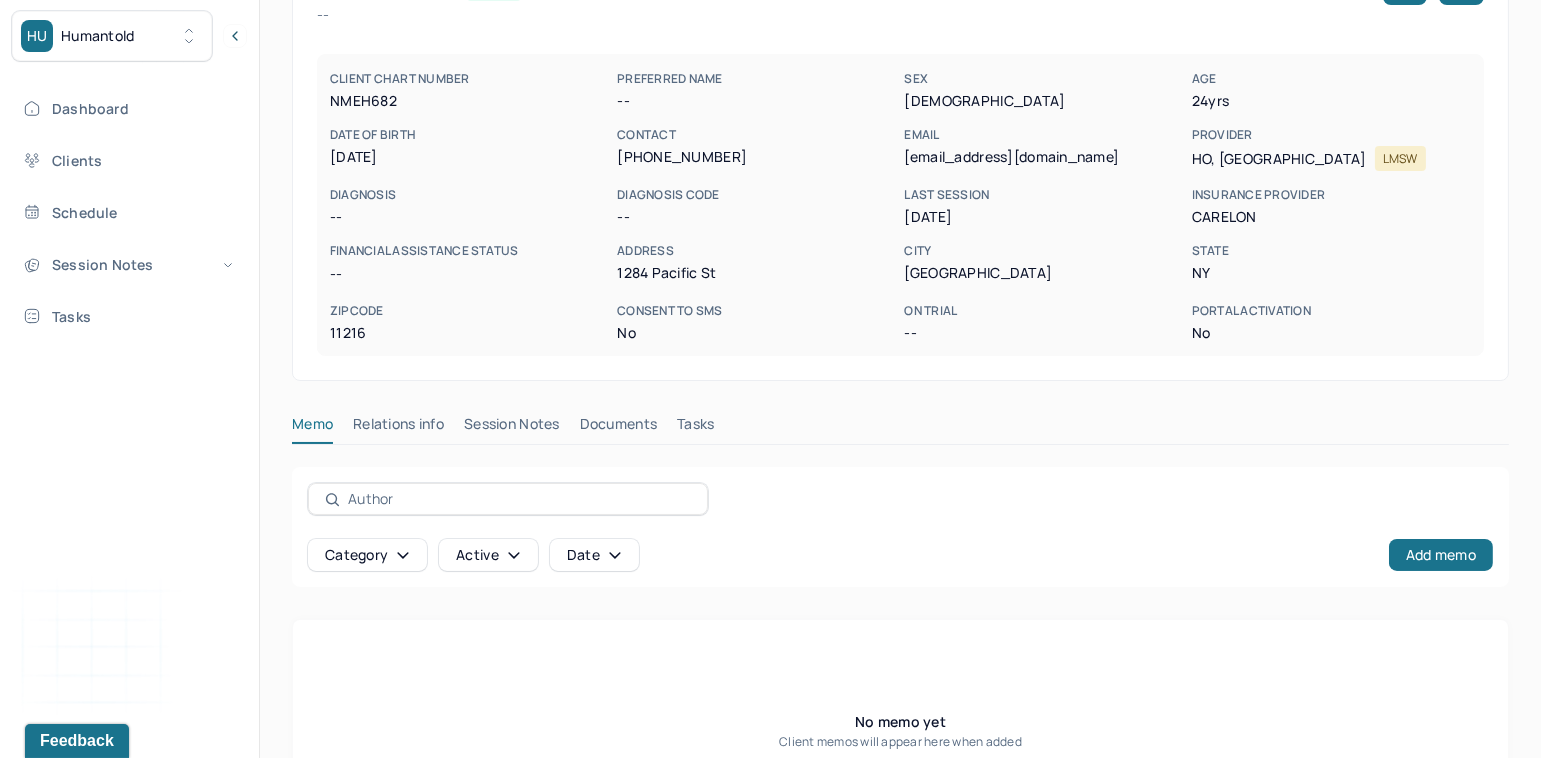click on "Session Notes" at bounding box center [512, 428] 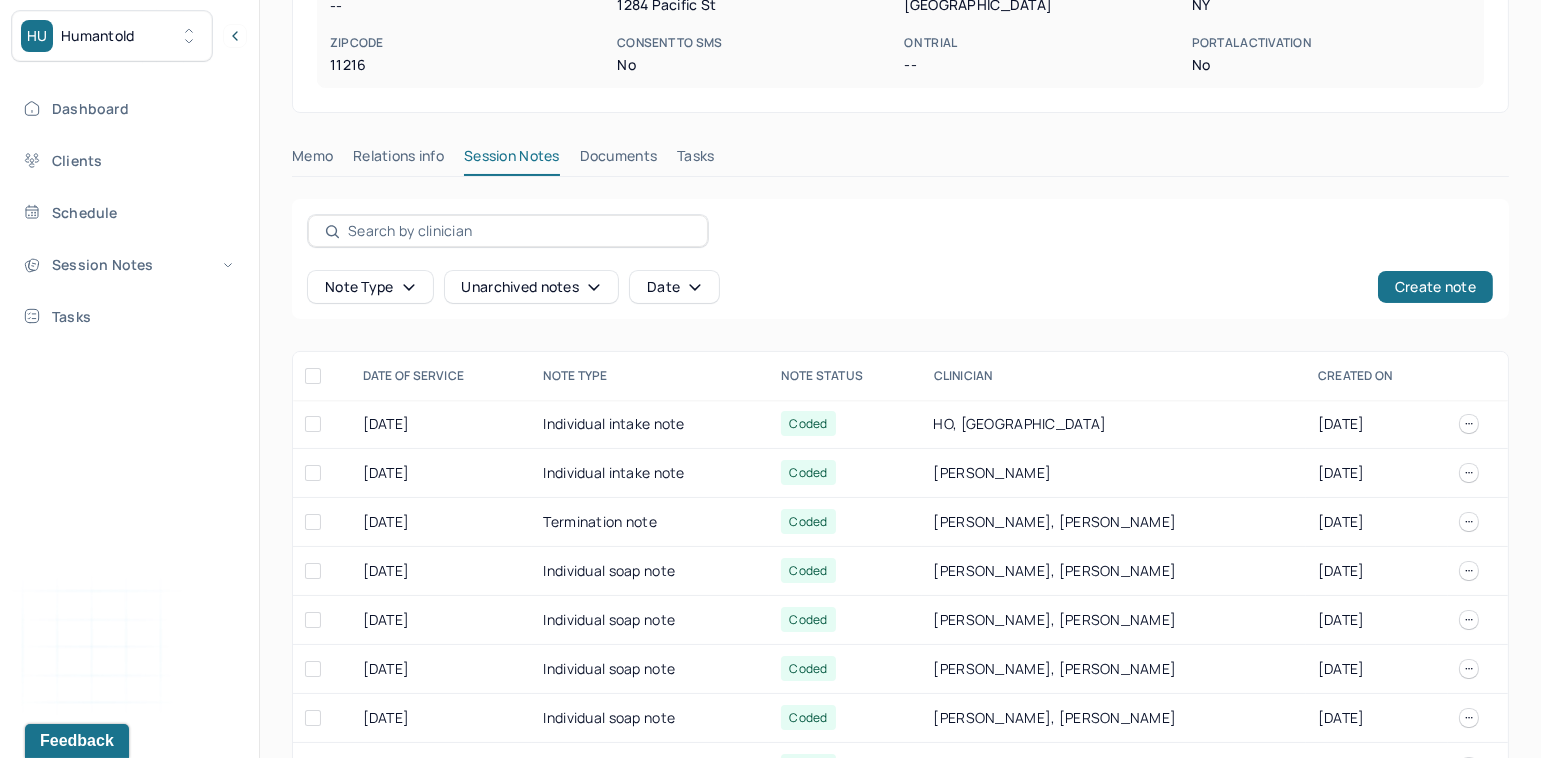 scroll, scrollTop: 497, scrollLeft: 0, axis: vertical 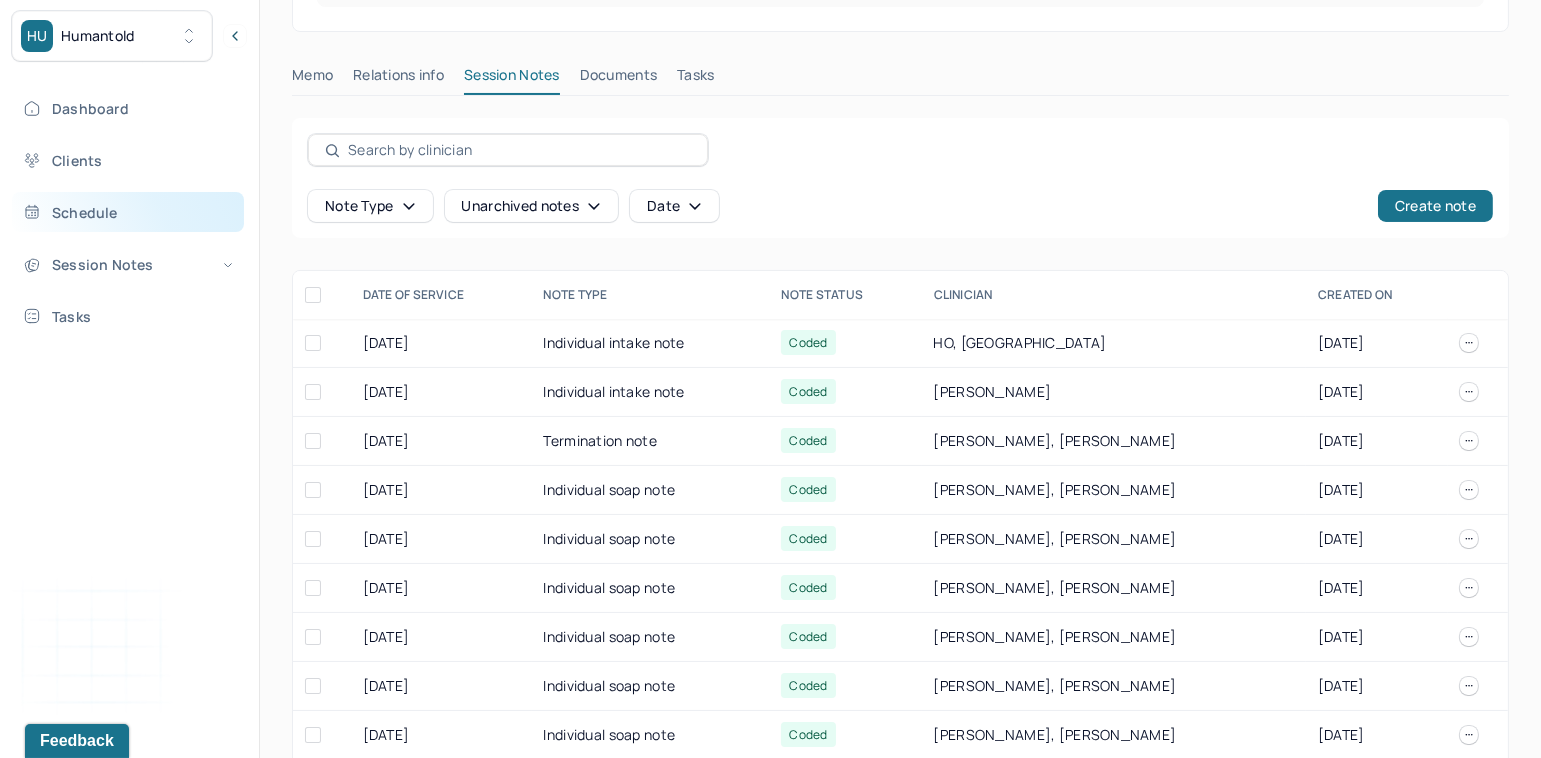 click on "Schedule" at bounding box center (128, 212) 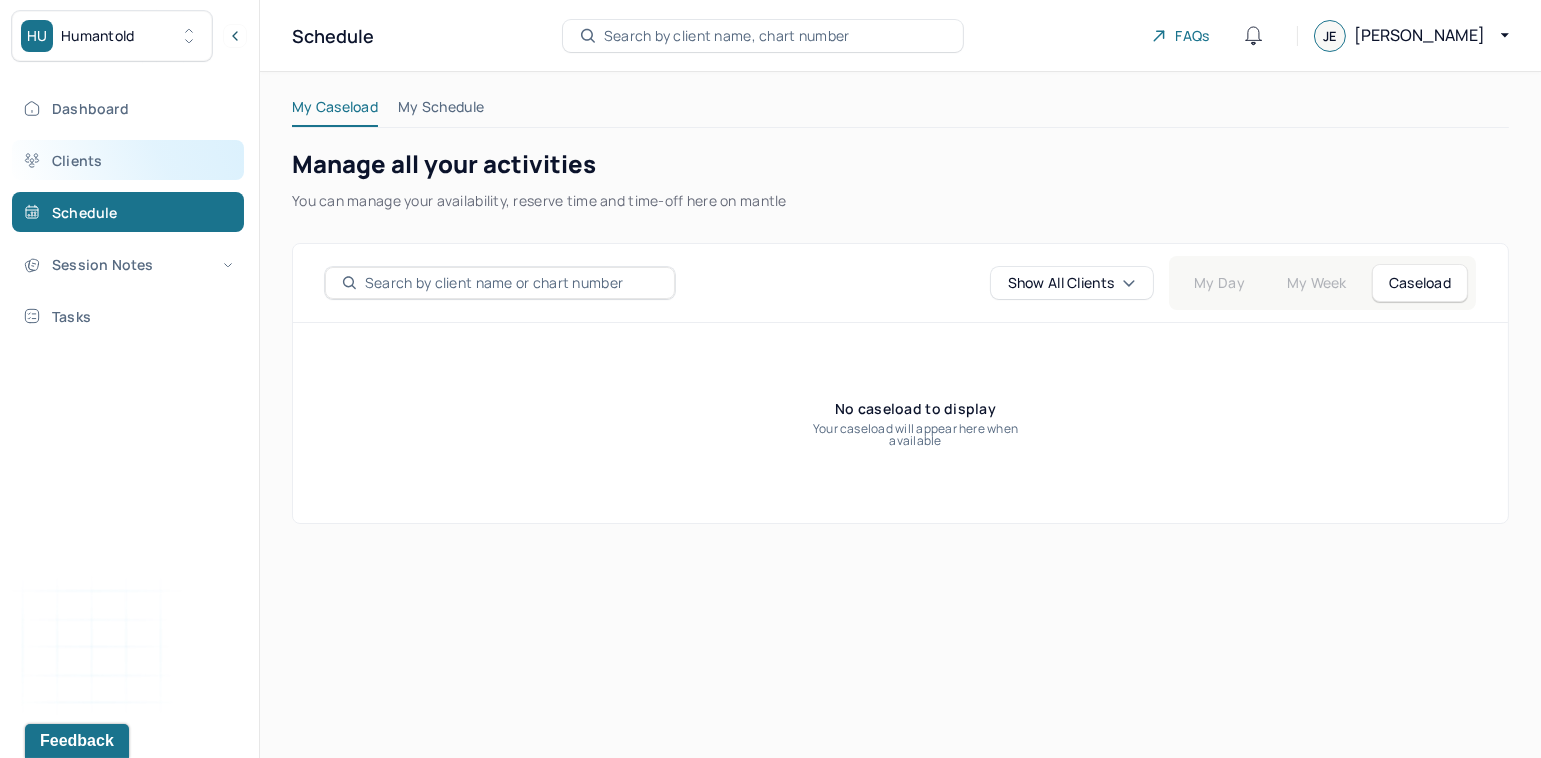 click on "Clients" at bounding box center (128, 160) 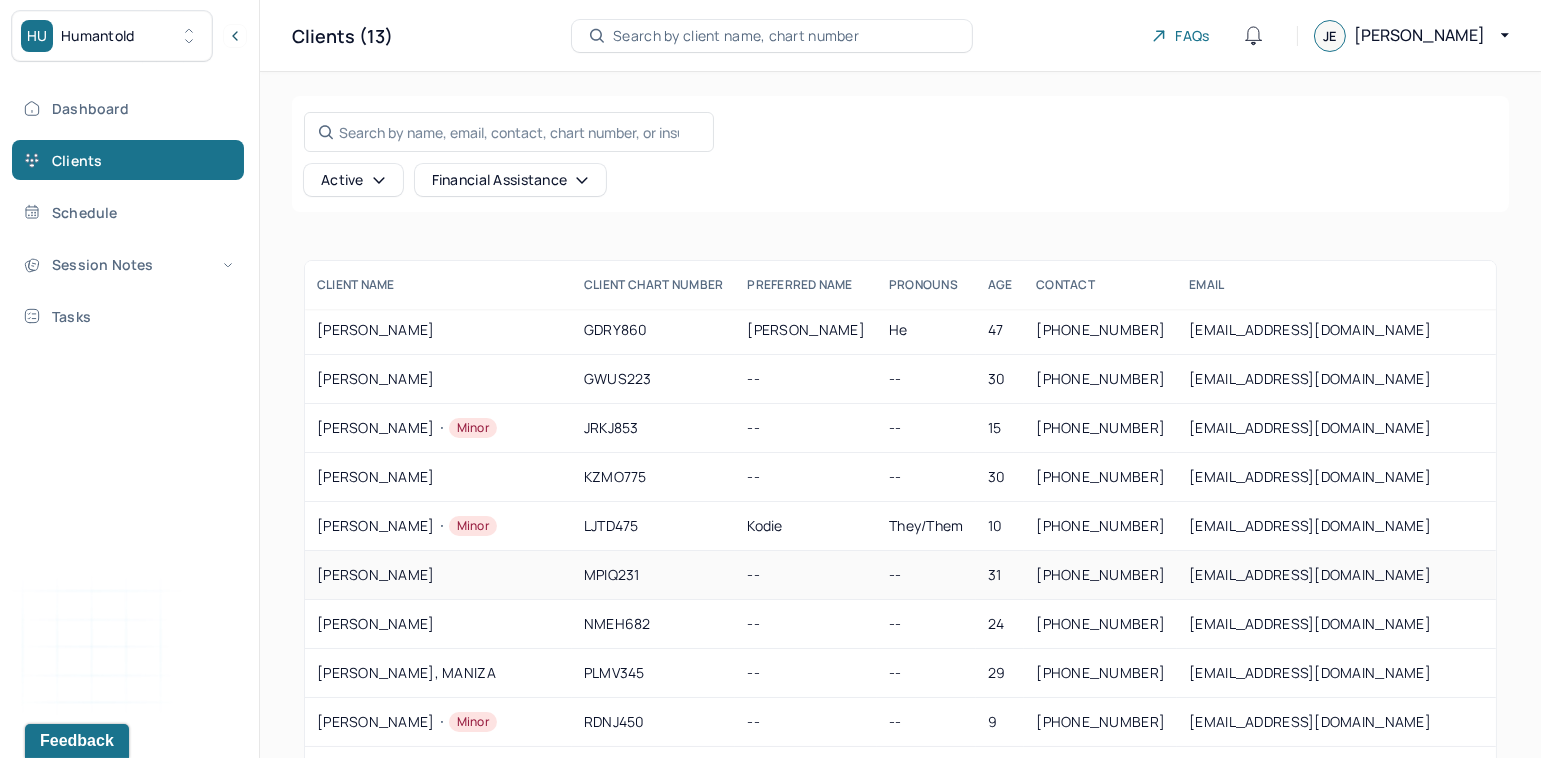 scroll, scrollTop: 73, scrollLeft: 0, axis: vertical 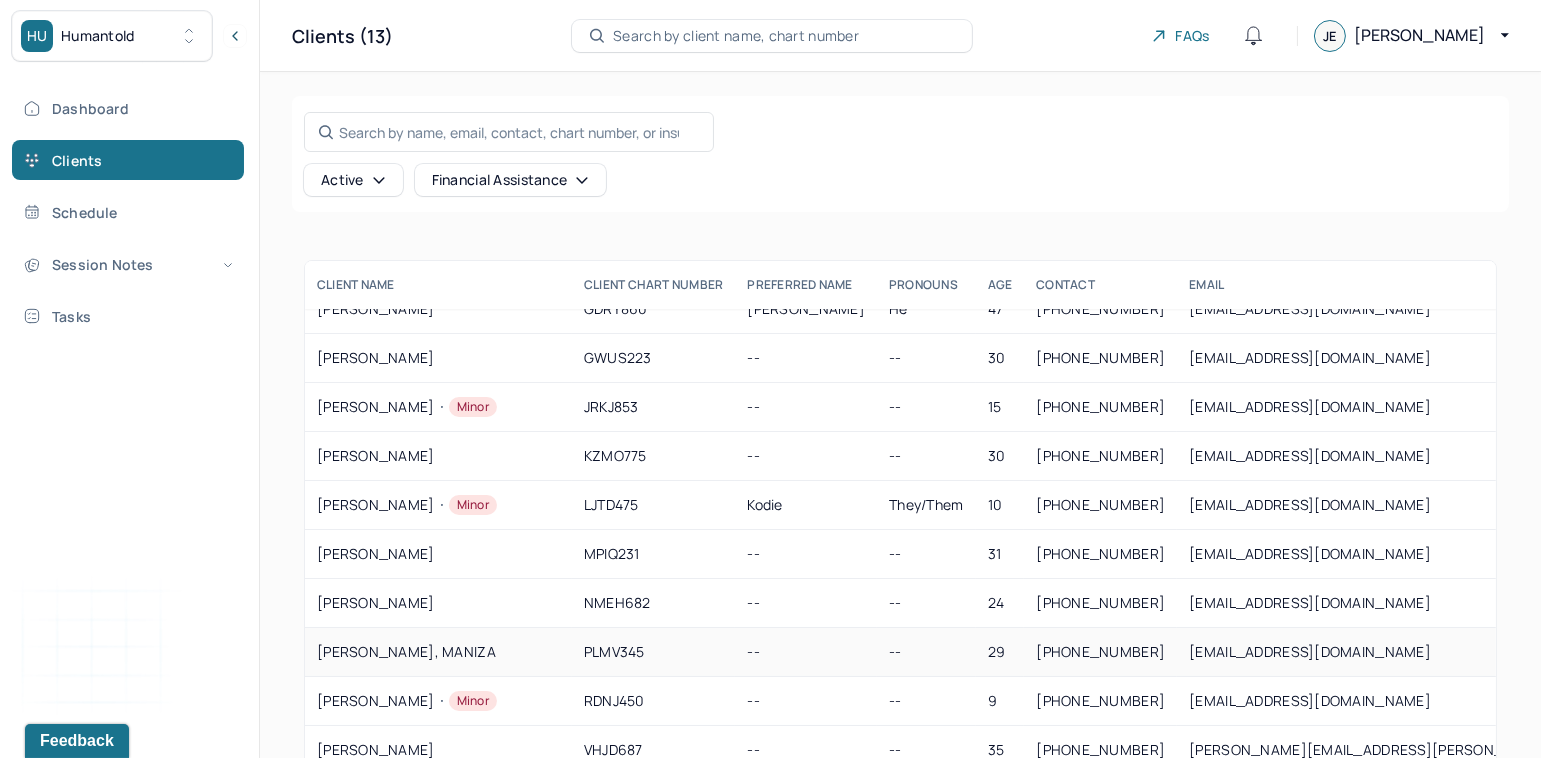 click on "PRITILA, MANIZA" at bounding box center (438, 652) 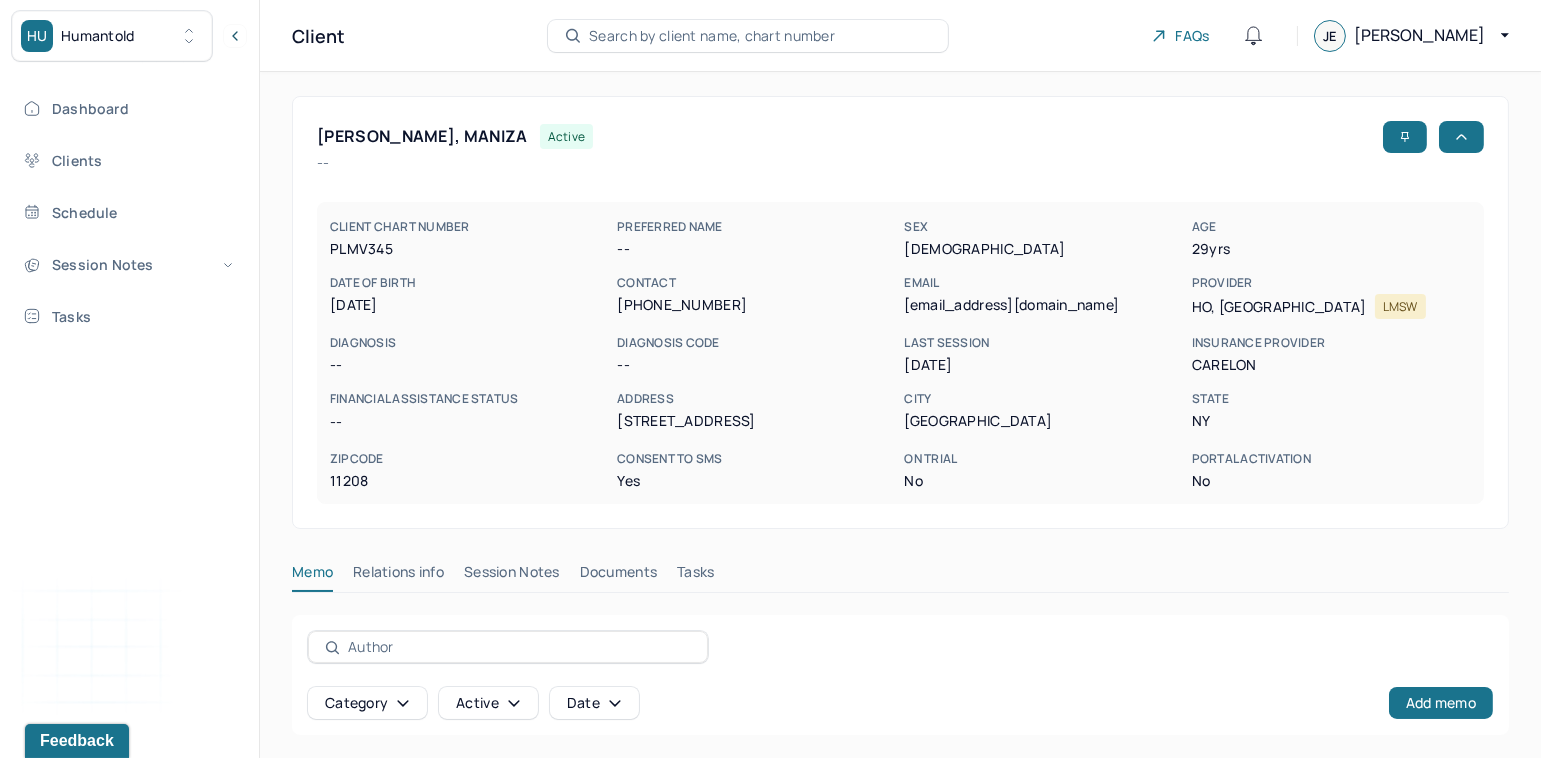 click on "Session Notes" at bounding box center (512, 576) 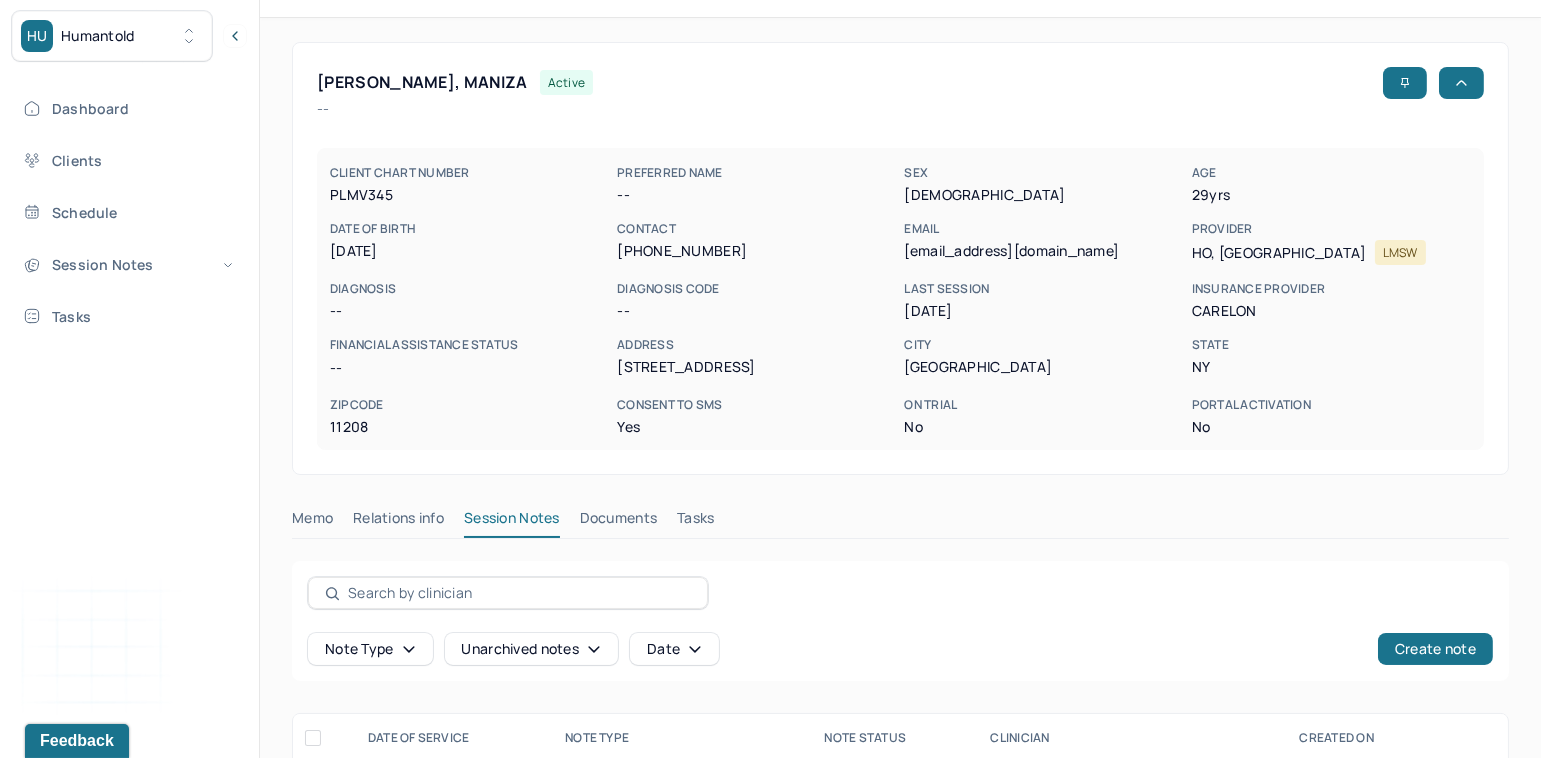 scroll, scrollTop: 176, scrollLeft: 0, axis: vertical 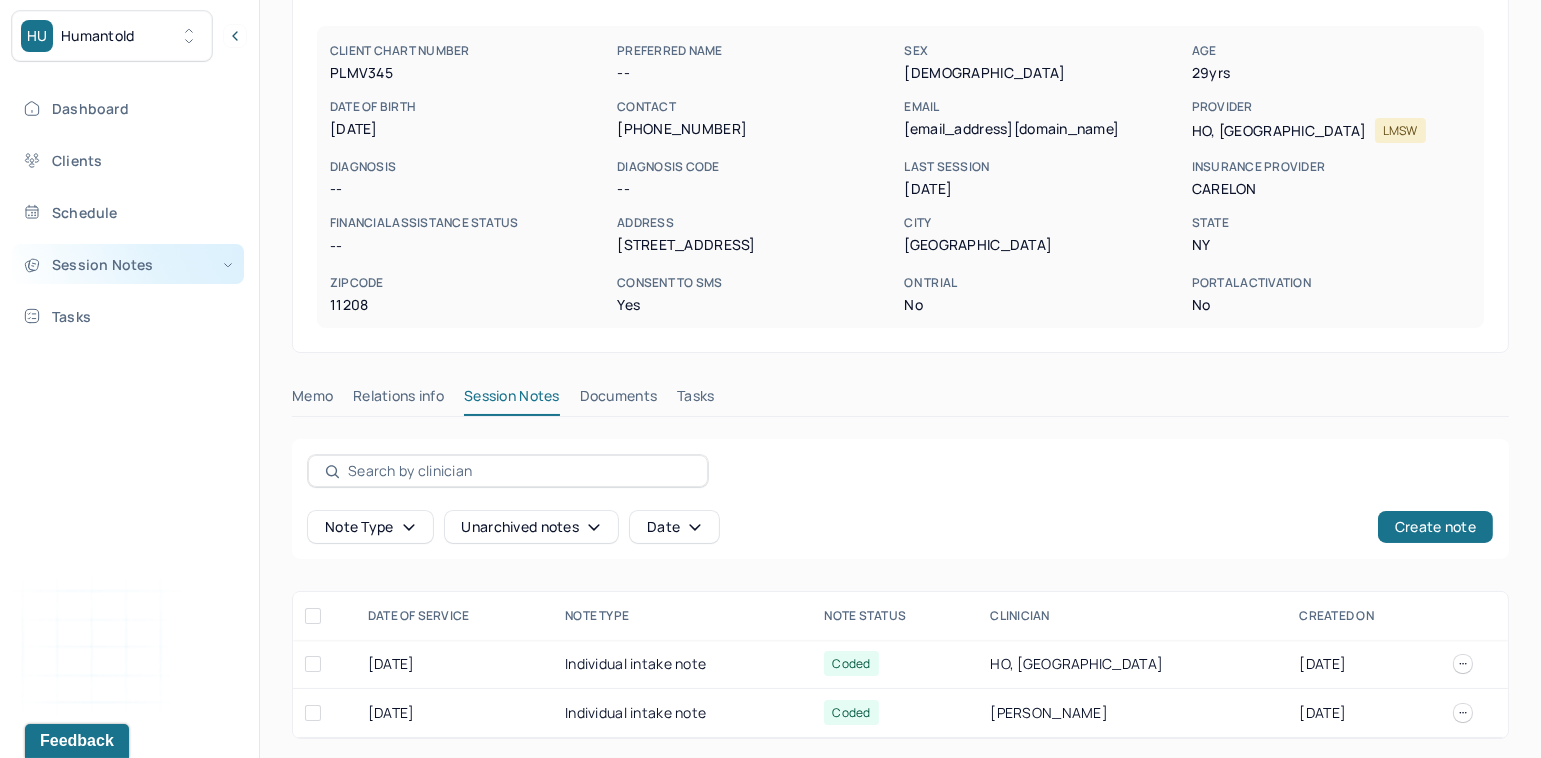 click on "Session Notes" at bounding box center [128, 264] 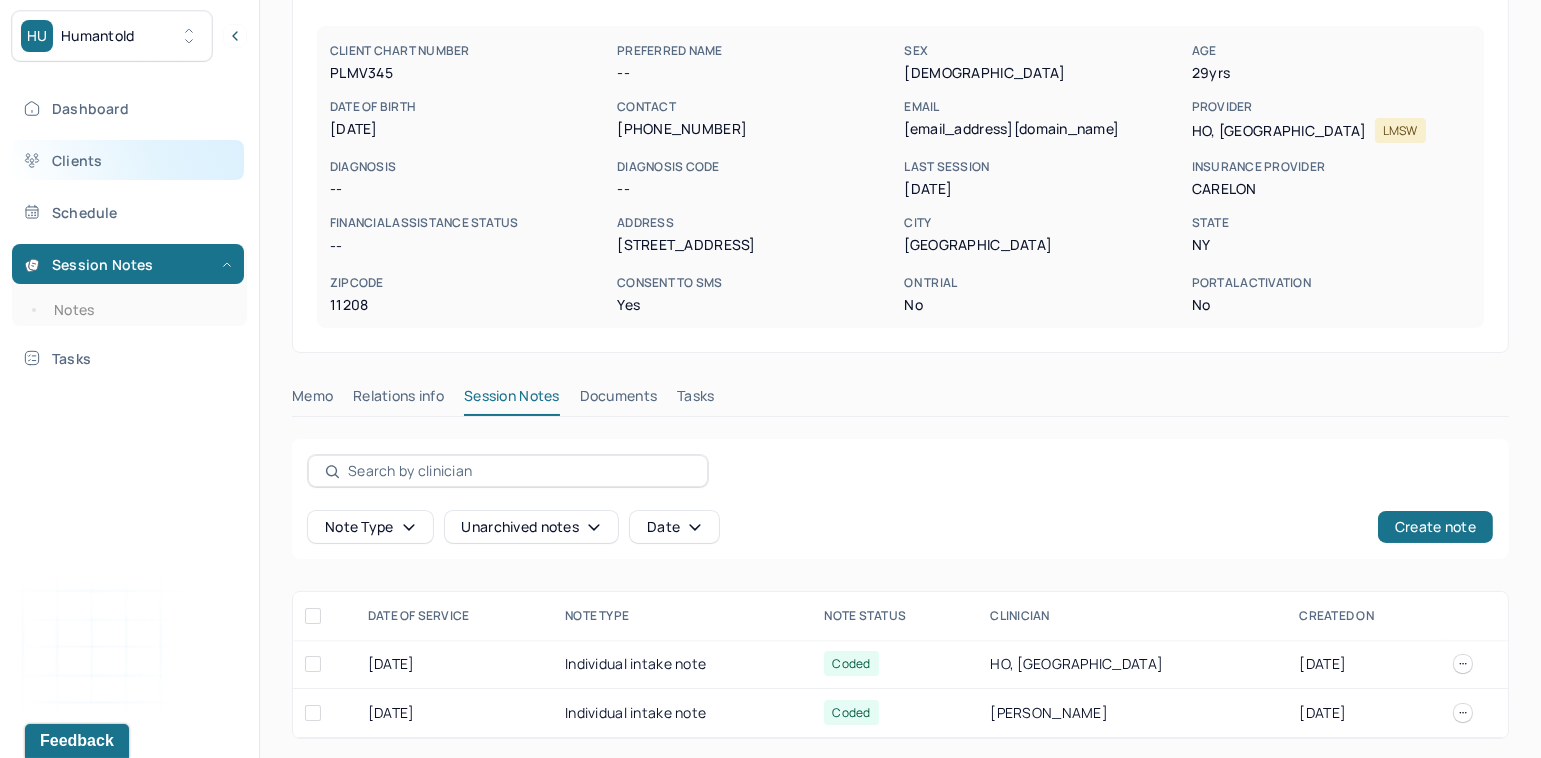 click on "Clients" at bounding box center (128, 160) 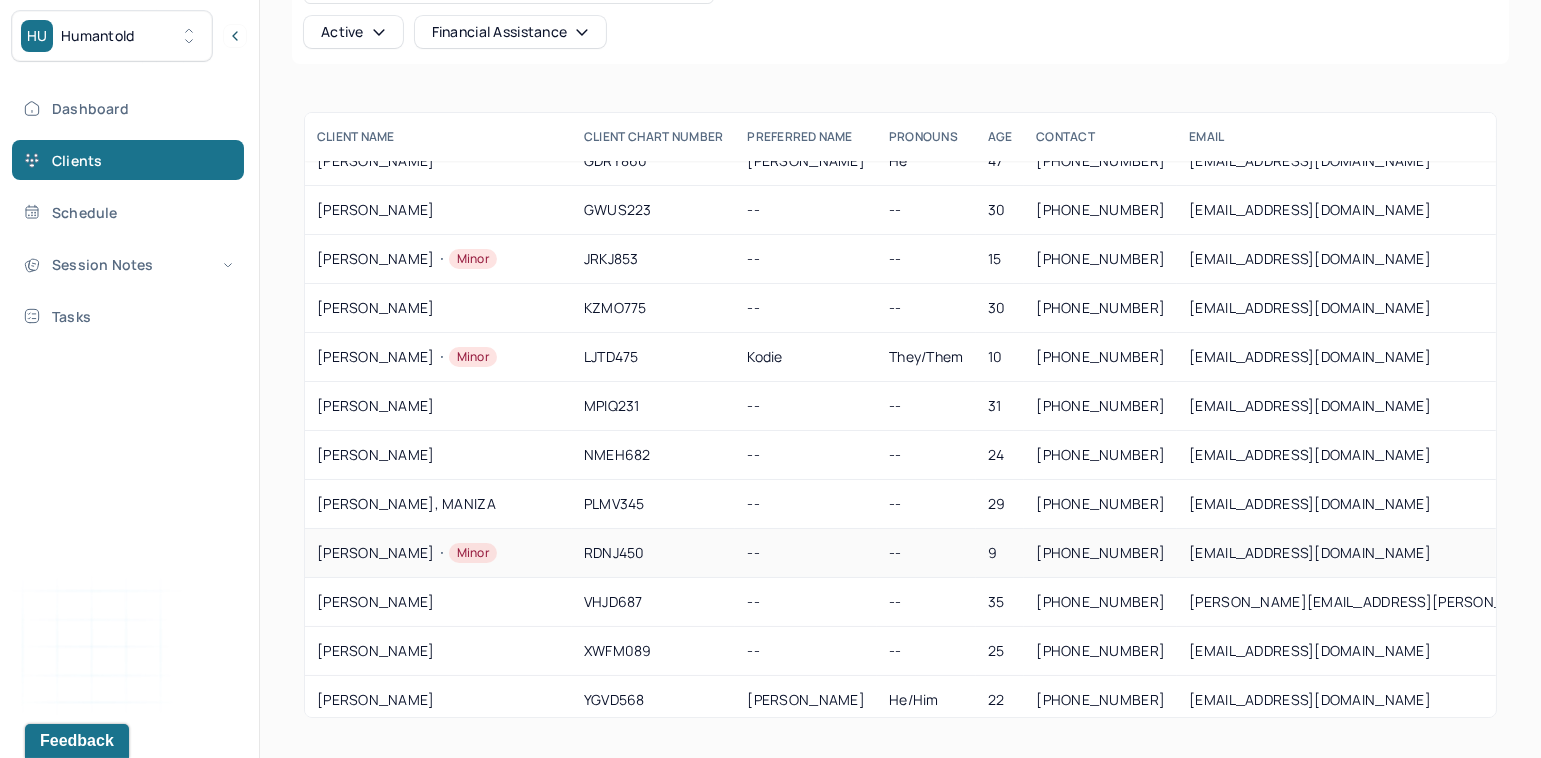 scroll, scrollTop: 73, scrollLeft: 0, axis: vertical 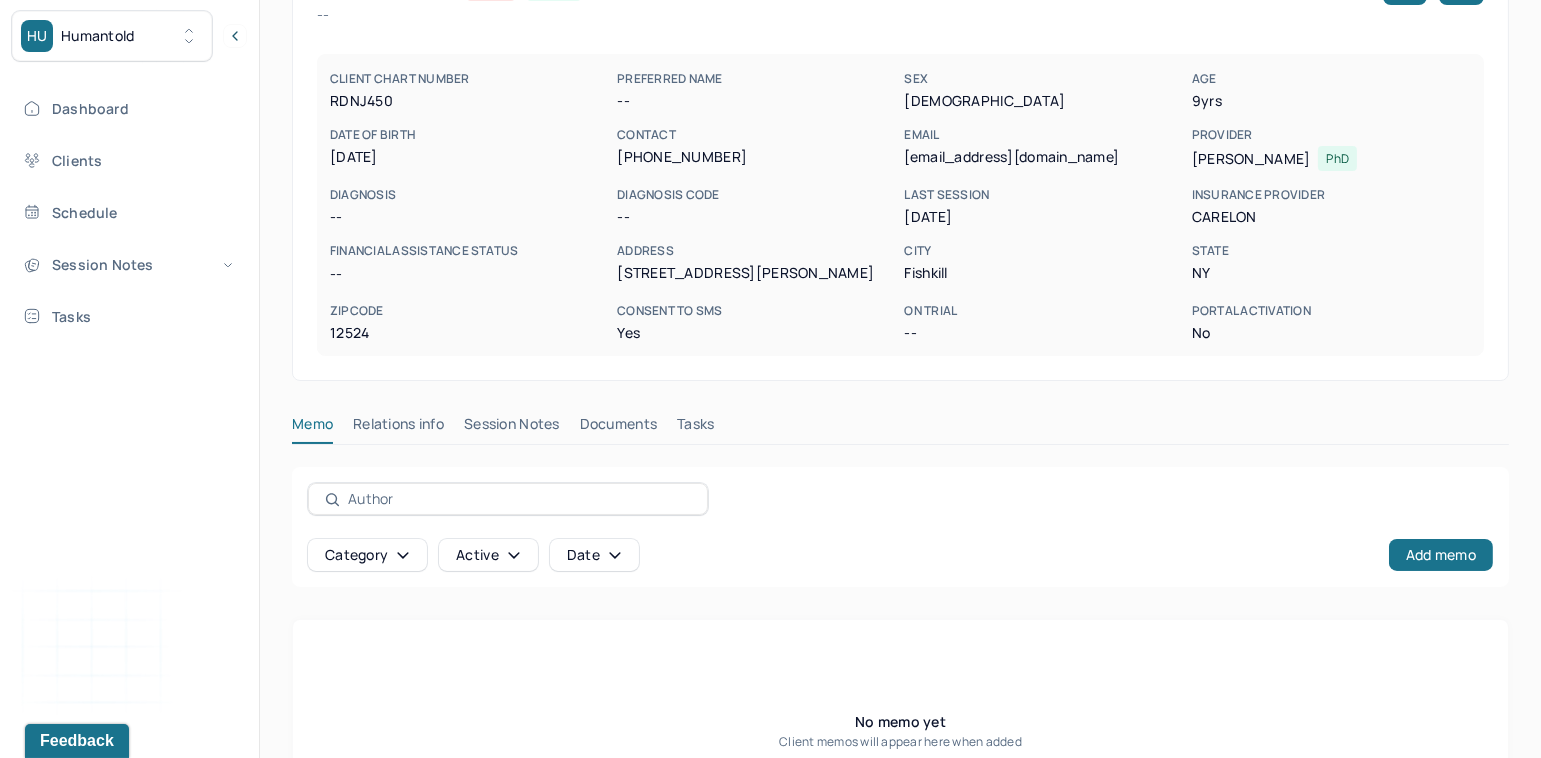 click on "Session Notes" at bounding box center [512, 428] 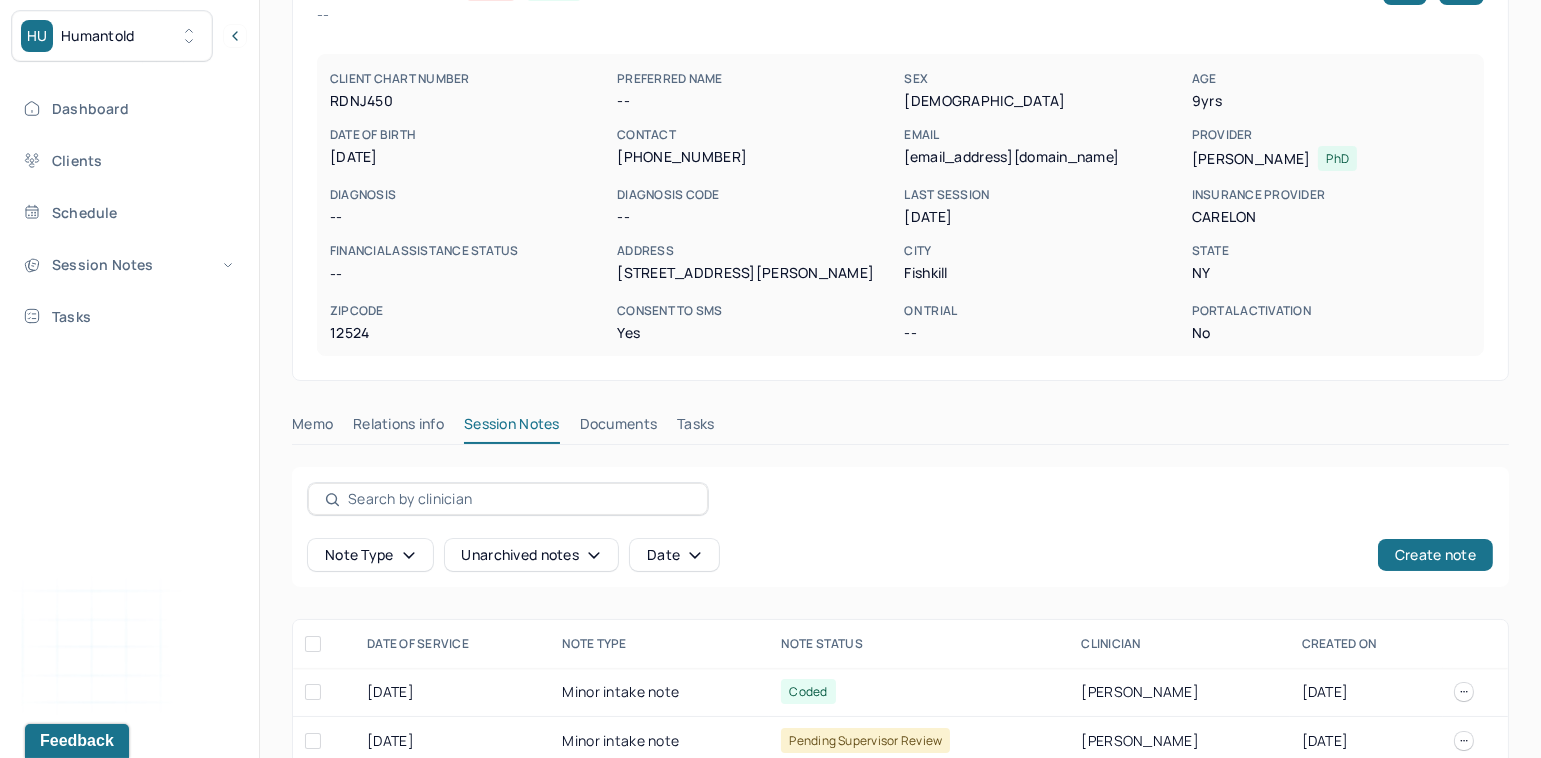 scroll, scrollTop: 176, scrollLeft: 0, axis: vertical 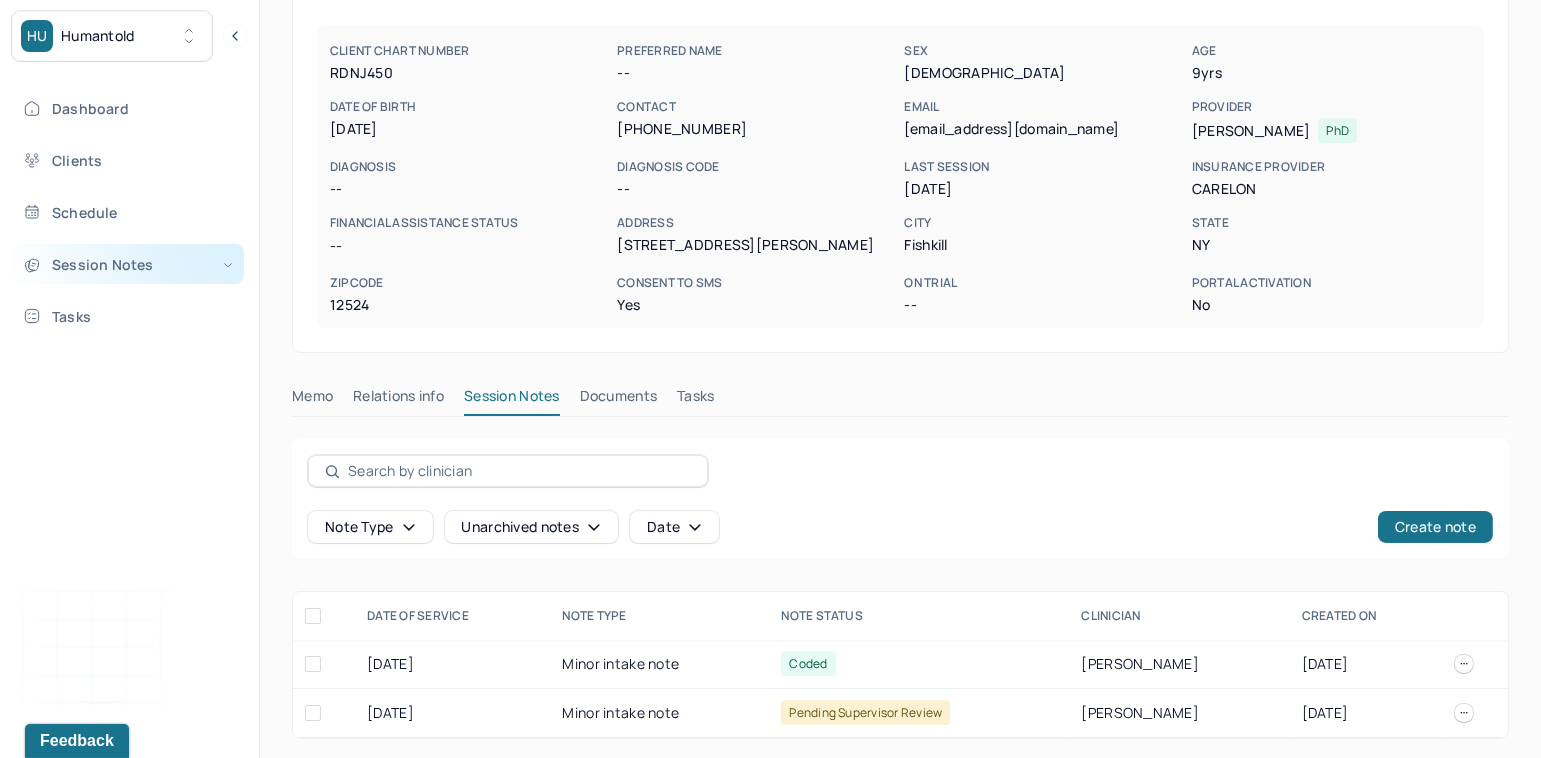 click on "Session Notes" at bounding box center (128, 264) 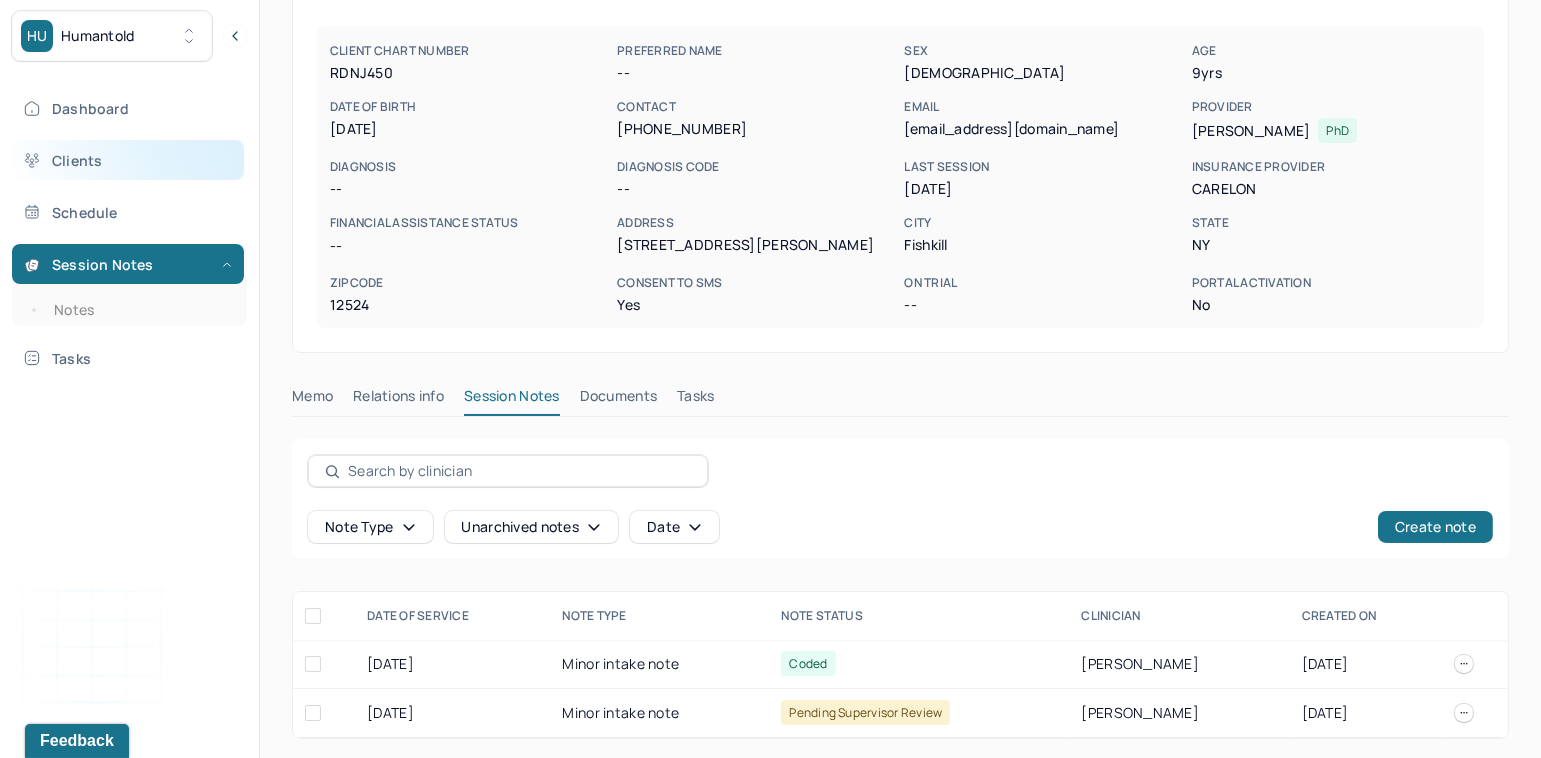 click on "Clients" at bounding box center (128, 160) 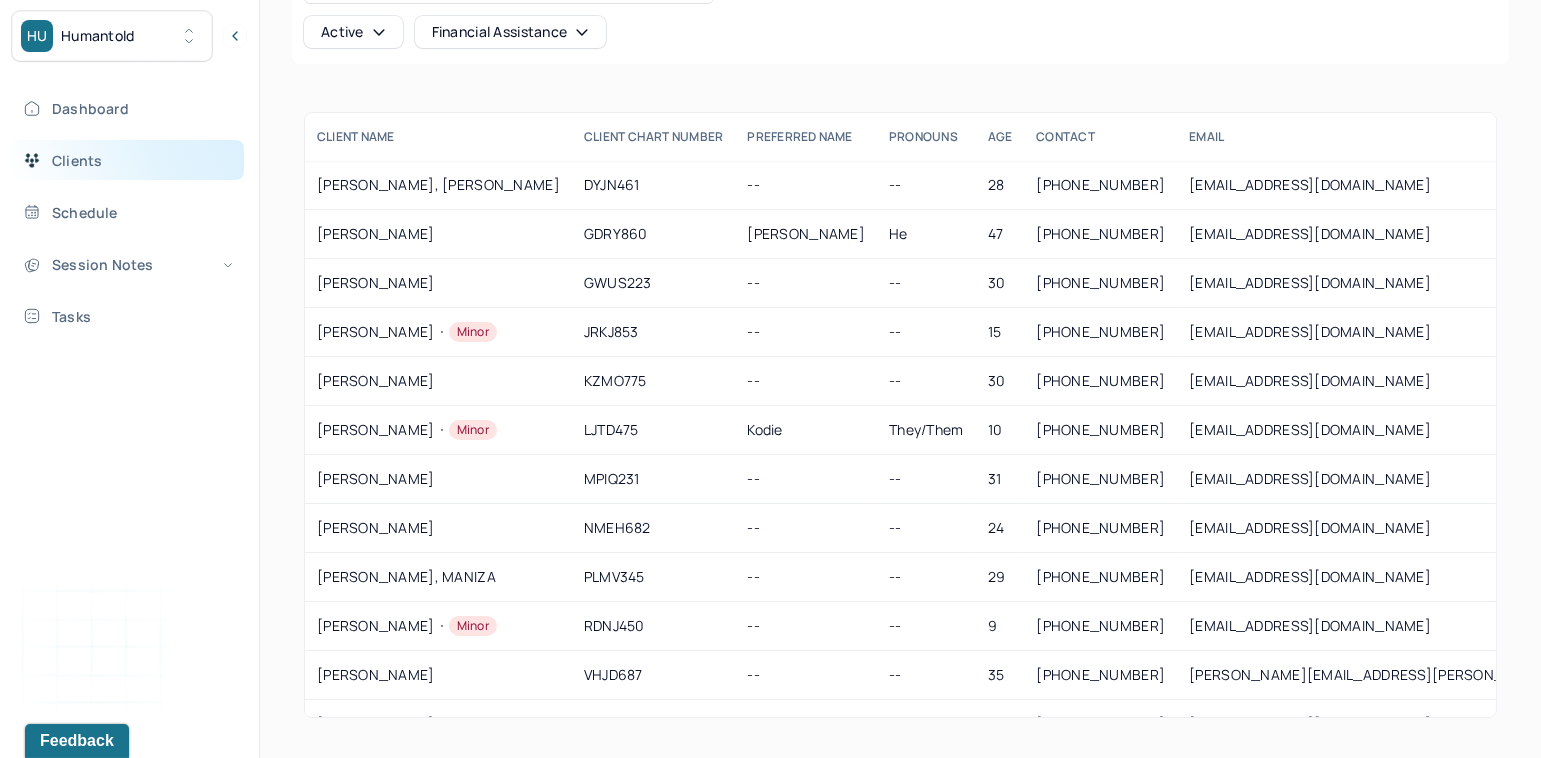 scroll, scrollTop: 148, scrollLeft: 0, axis: vertical 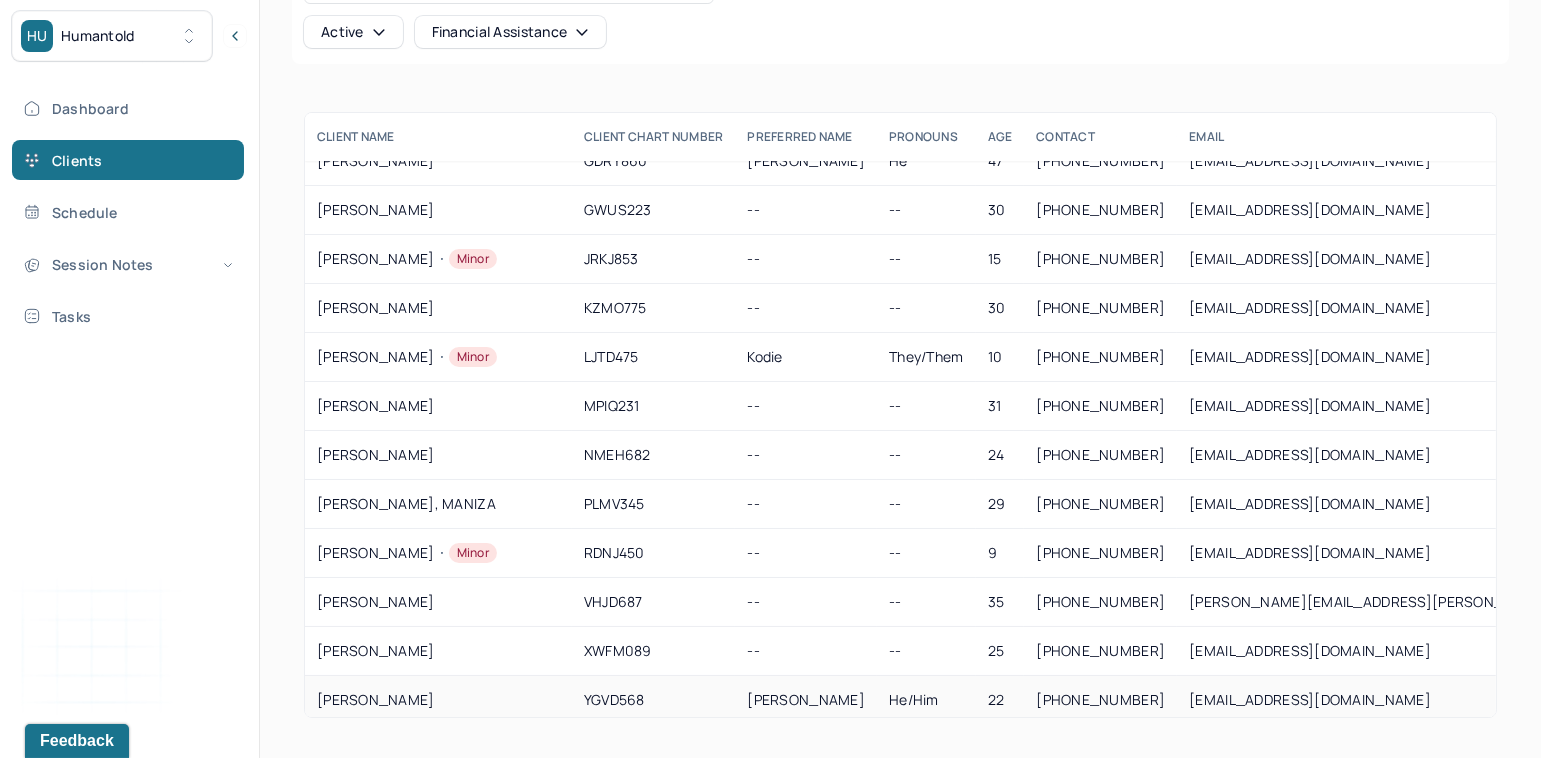 click on "YGVD568" at bounding box center [654, 700] 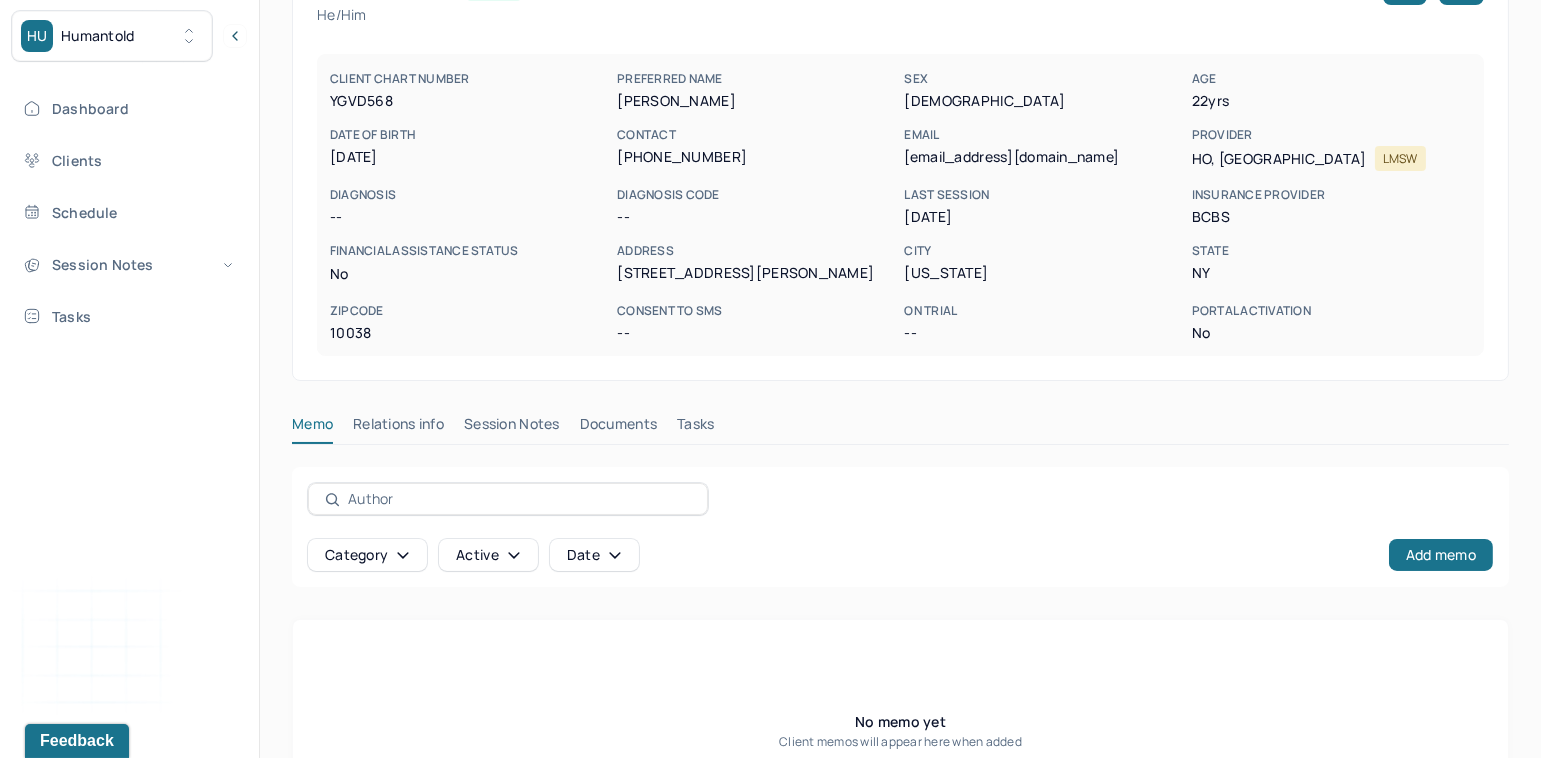 click on "Session Notes" at bounding box center [512, 428] 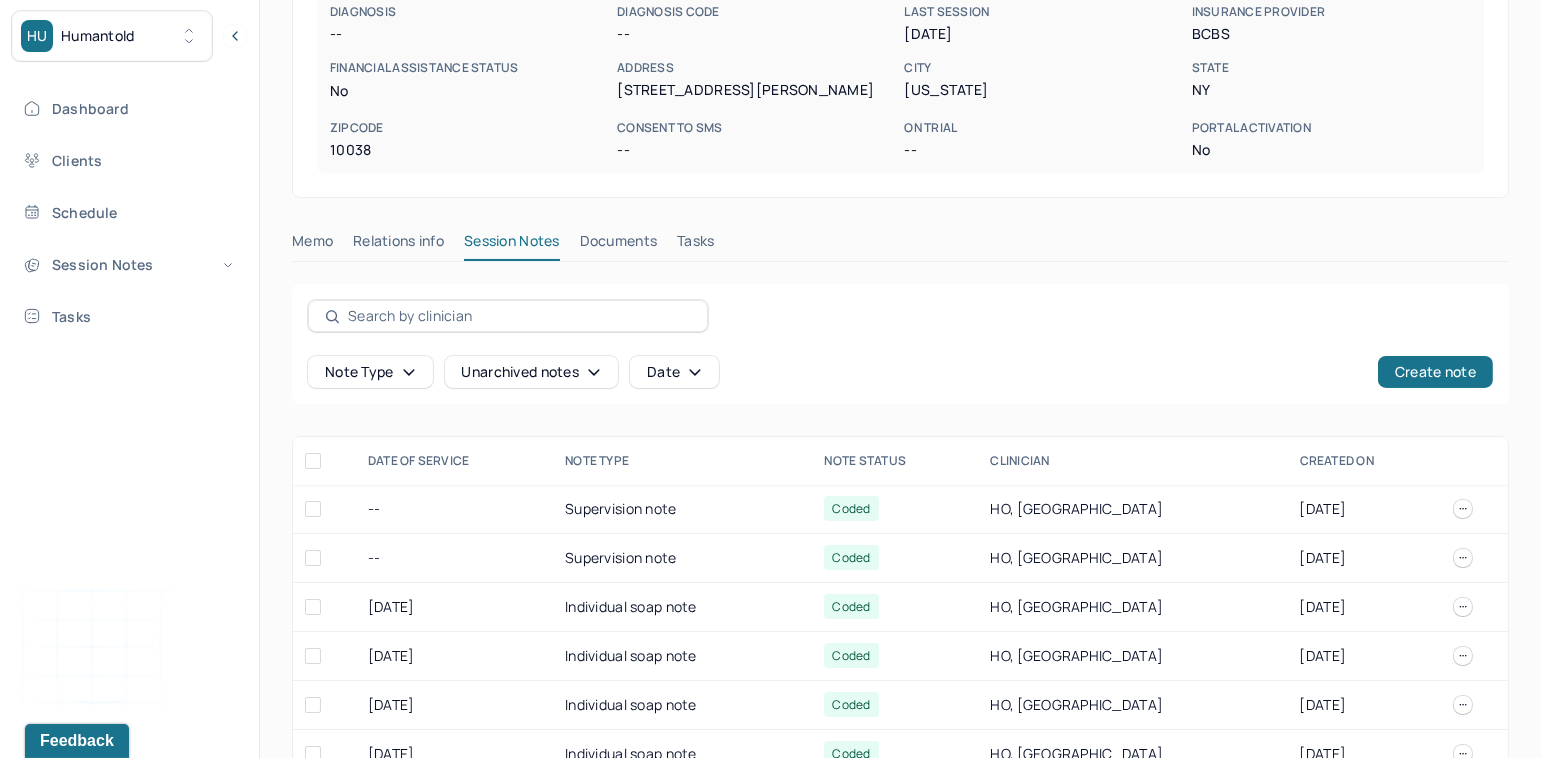 scroll, scrollTop: 326, scrollLeft: 0, axis: vertical 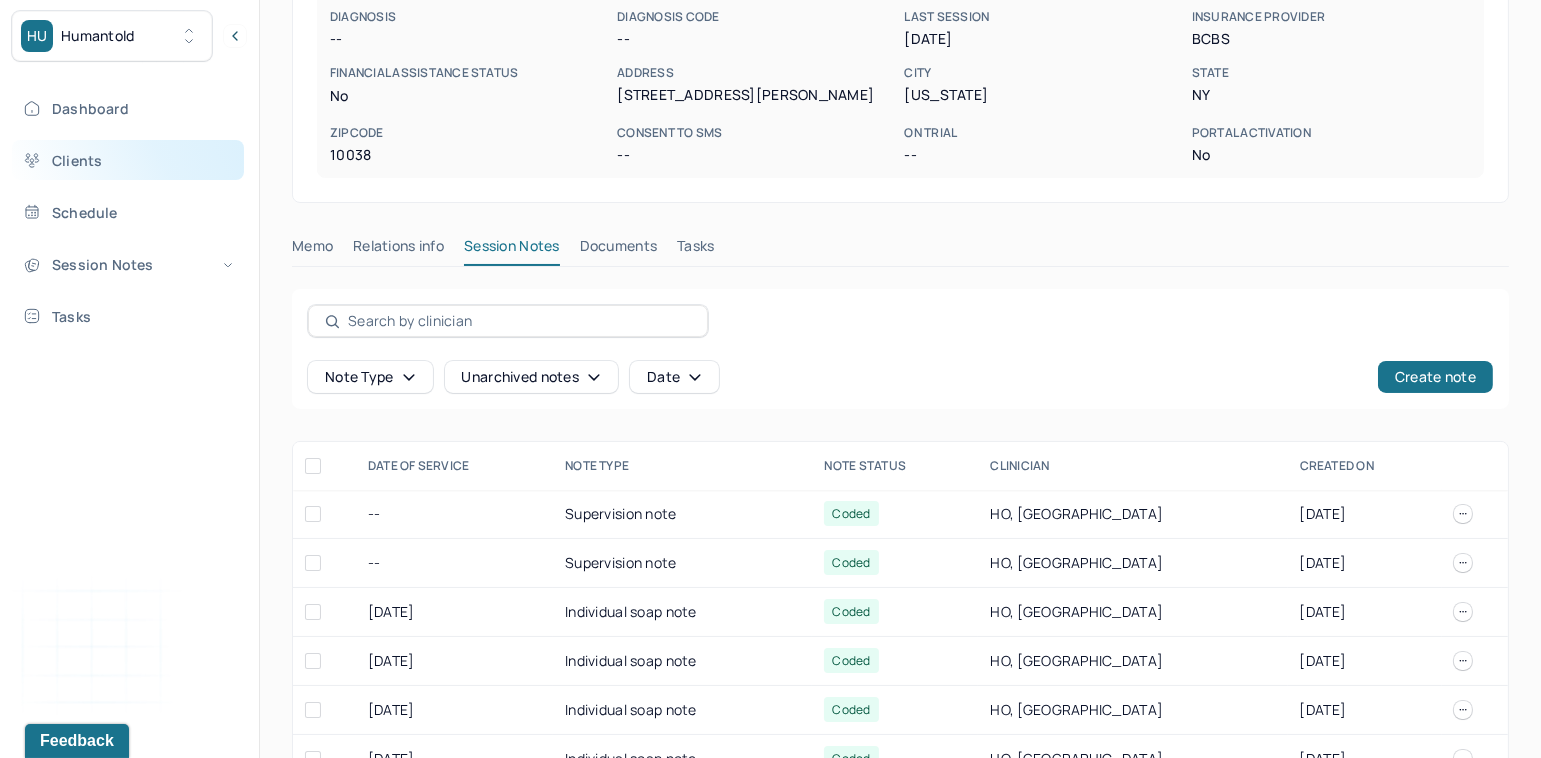 click on "Clients" at bounding box center (128, 160) 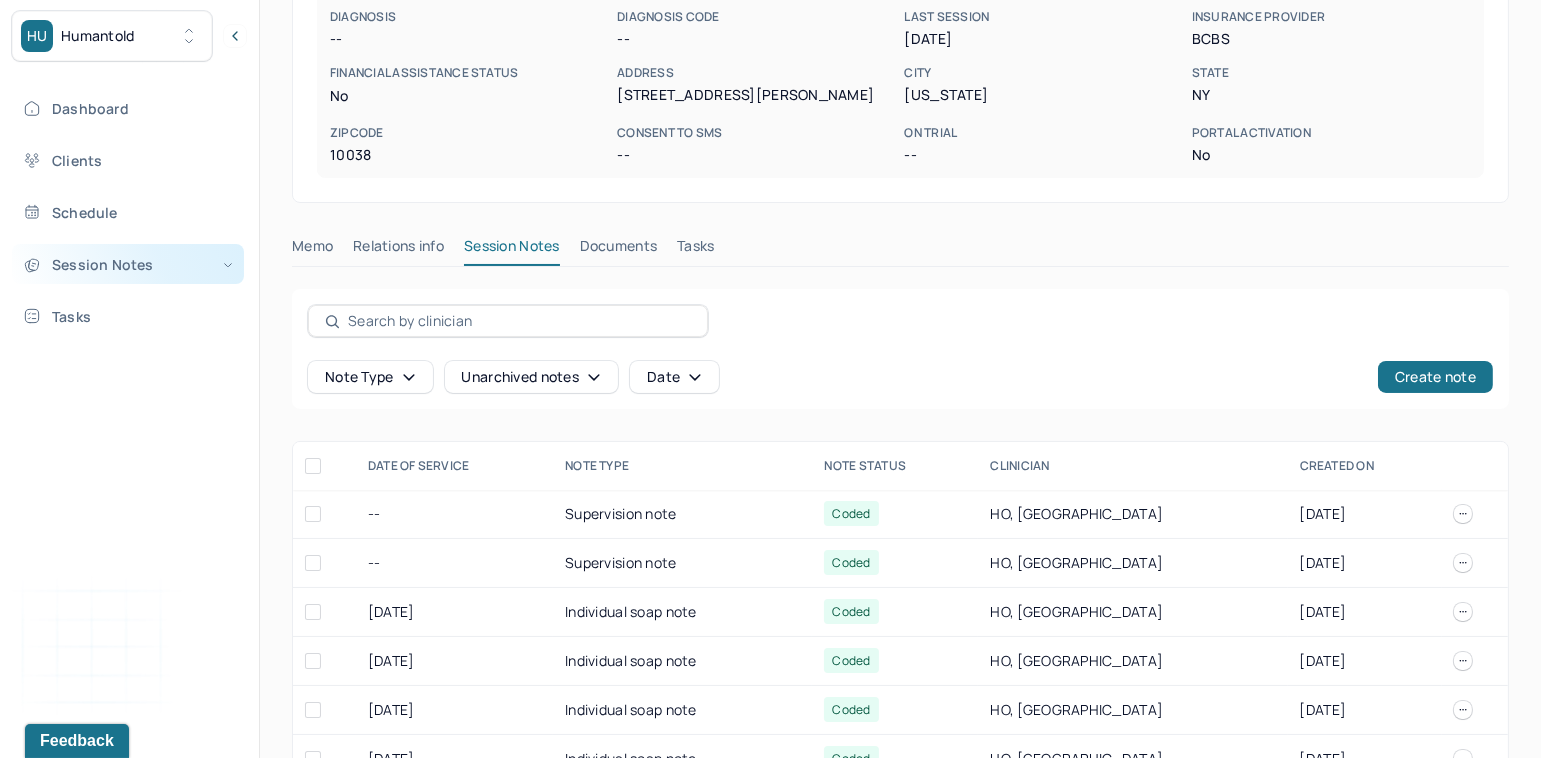 scroll, scrollTop: 148, scrollLeft: 0, axis: vertical 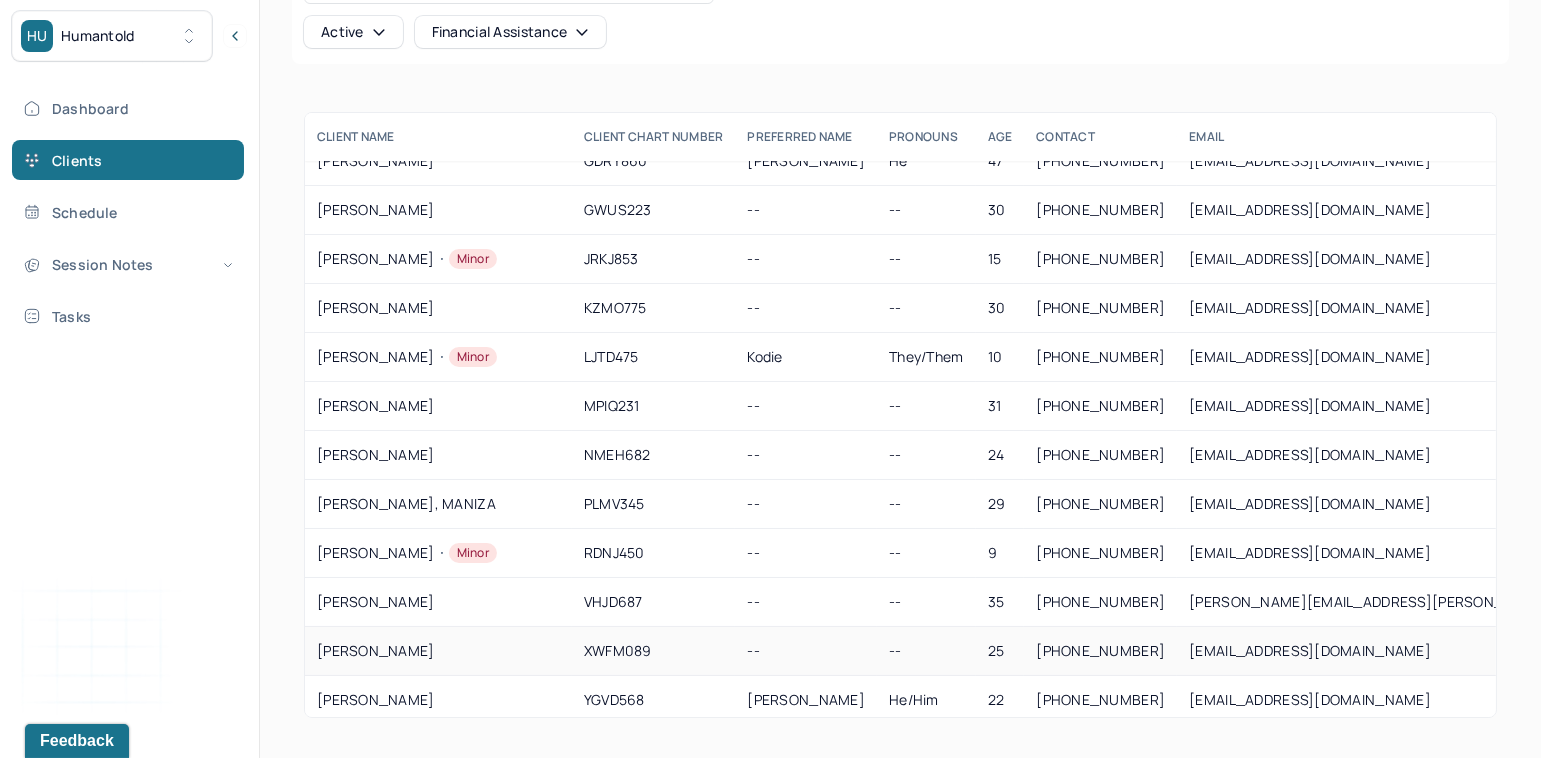 click on "XWFM089" at bounding box center [654, 651] 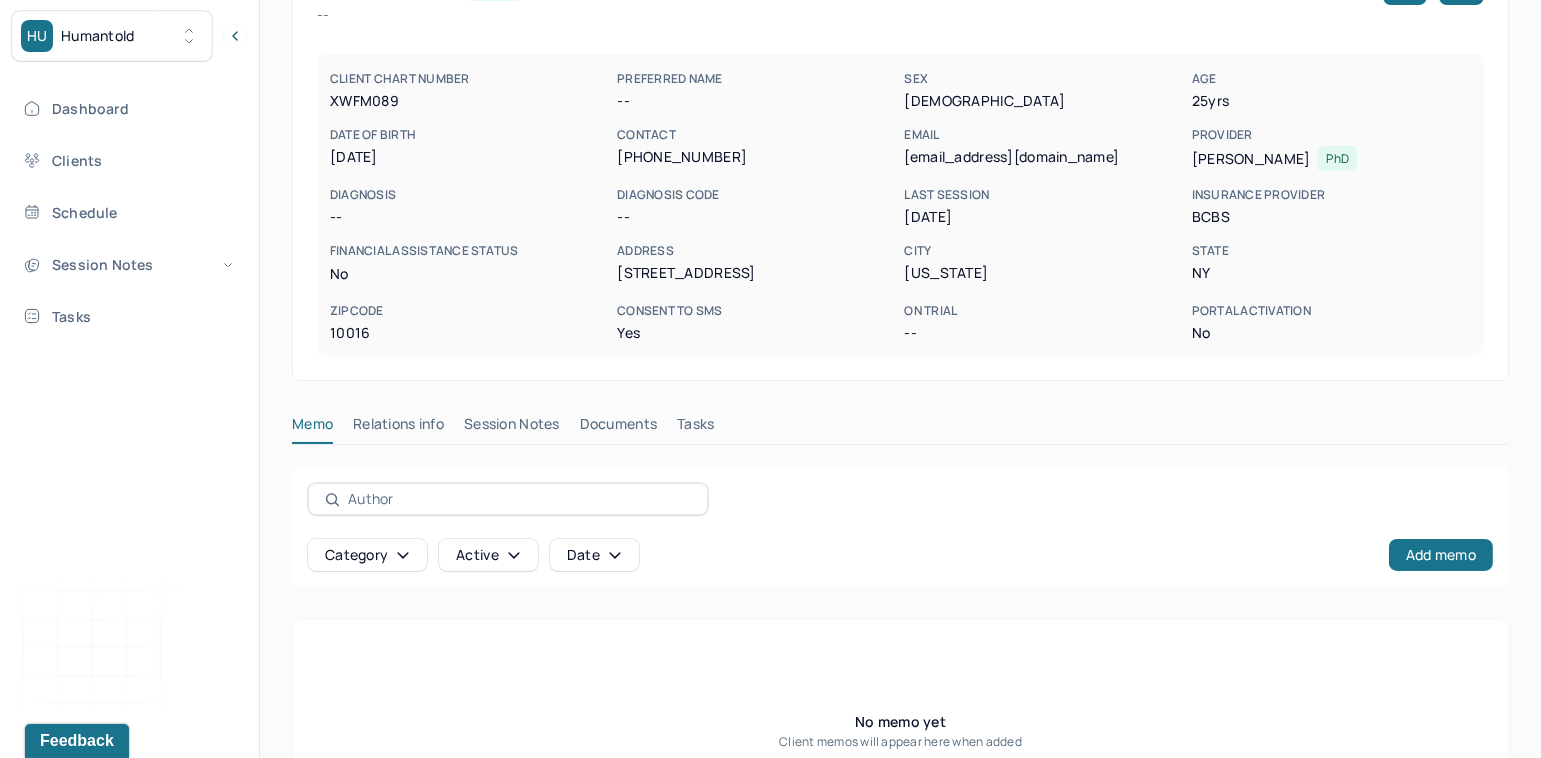 click on "Session Notes" at bounding box center [512, 428] 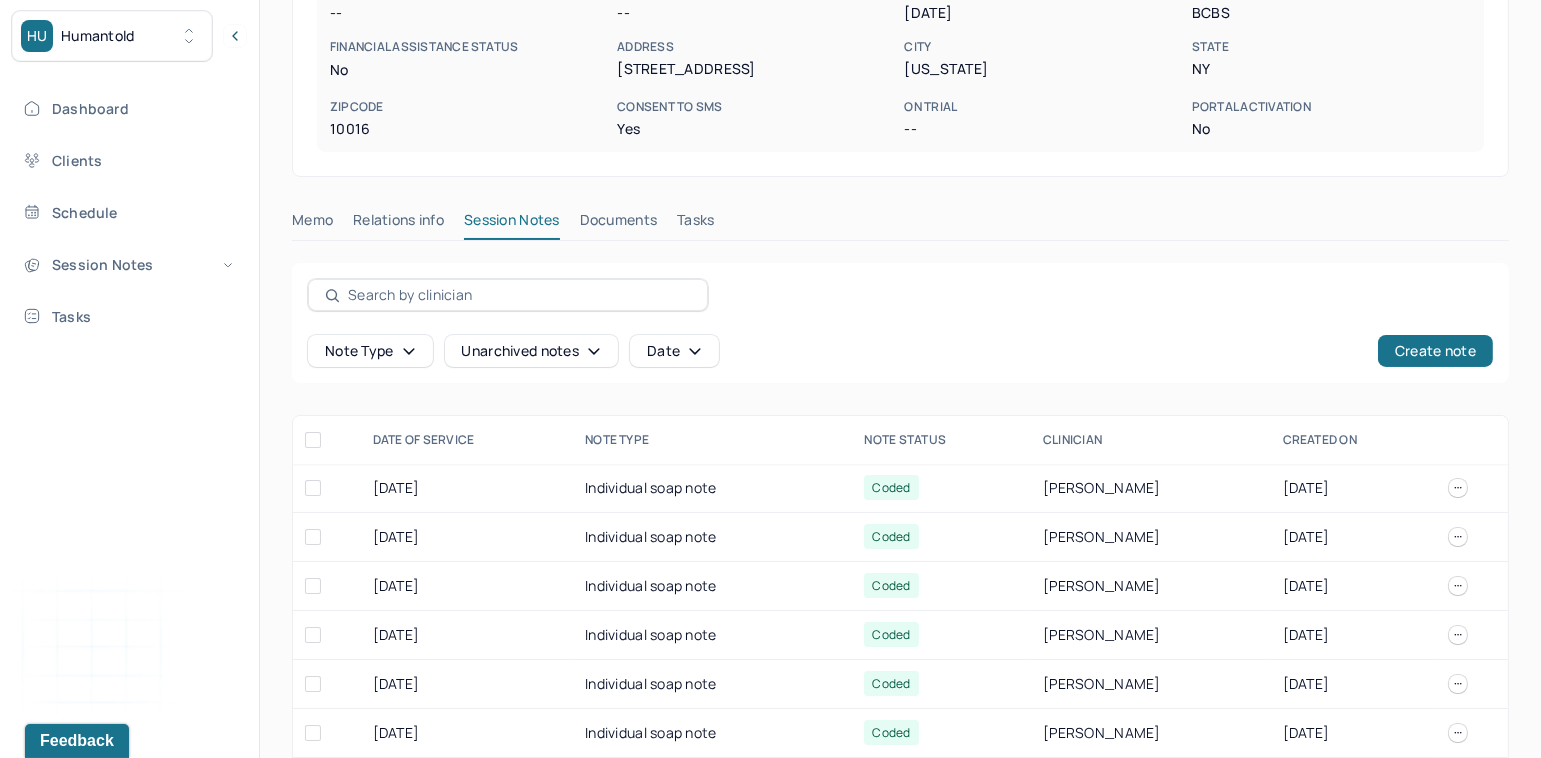 scroll, scrollTop: 362, scrollLeft: 0, axis: vertical 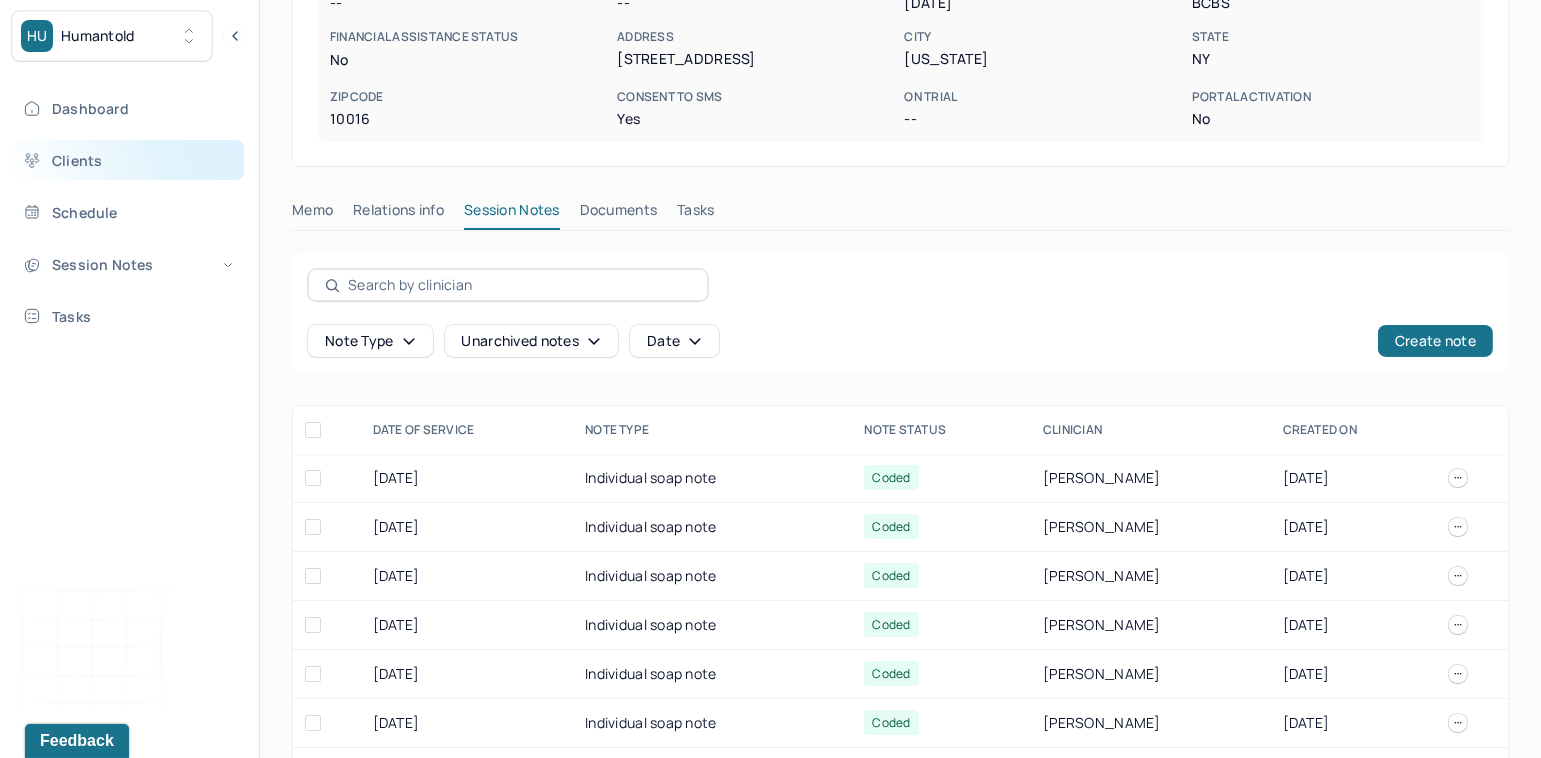 click on "Clients" at bounding box center [128, 160] 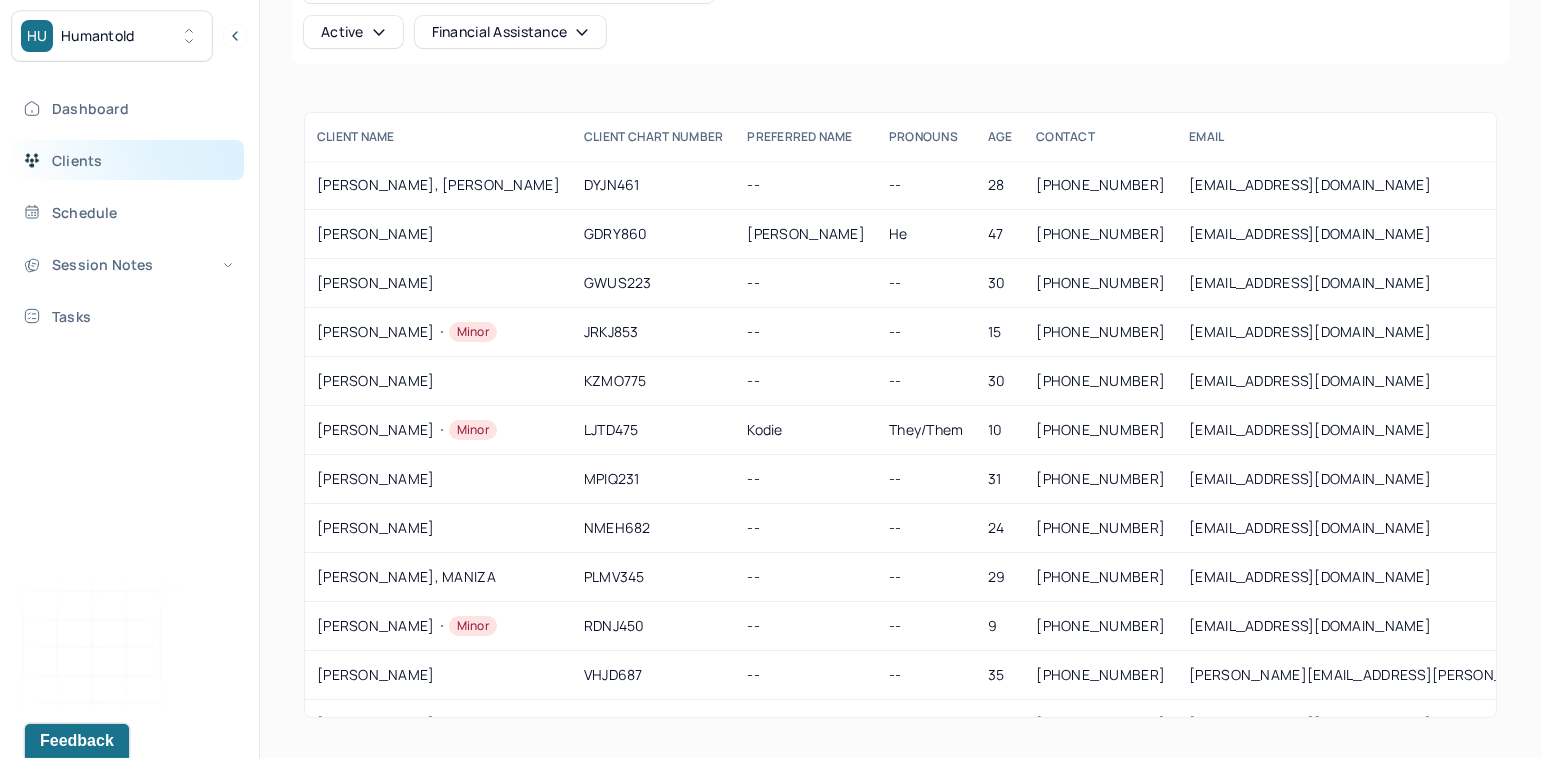 scroll, scrollTop: 148, scrollLeft: 0, axis: vertical 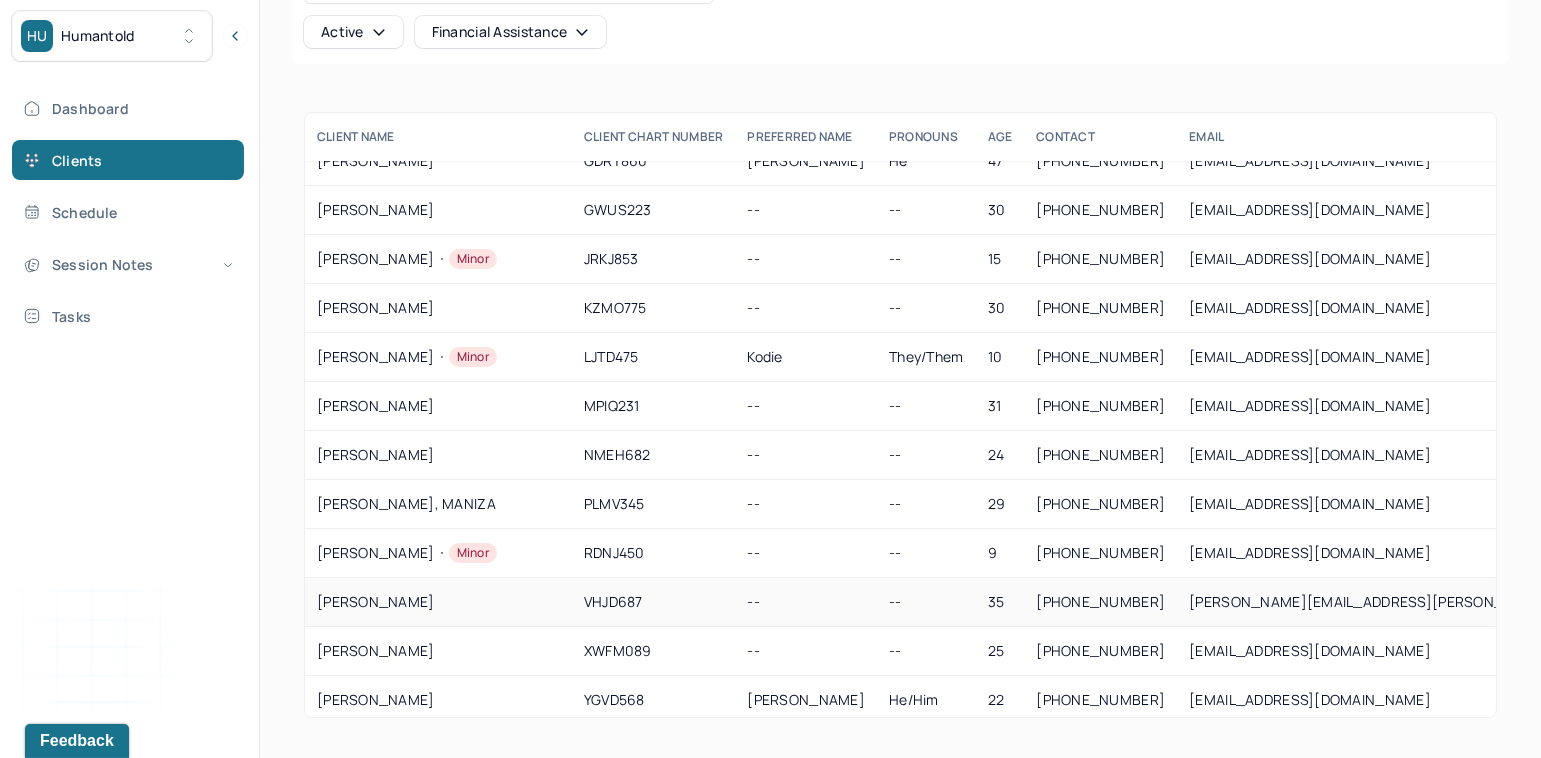 click on "VHJD687" at bounding box center (654, 602) 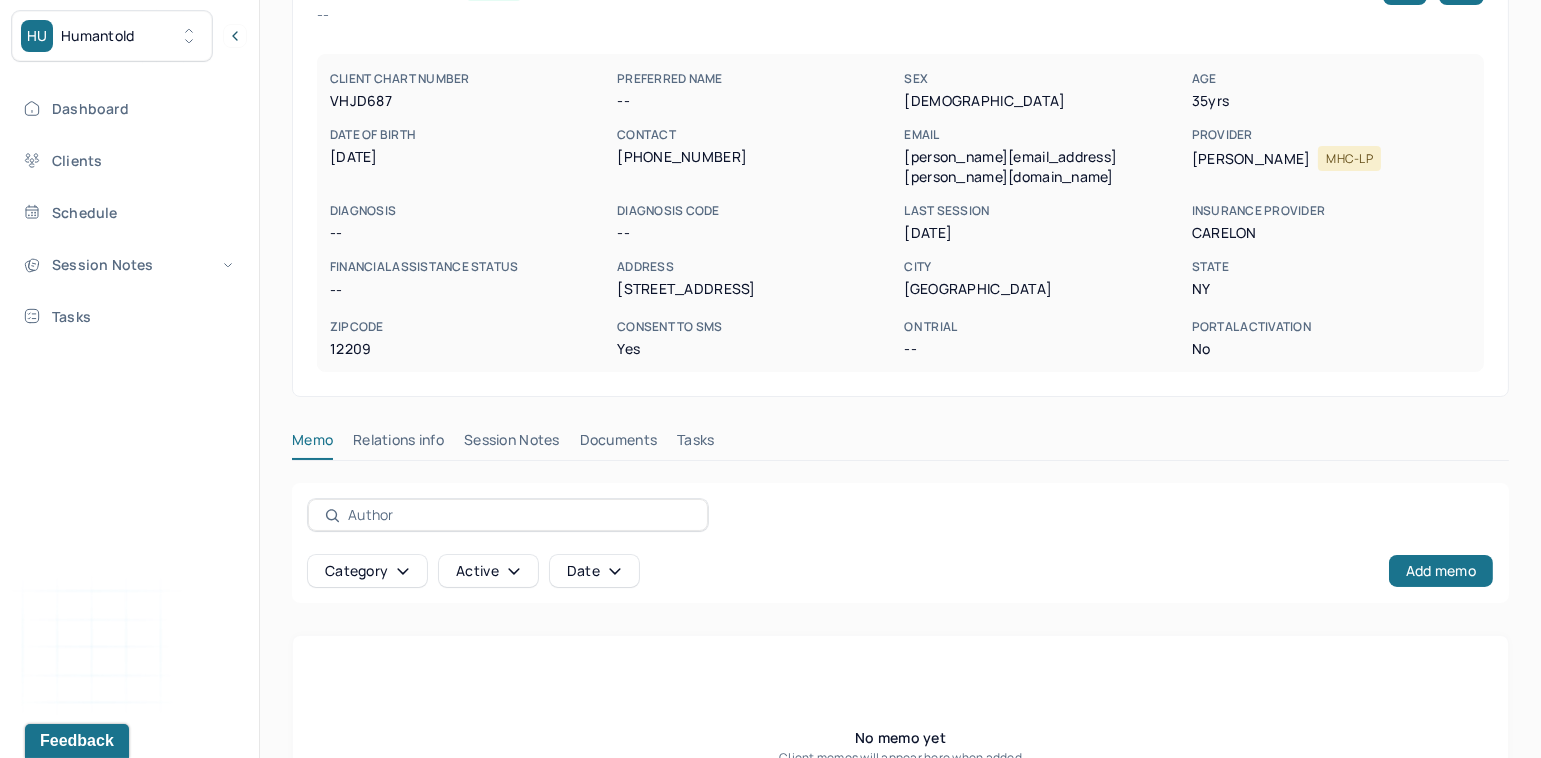 click on "Session Notes" at bounding box center (512, 444) 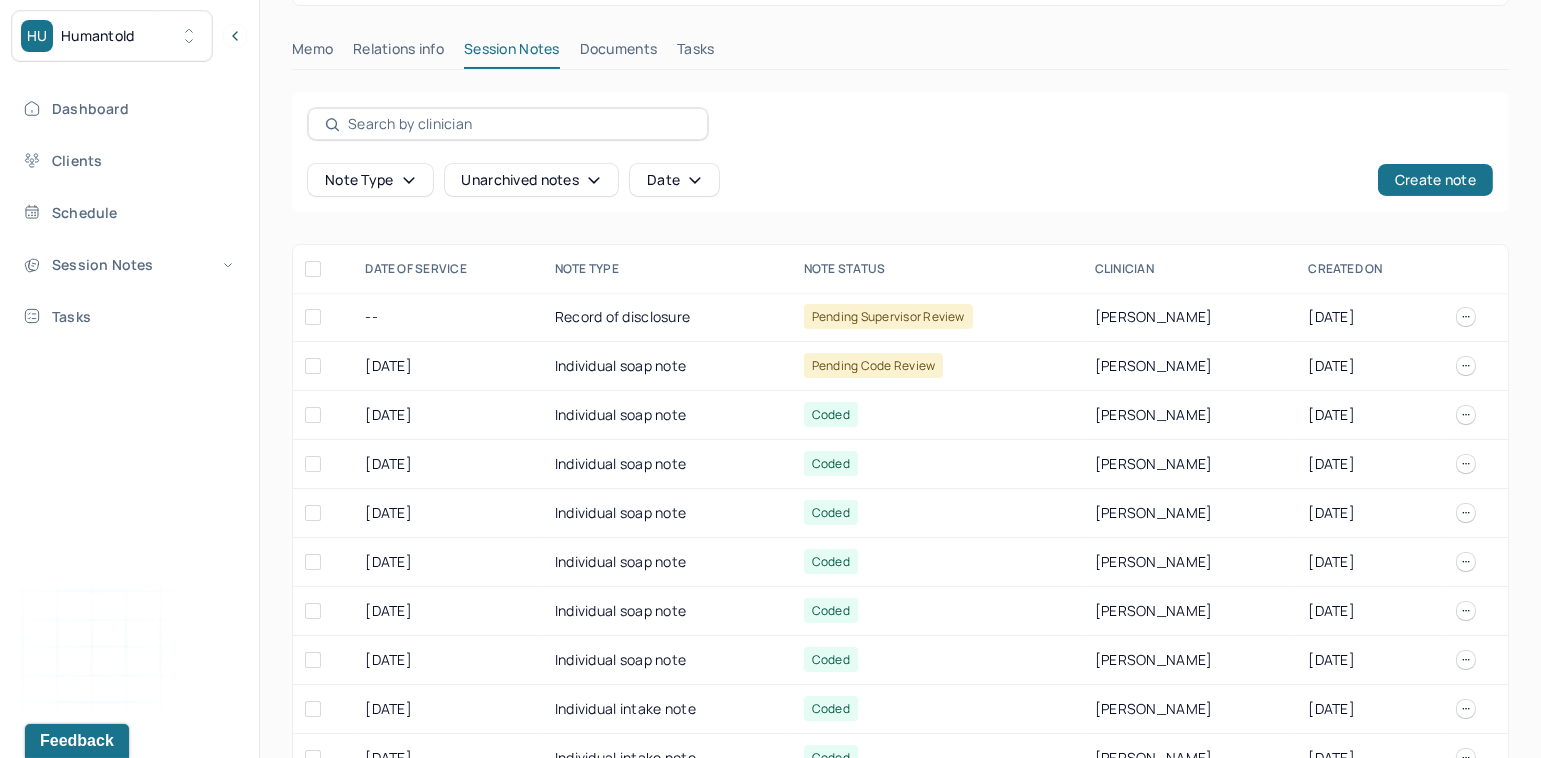 scroll, scrollTop: 565, scrollLeft: 0, axis: vertical 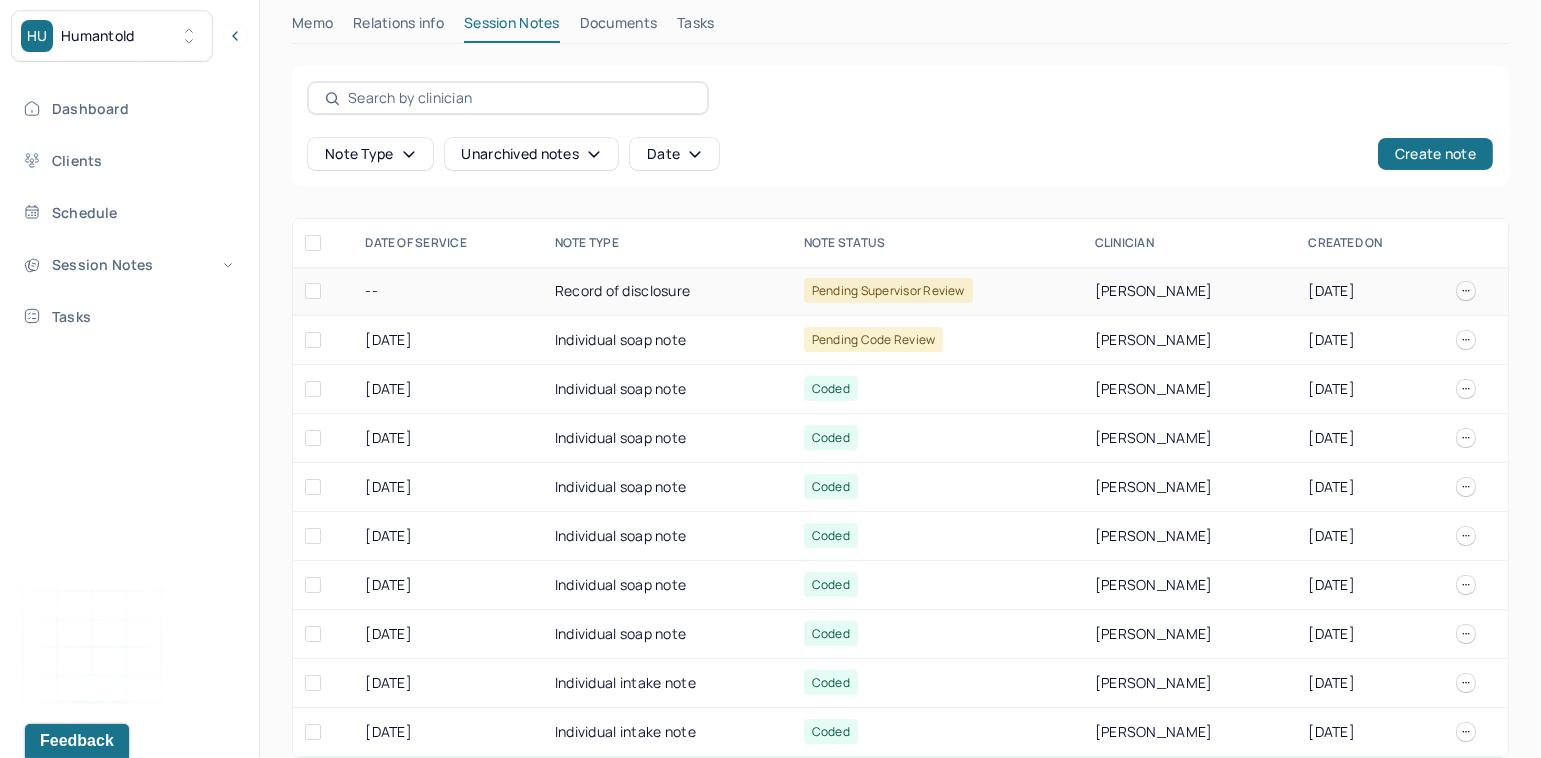 click on "Pending supervisor review" at bounding box center [888, 290] 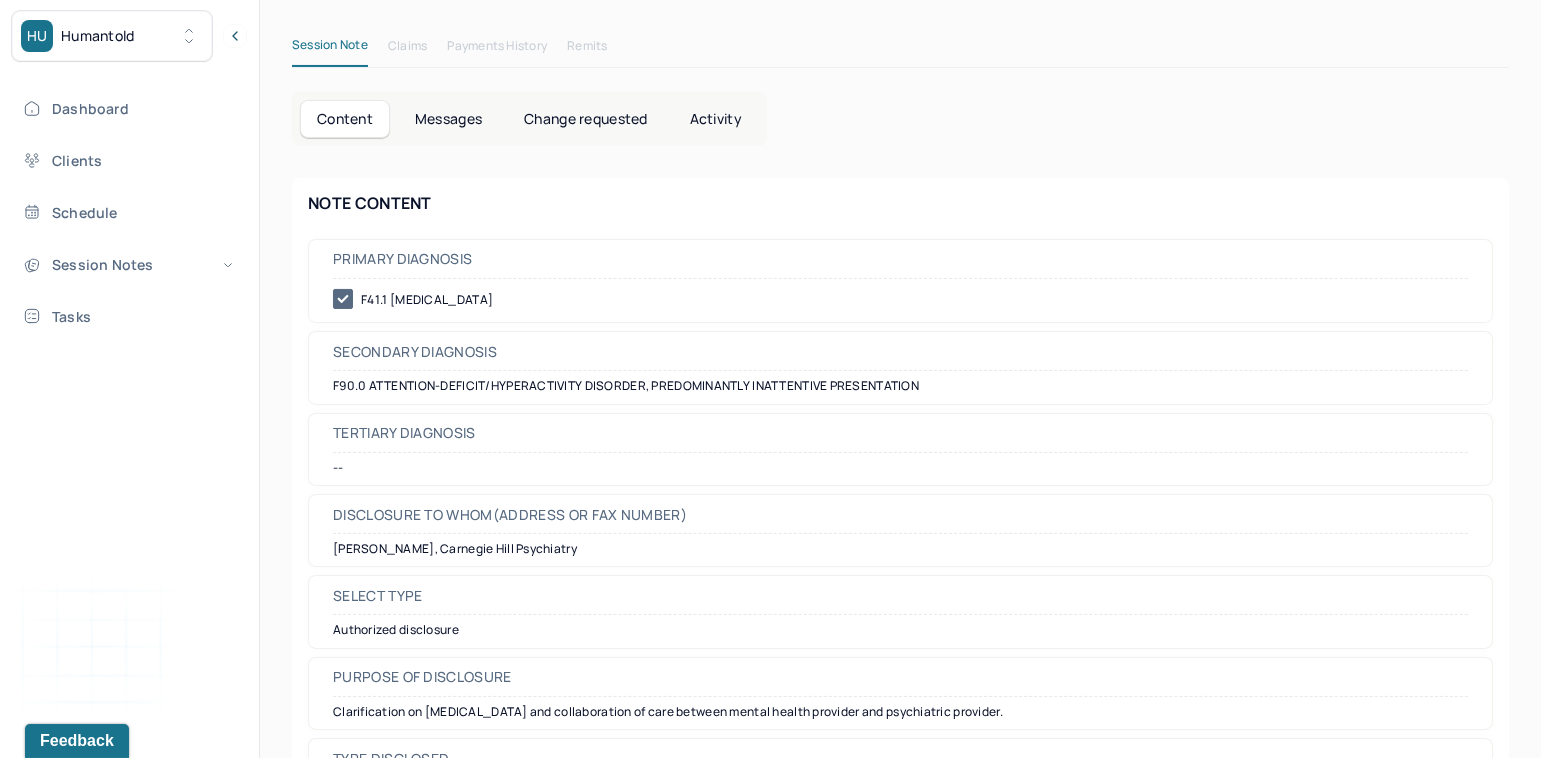 scroll, scrollTop: 0, scrollLeft: 0, axis: both 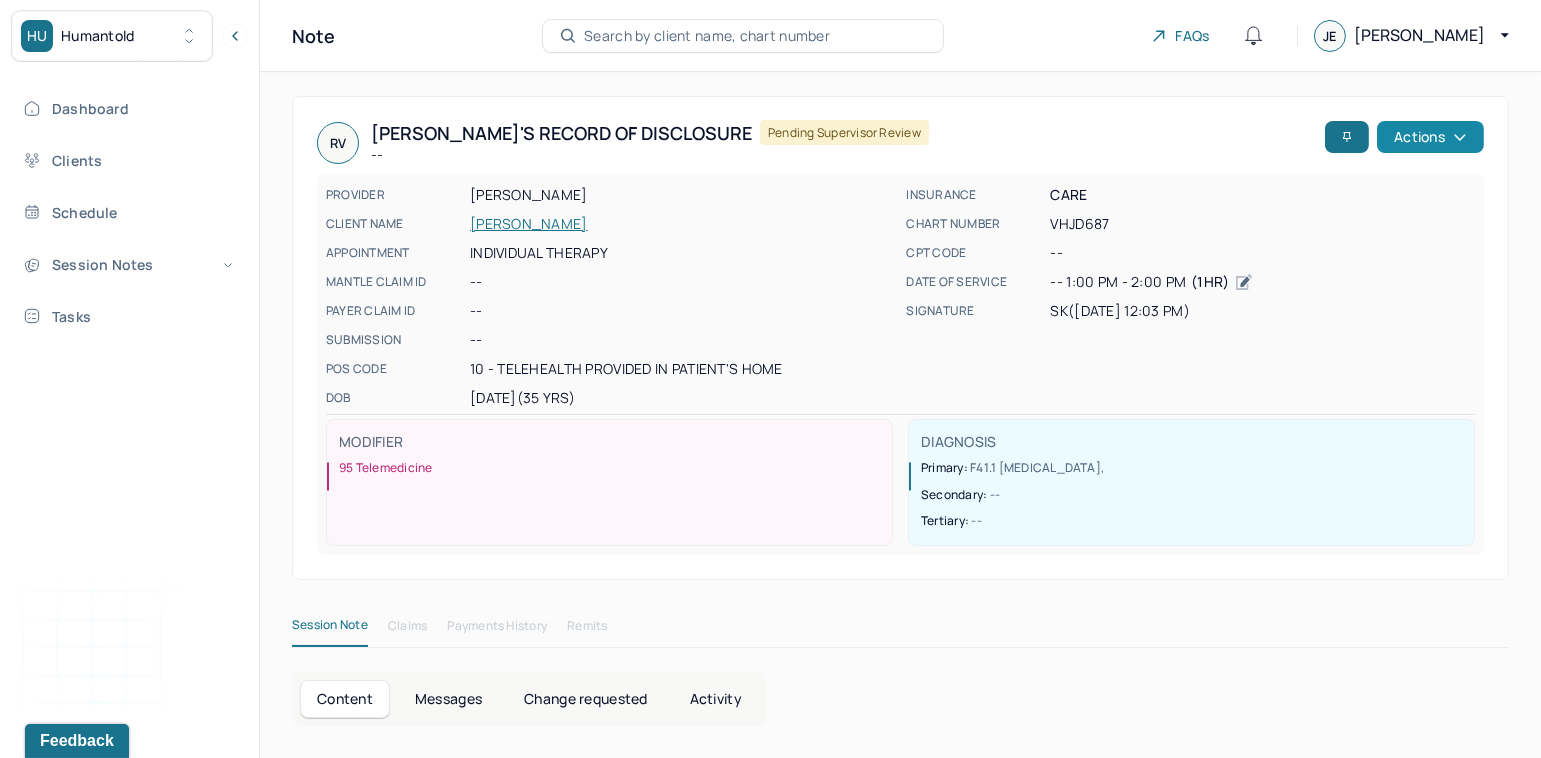 click on "Actions" at bounding box center (1430, 137) 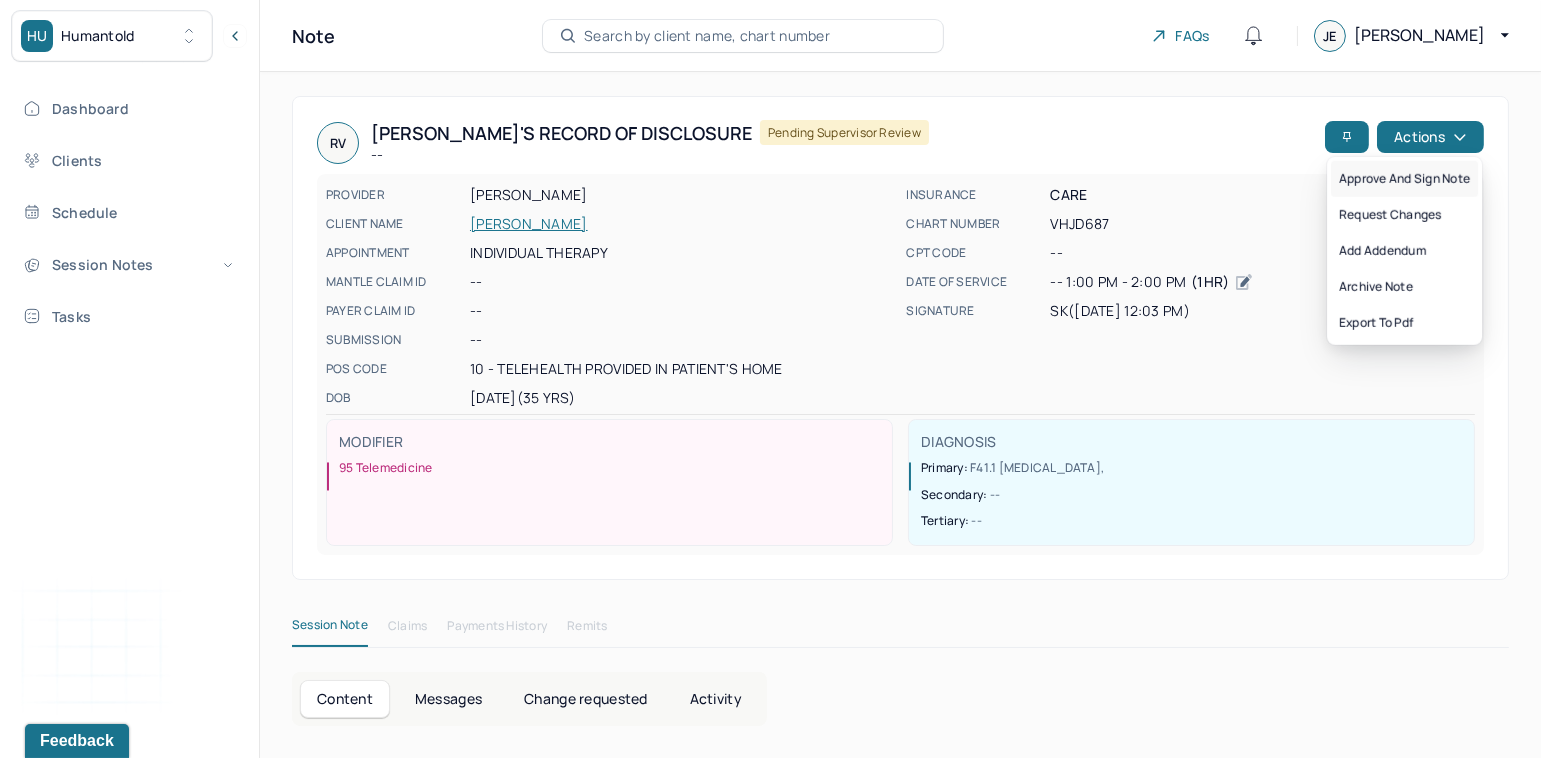 click on "Approve and sign note" at bounding box center (1404, 179) 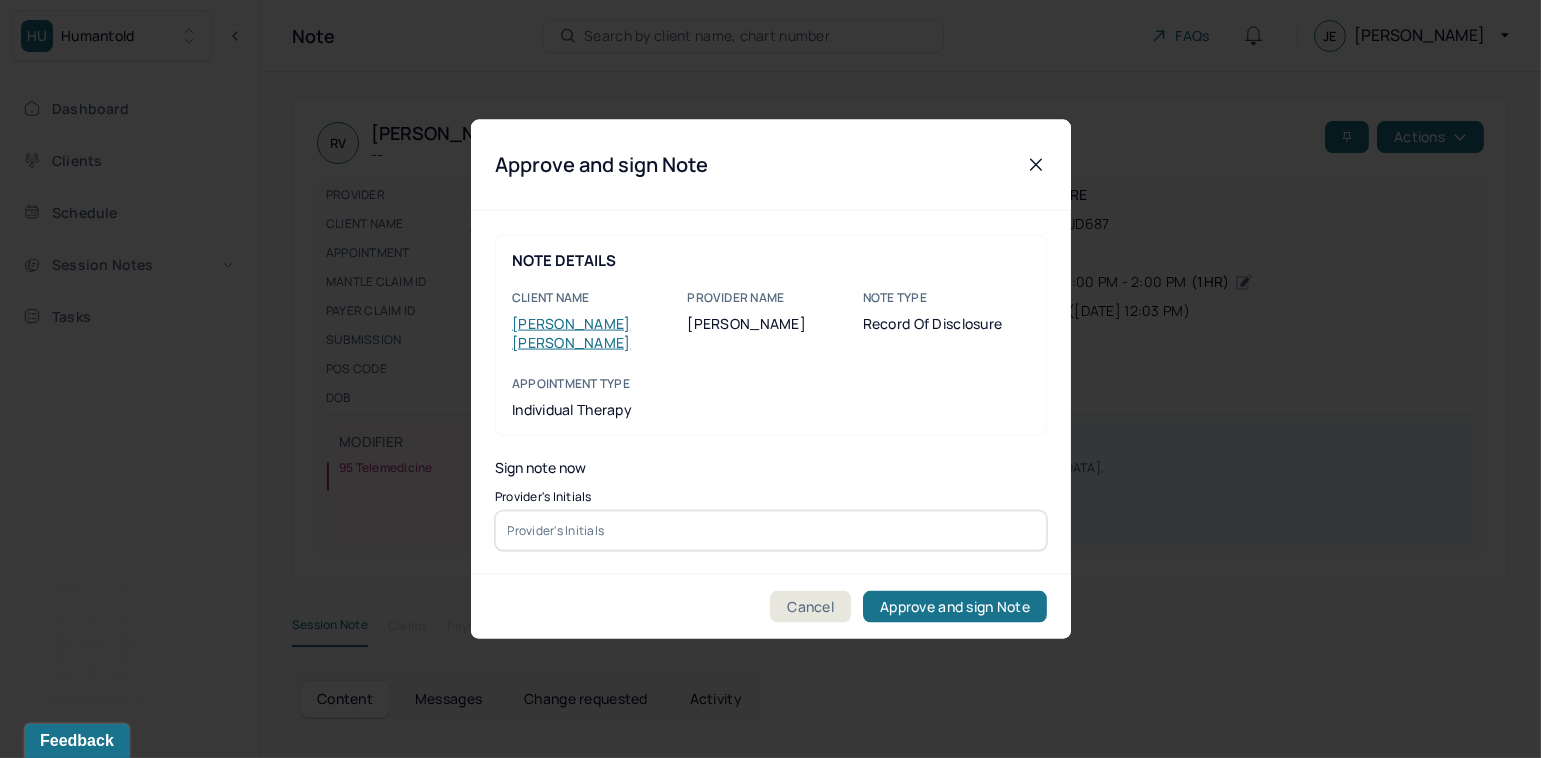 click at bounding box center [771, 530] 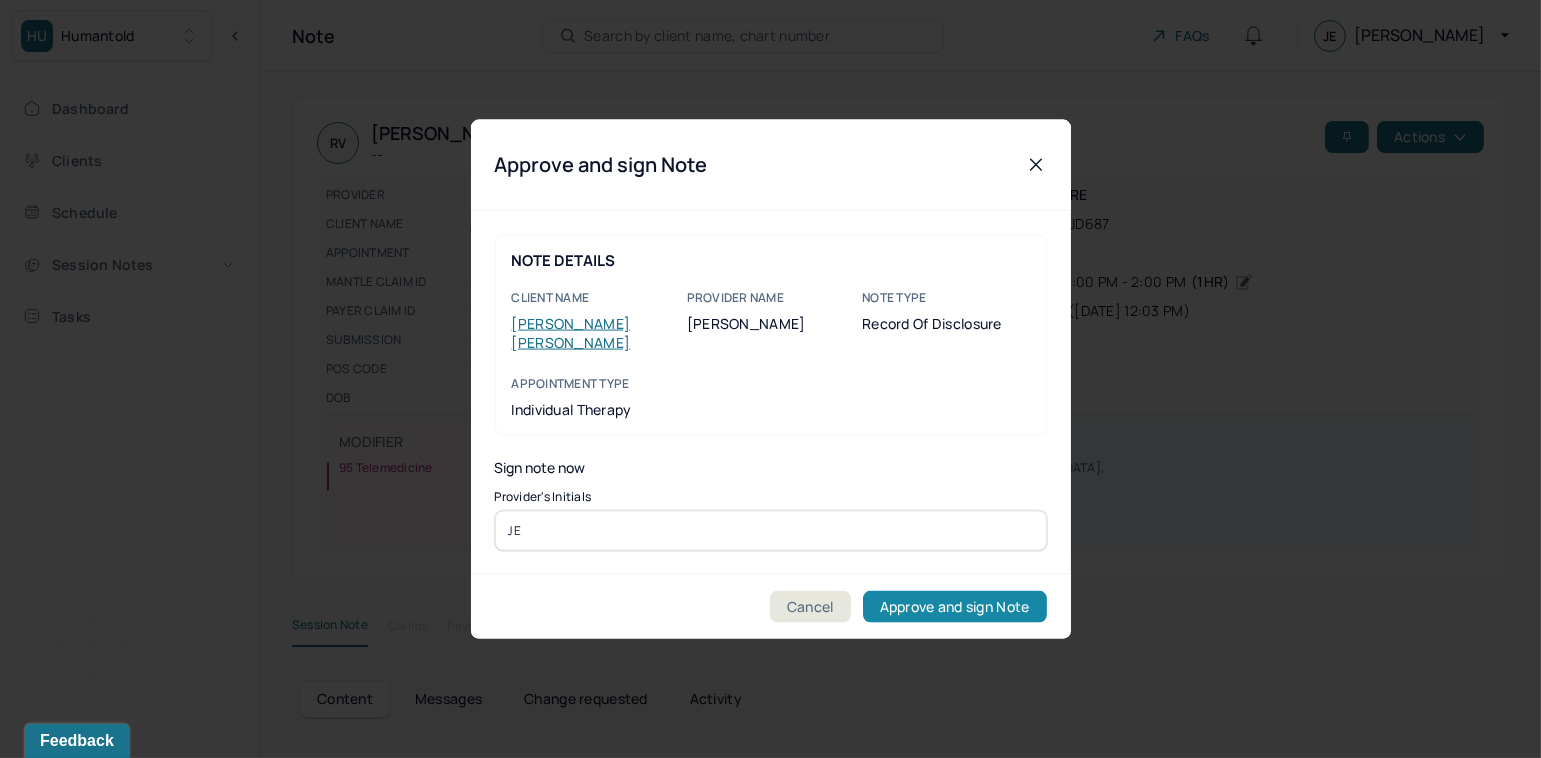 type on "JE" 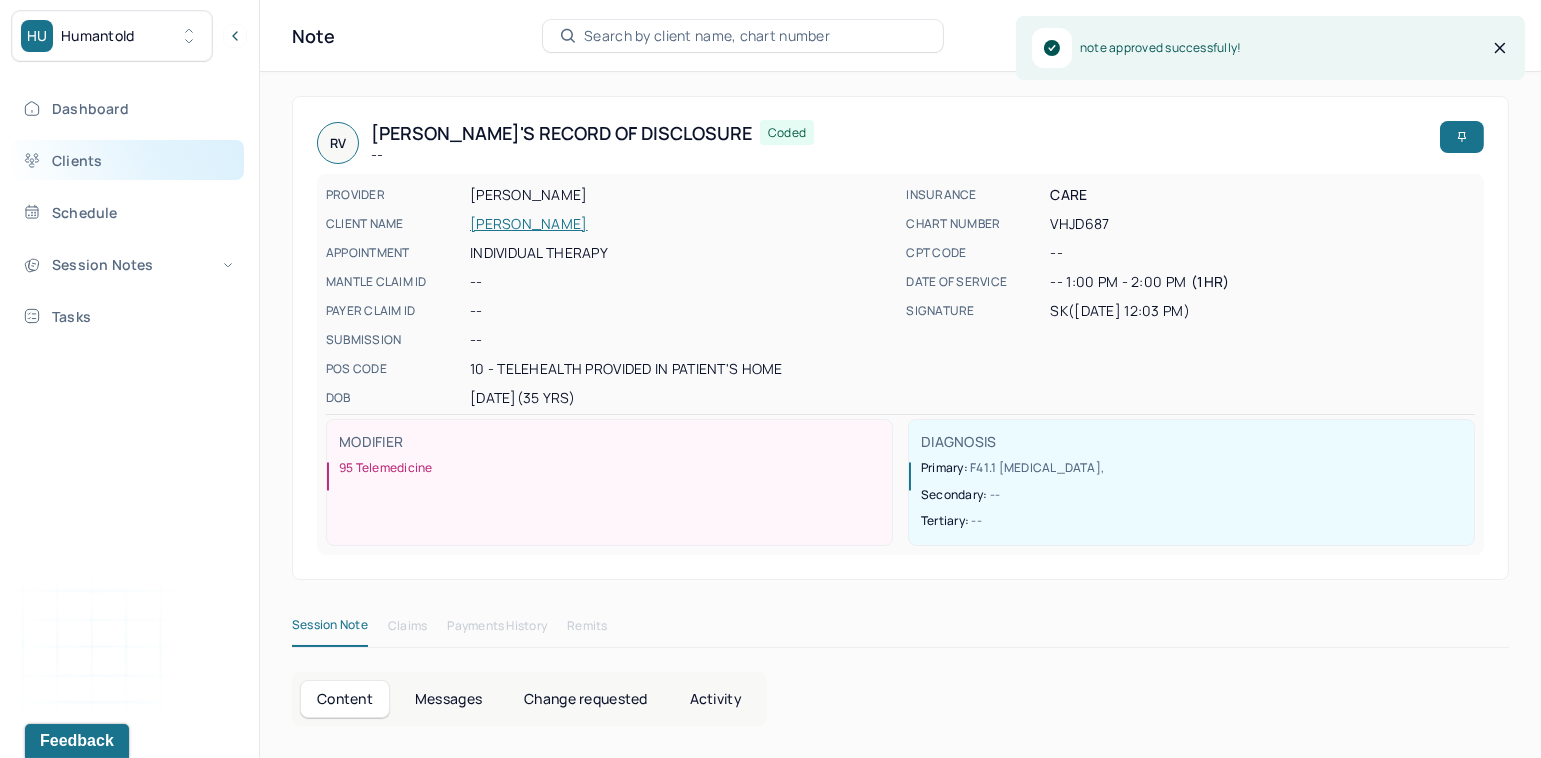 click on "Clients" at bounding box center [128, 160] 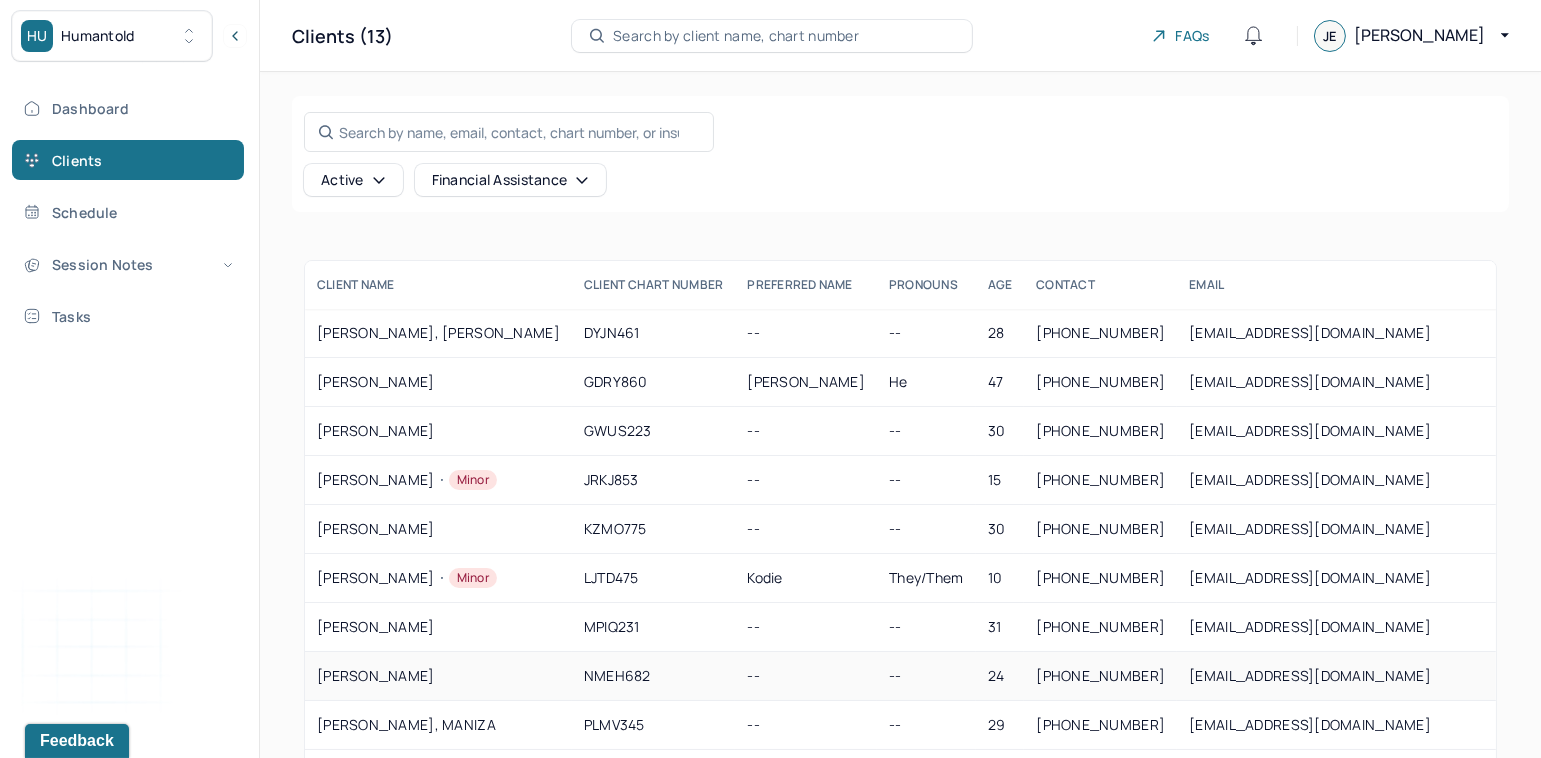 scroll, scrollTop: 73, scrollLeft: 0, axis: vertical 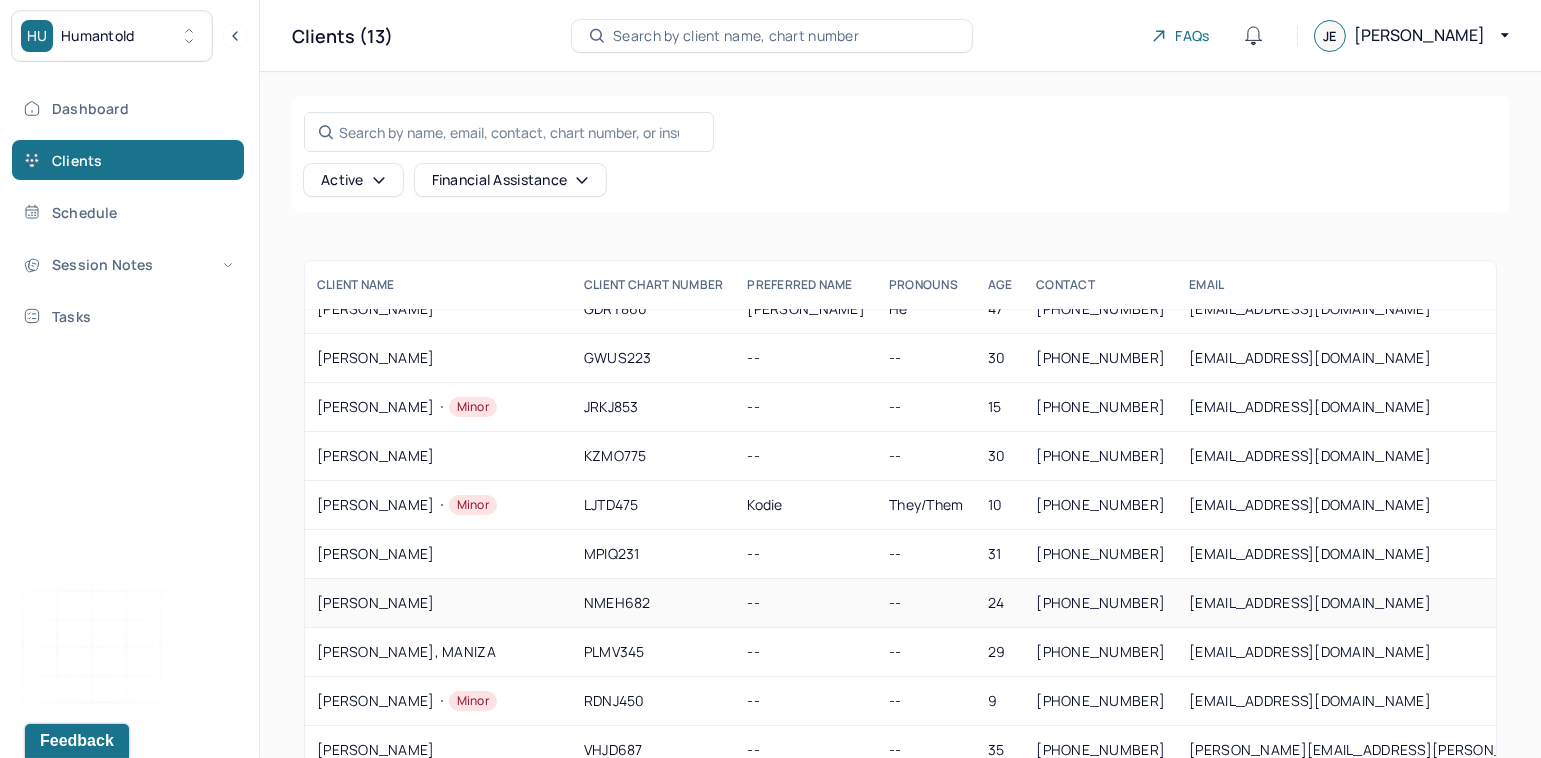 click on "NGUYEN, KARLY" at bounding box center (438, 603) 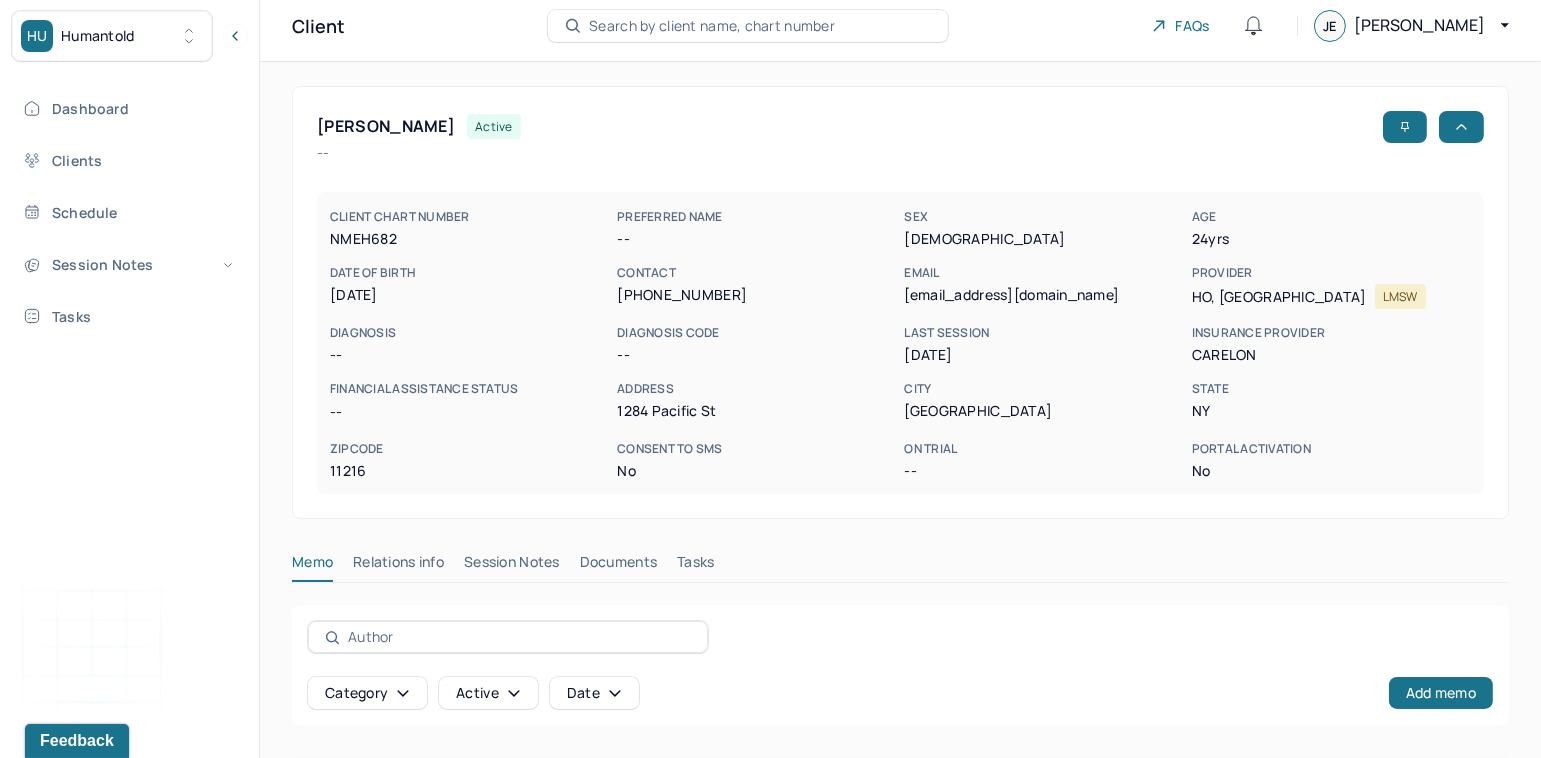 click on "Session Notes" at bounding box center [512, 566] 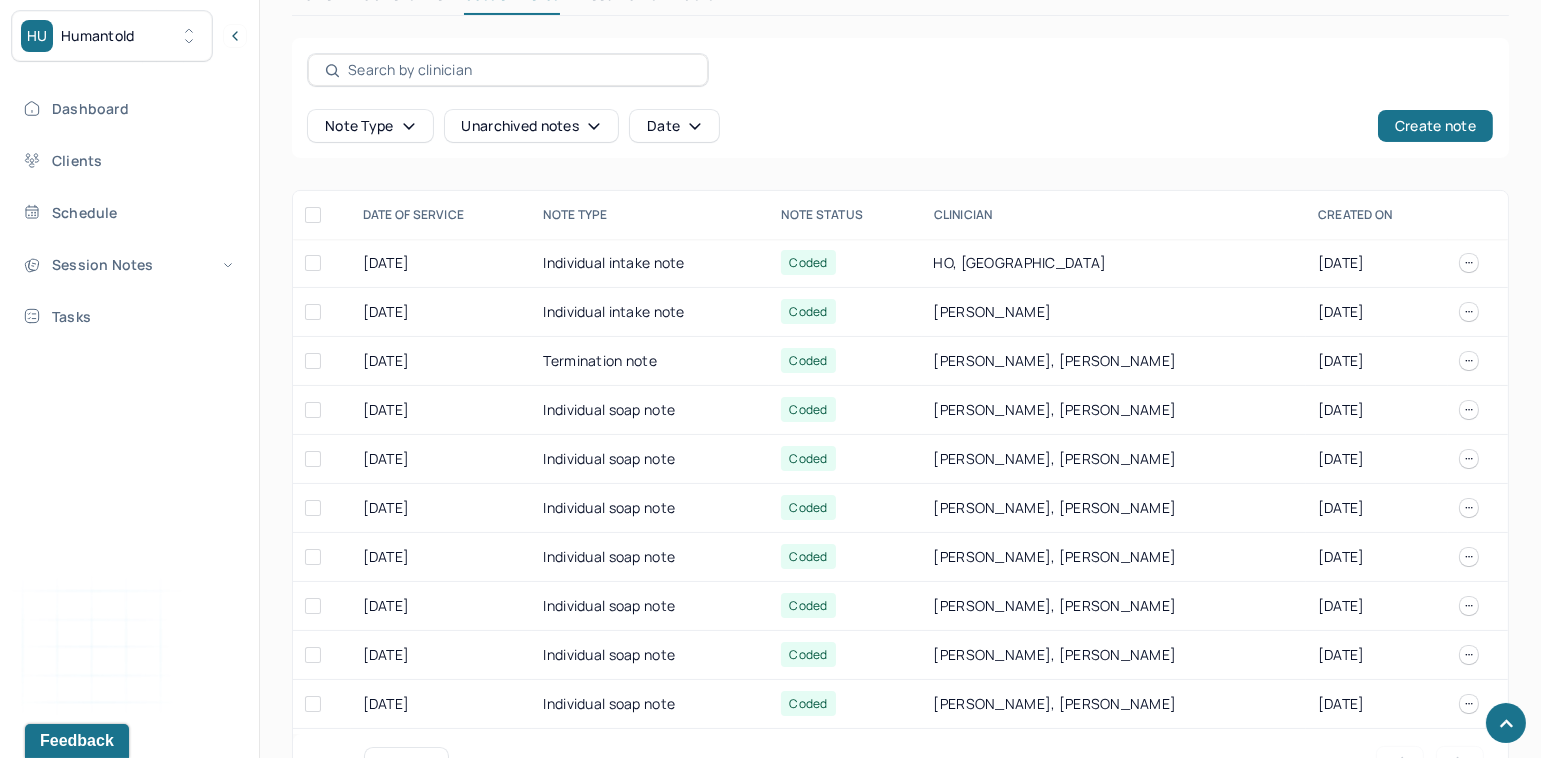 scroll, scrollTop: 636, scrollLeft: 0, axis: vertical 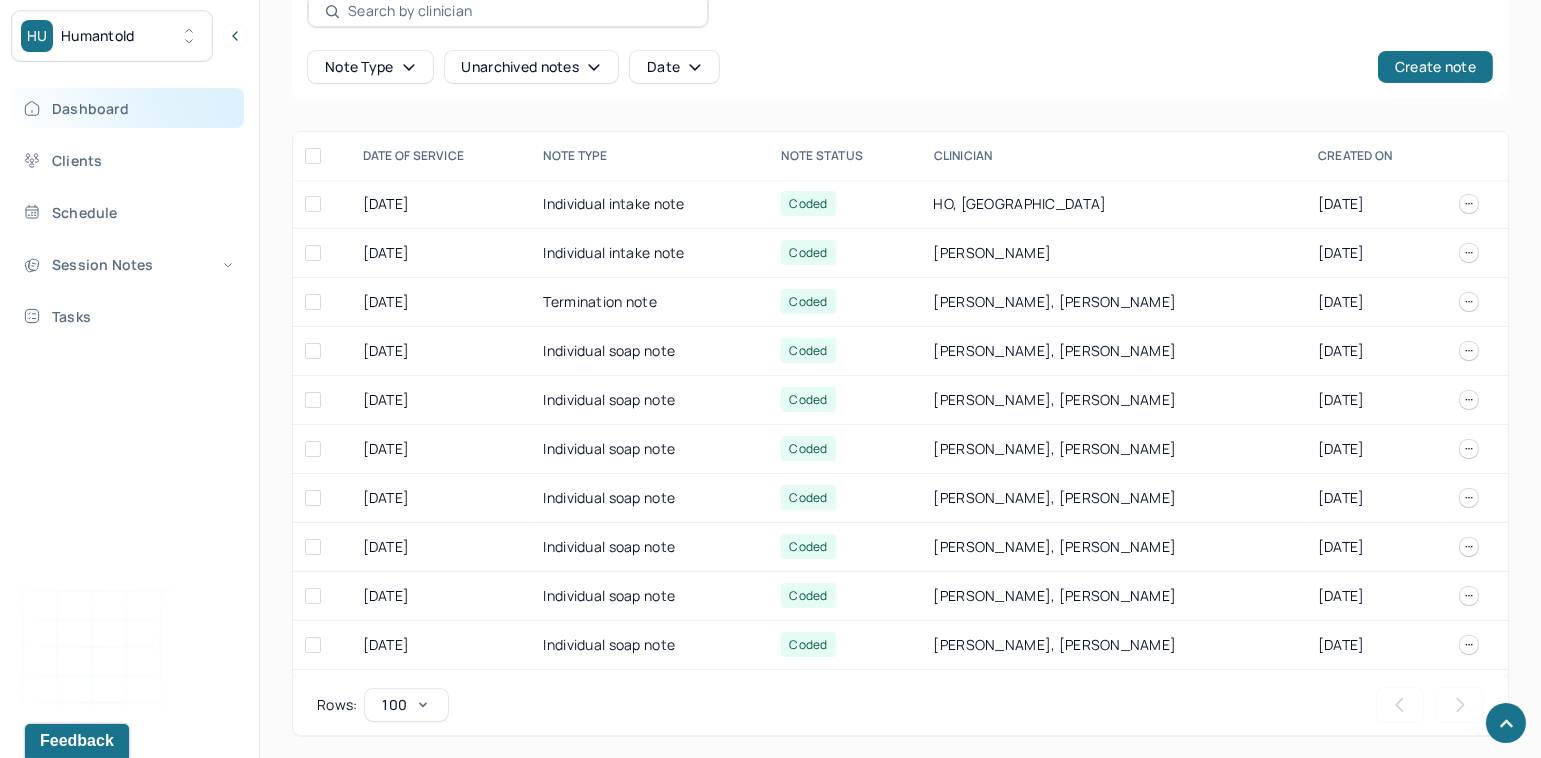 click on "Dashboard" at bounding box center (128, 108) 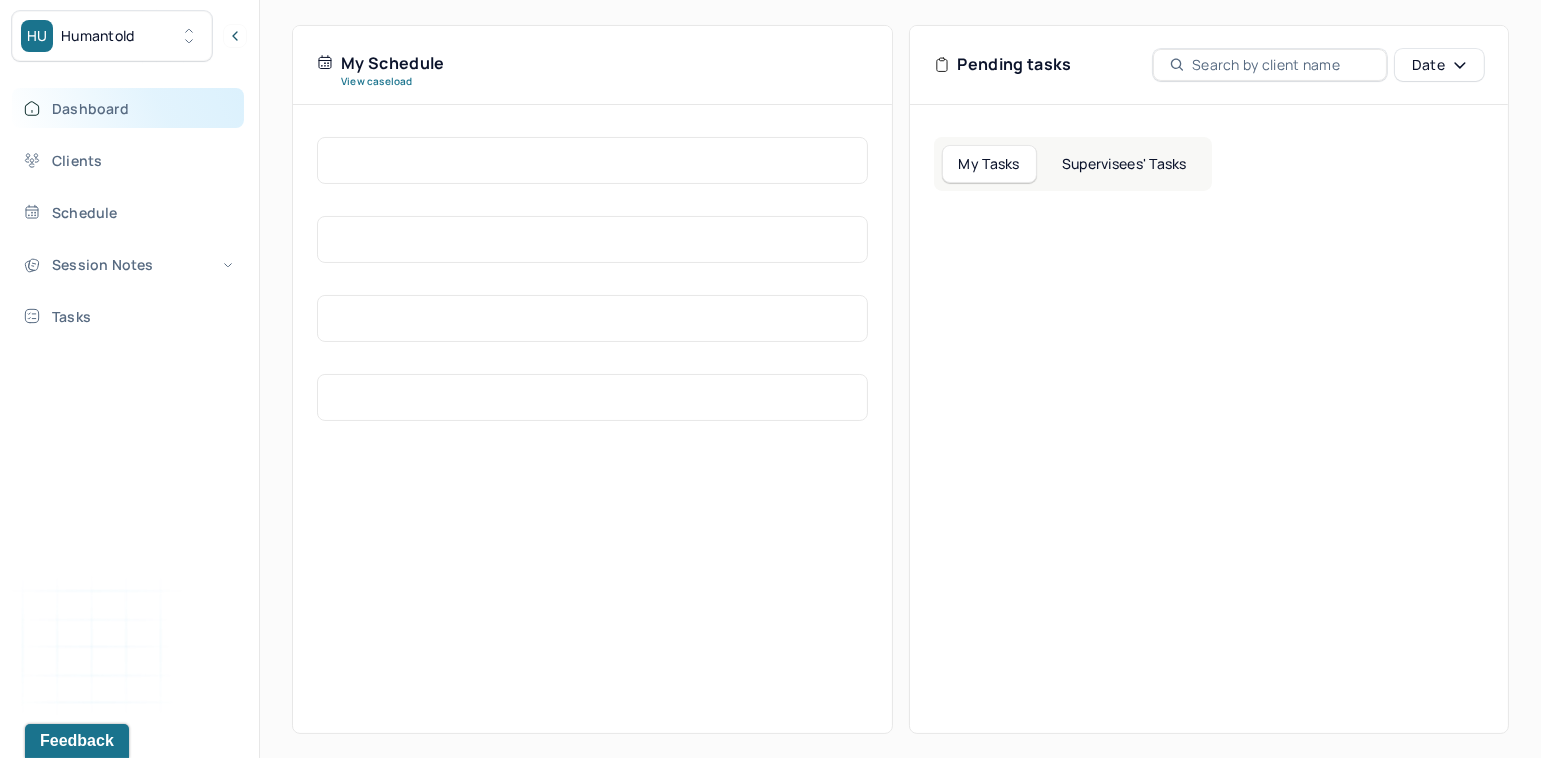 scroll, scrollTop: 406, scrollLeft: 0, axis: vertical 